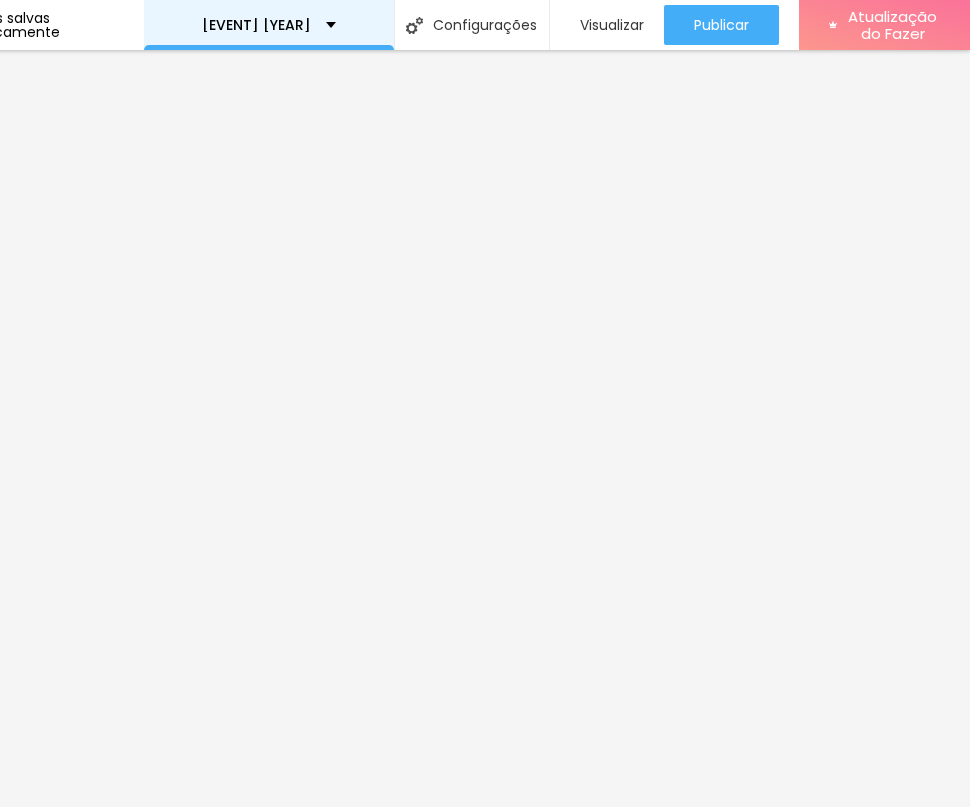 scroll, scrollTop: 0, scrollLeft: 0, axis: both 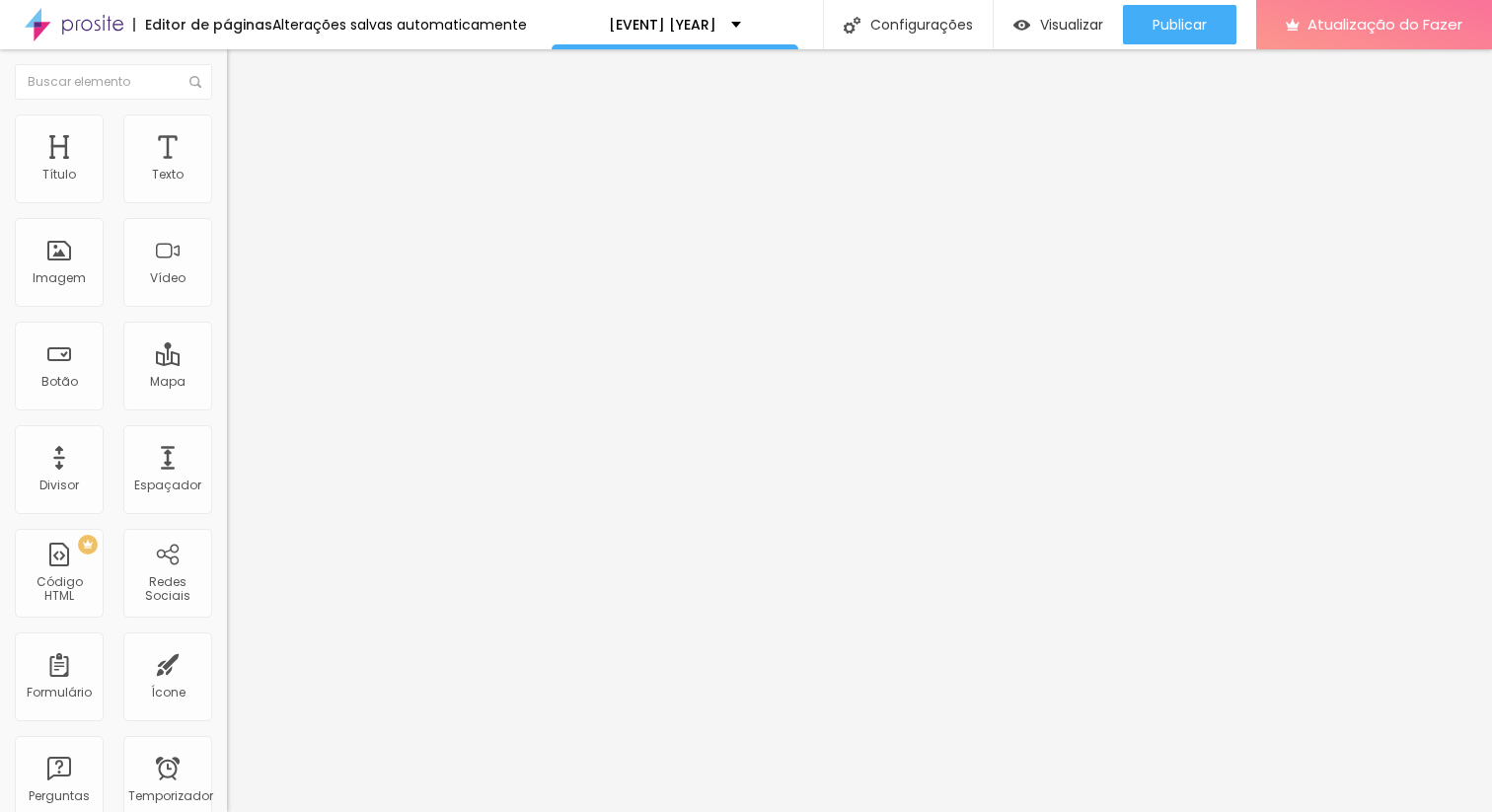 click on "Trocar imagem" at bounding box center [286, 161] 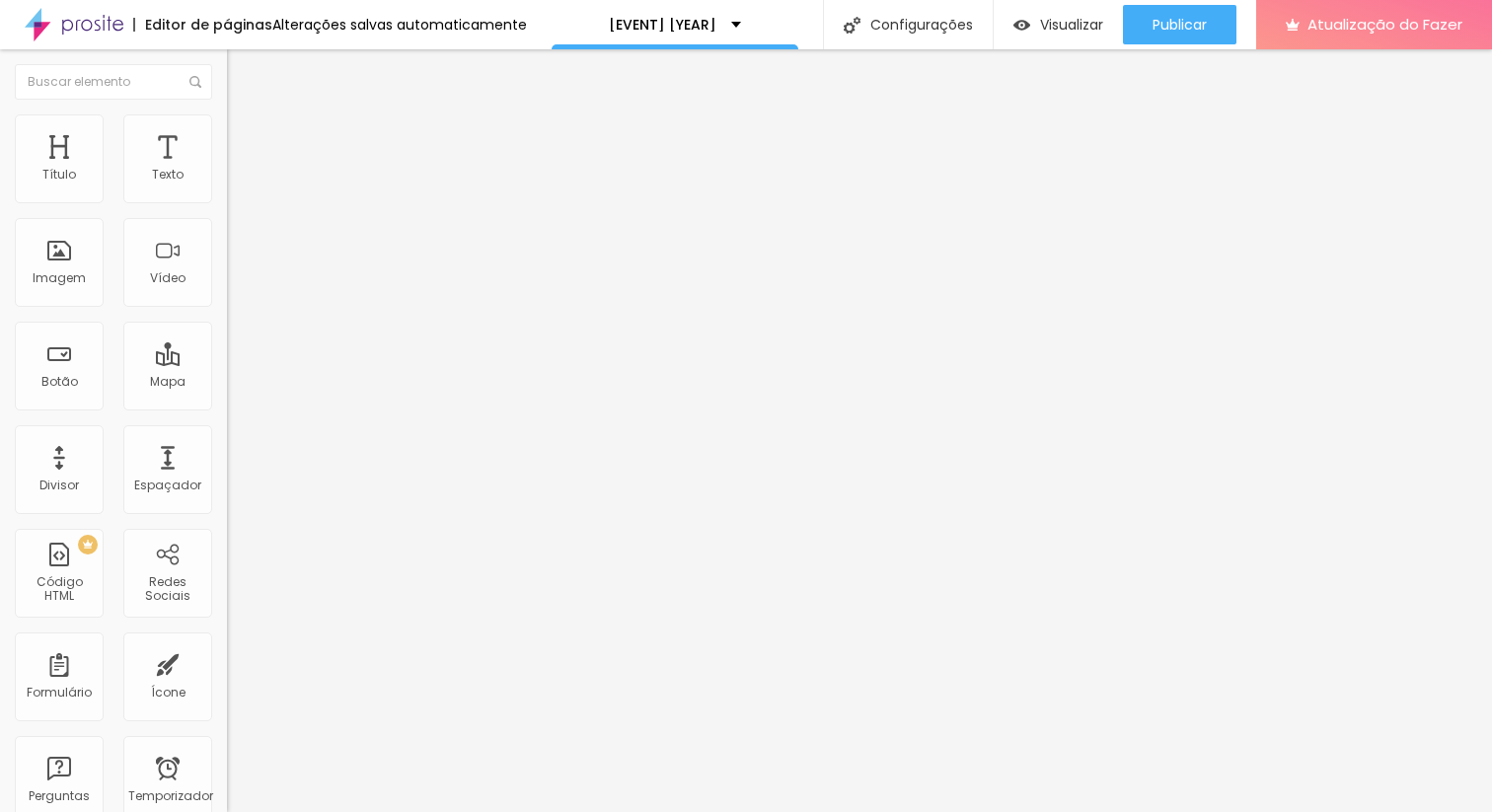 click on "Carregar" at bounding box center (84, 1686) 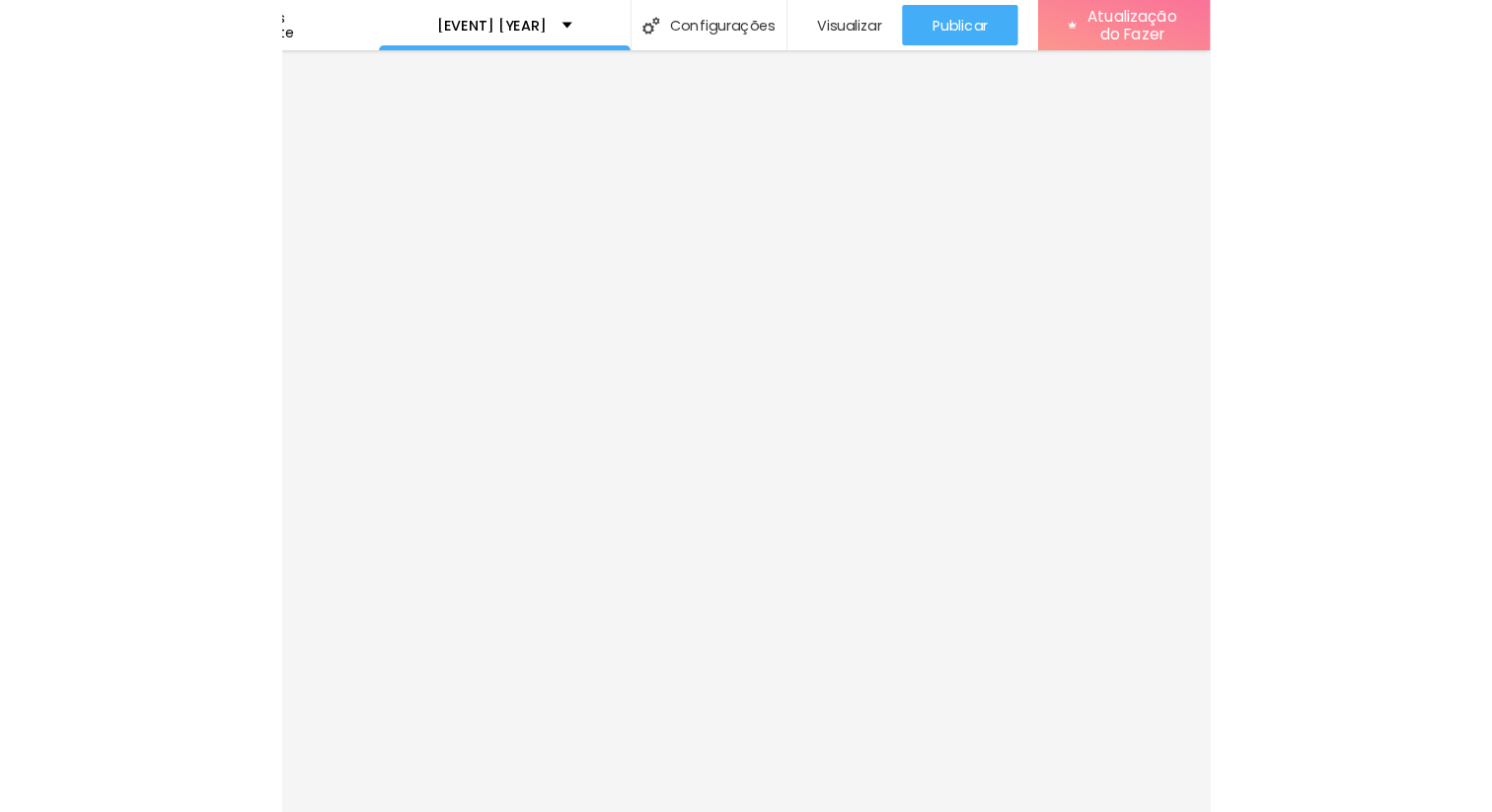 scroll, scrollTop: 0, scrollLeft: 0, axis: both 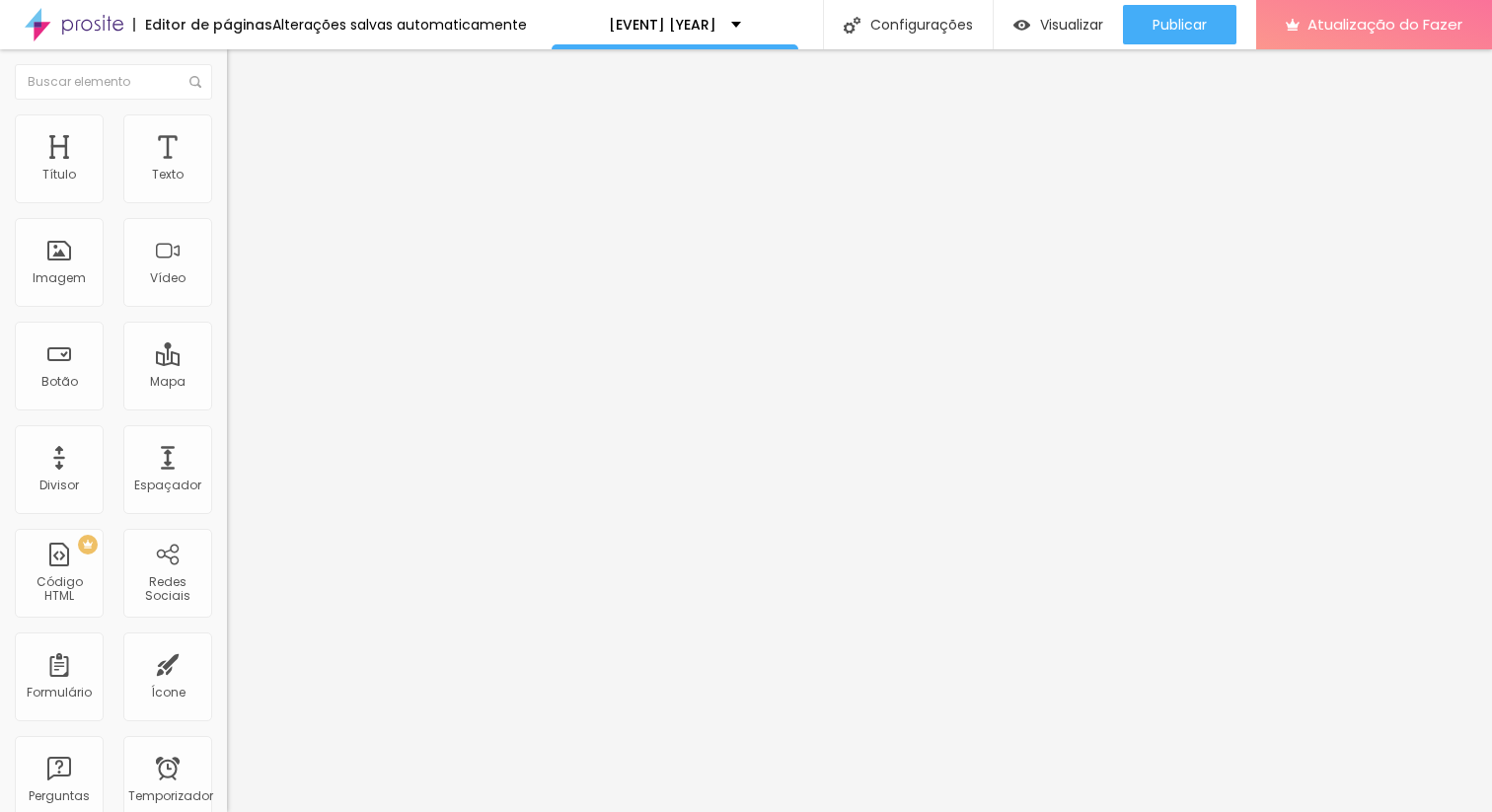 click 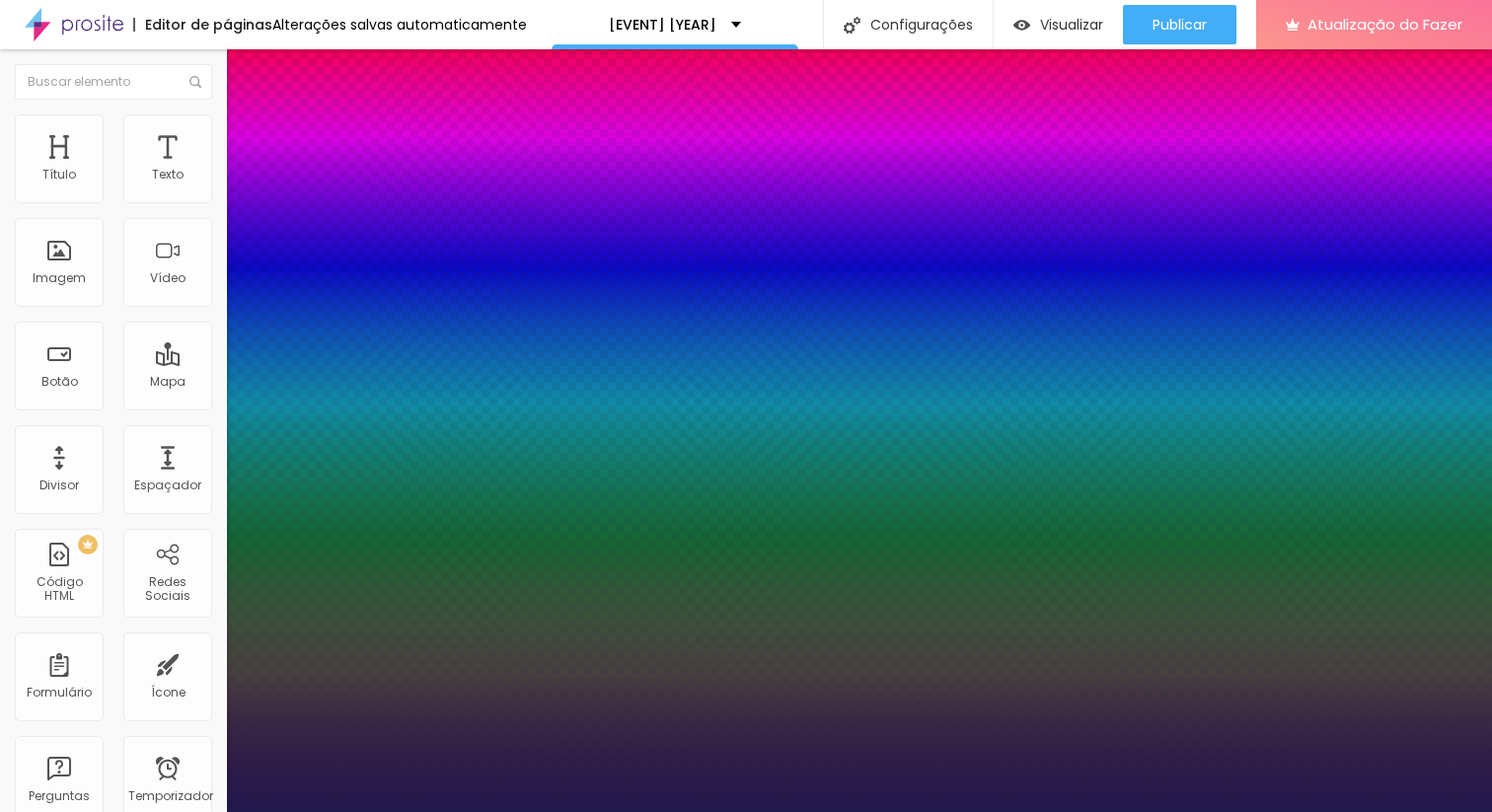 type on "1" 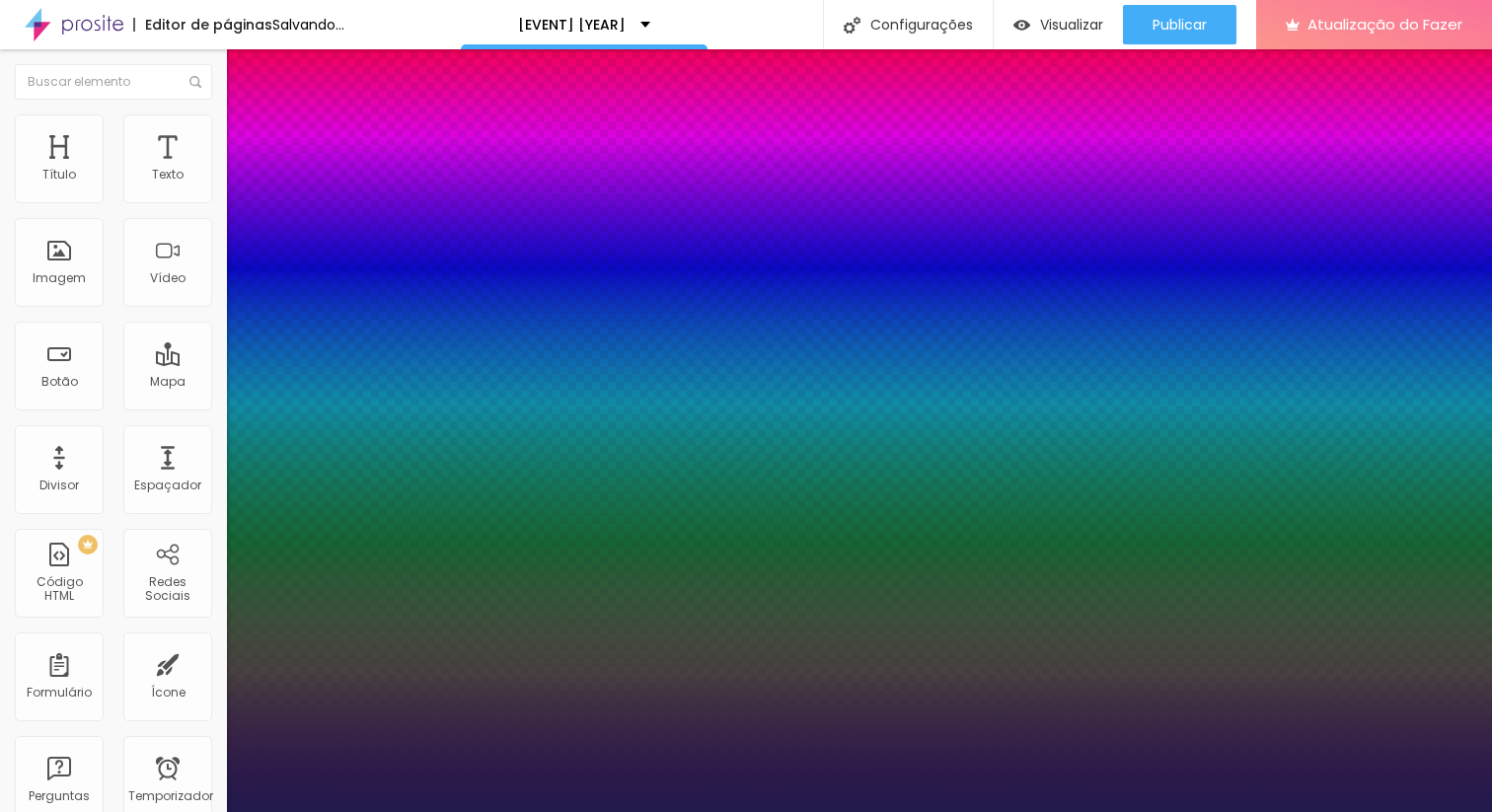 type on "1" 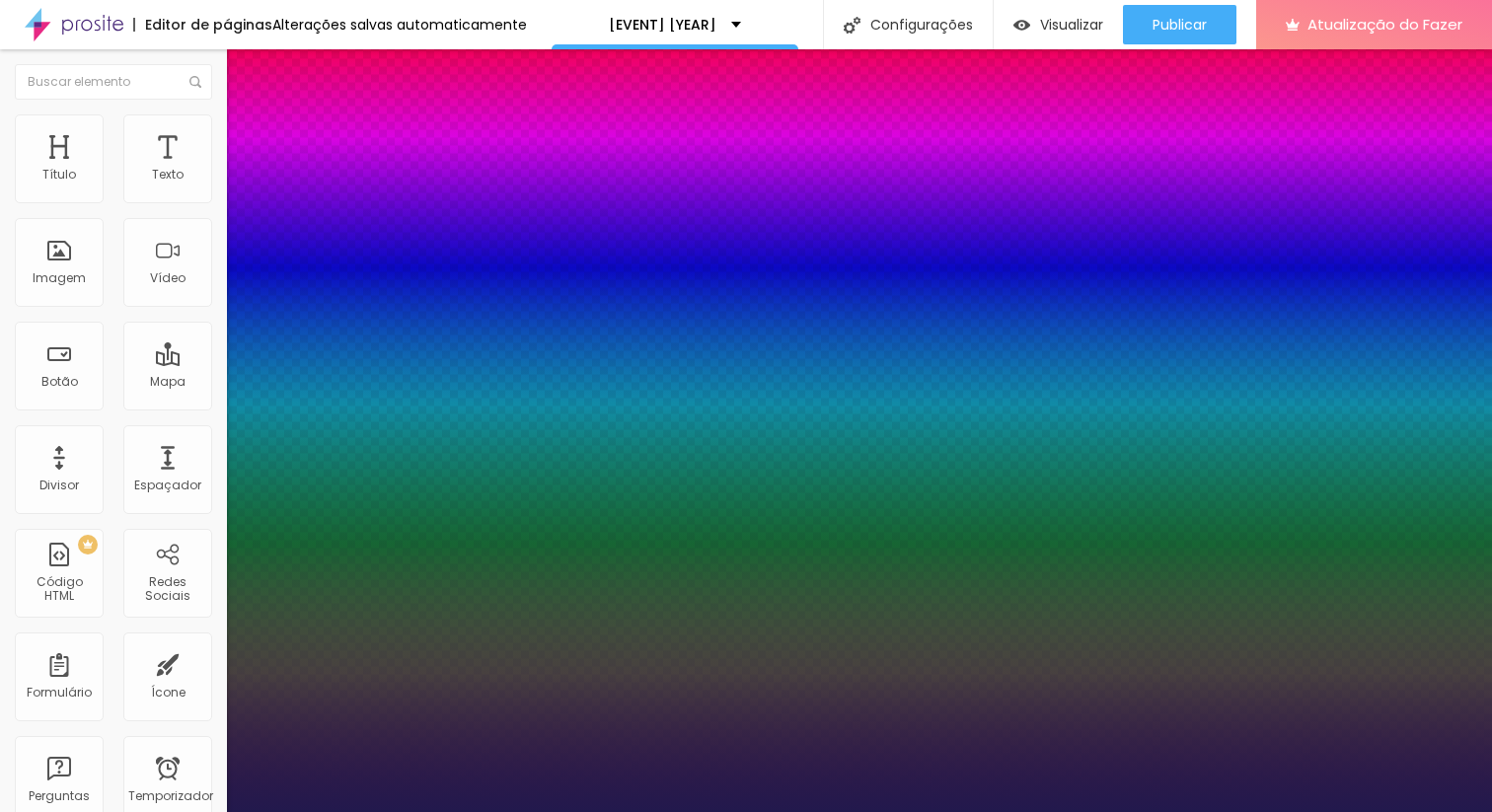 type on "16" 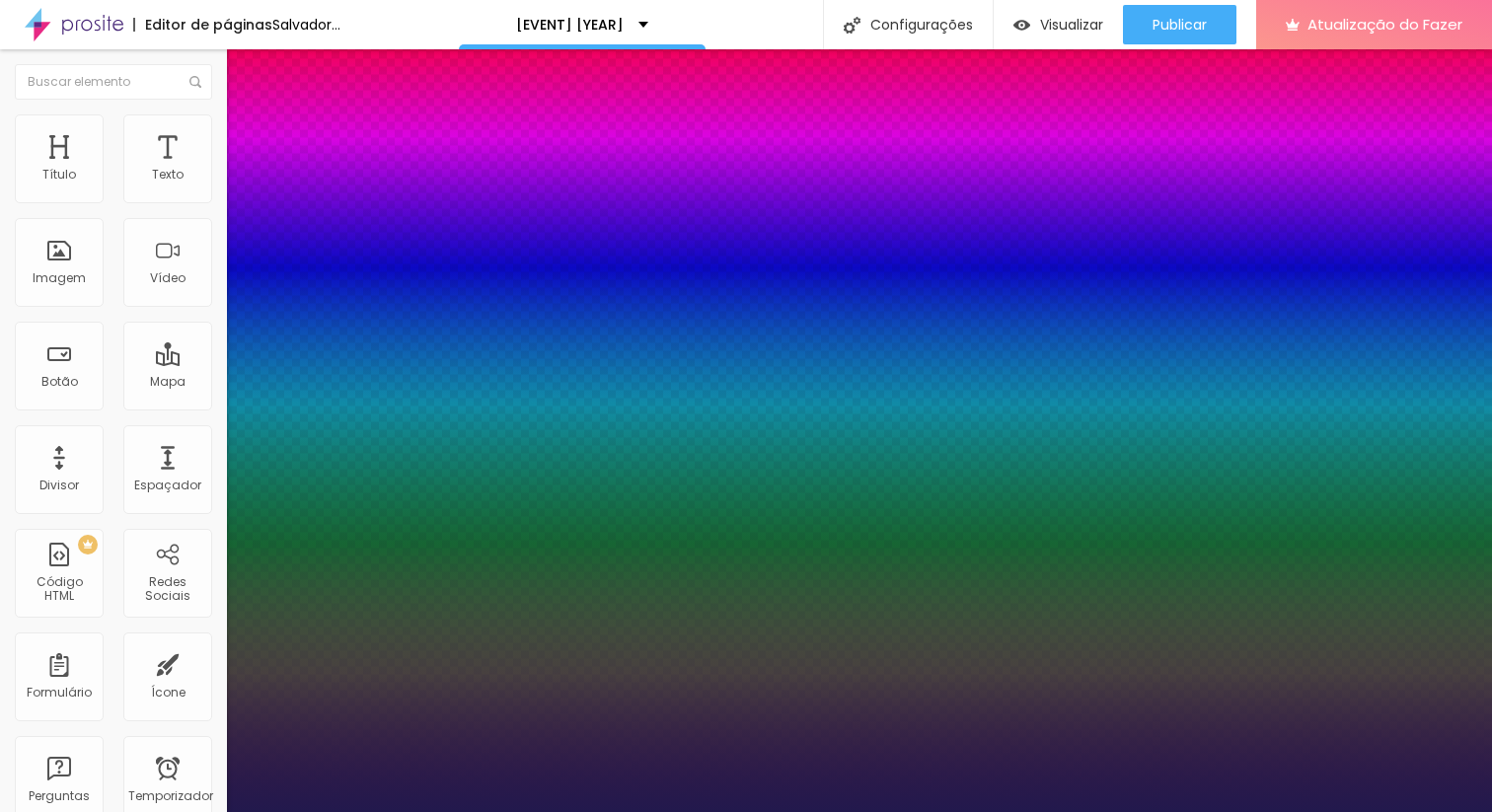 type on "1" 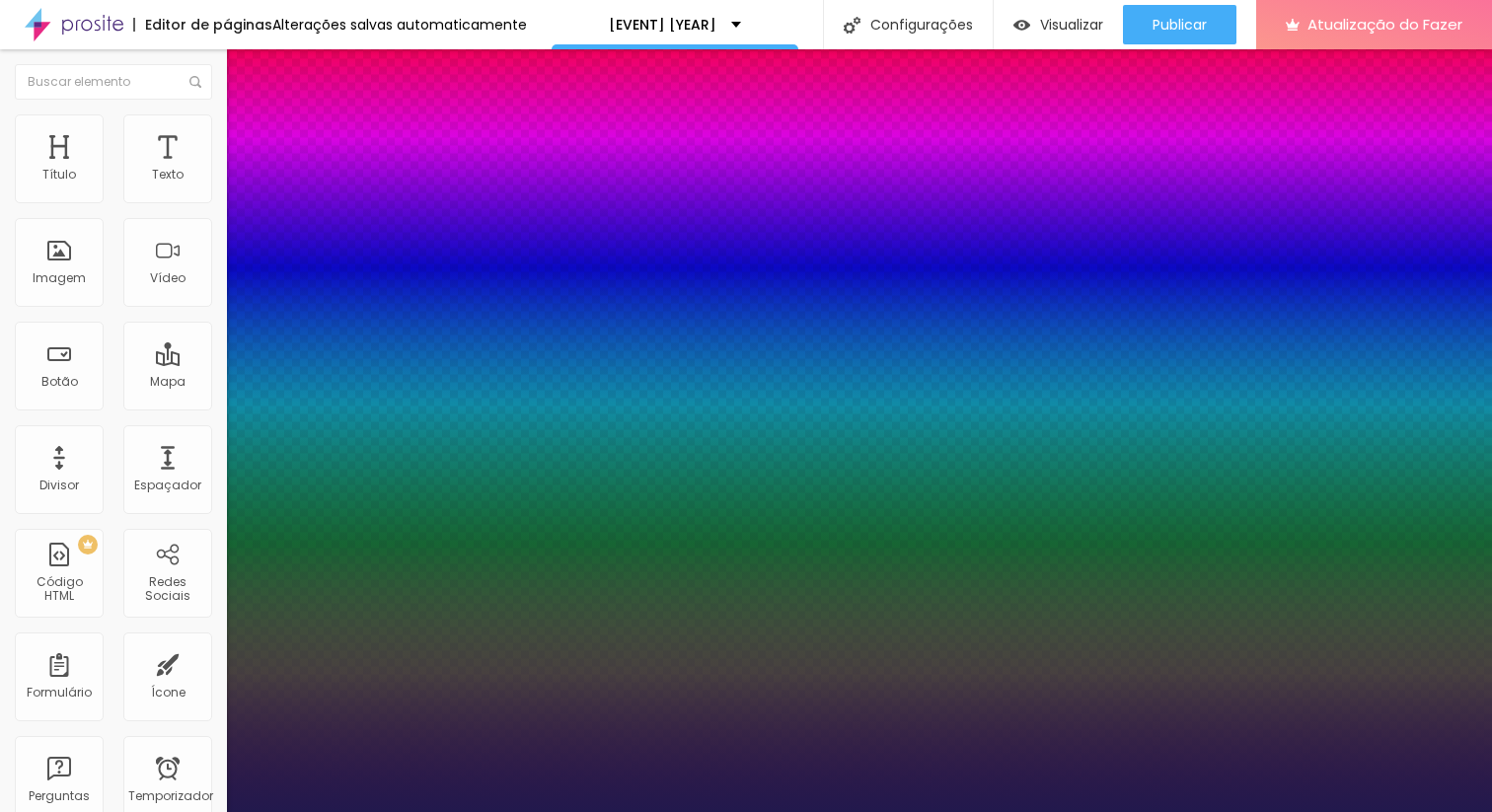 click at bounding box center [746, 1624] 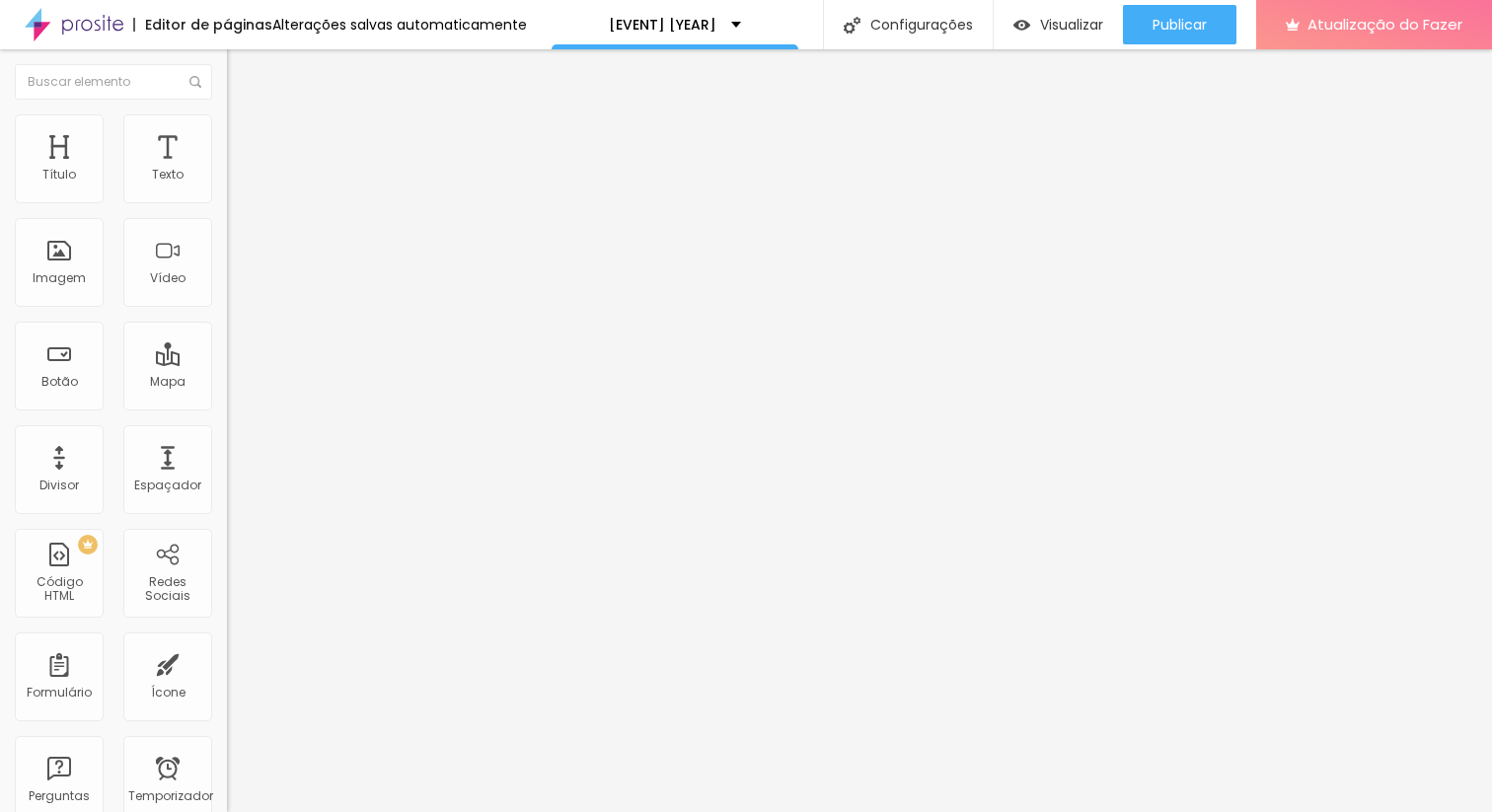 click at bounding box center [236, 123] 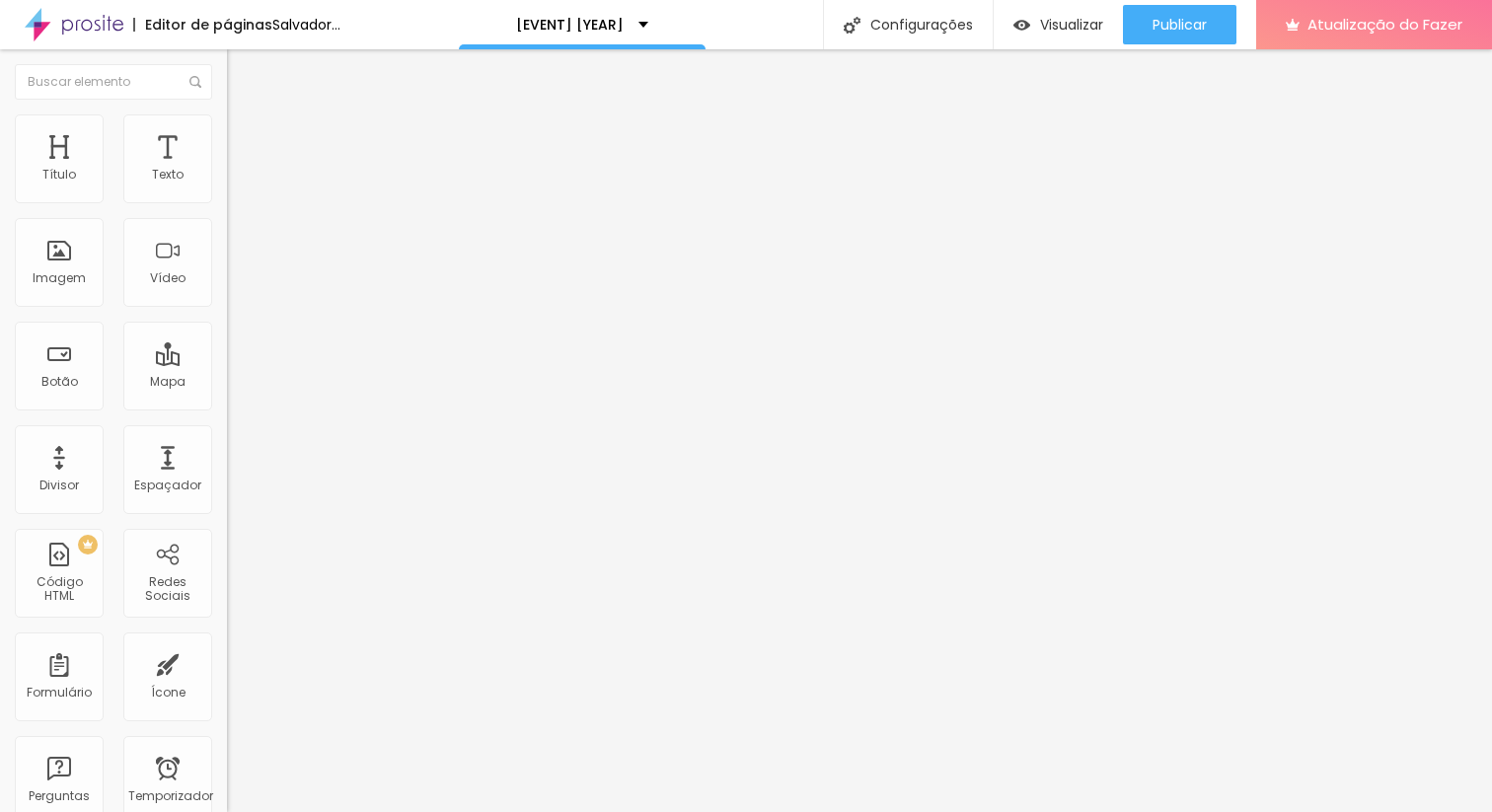 click on "Trocar imagem" at bounding box center (286, 161) 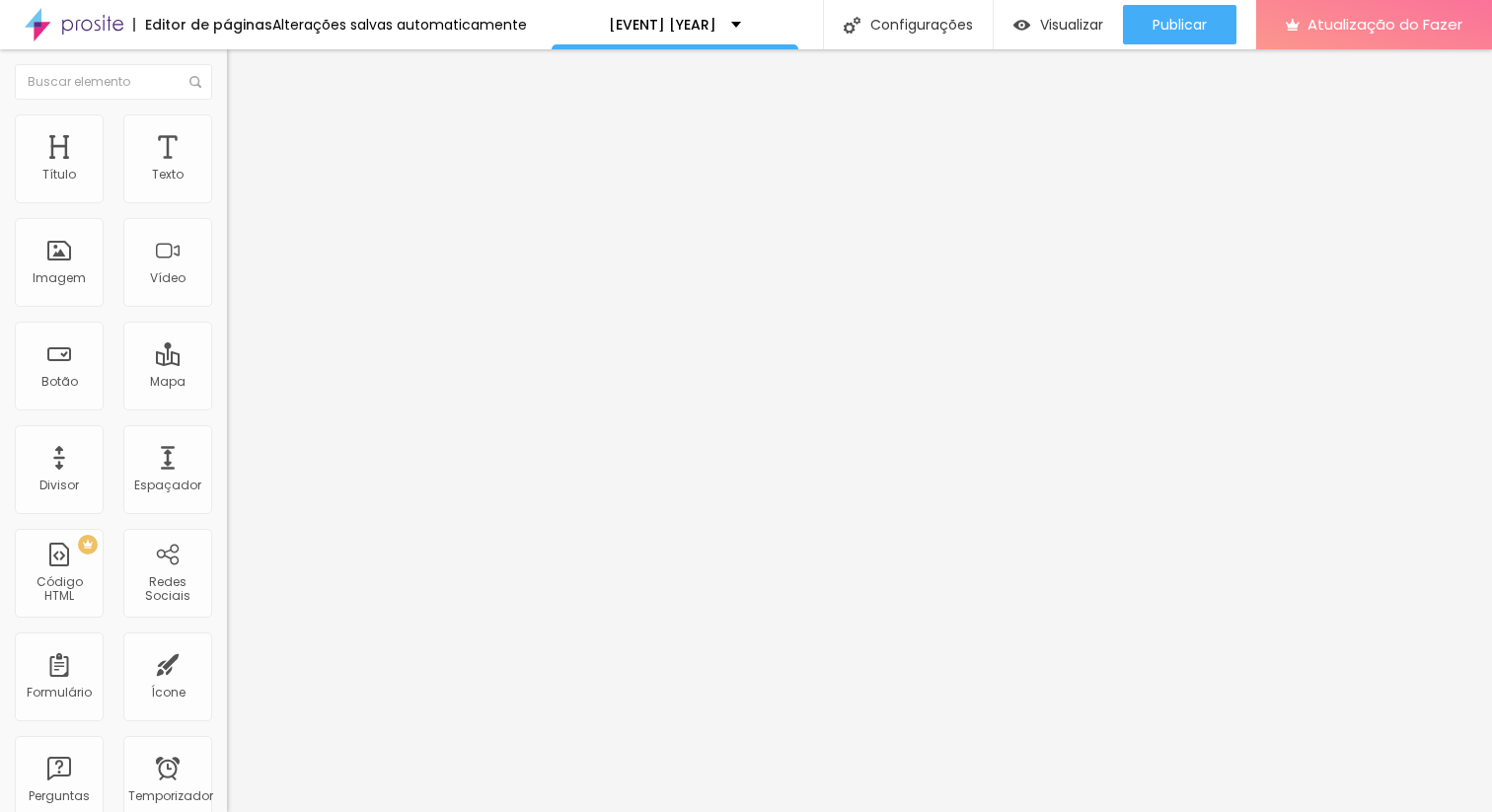 scroll, scrollTop: 0, scrollLeft: 0, axis: both 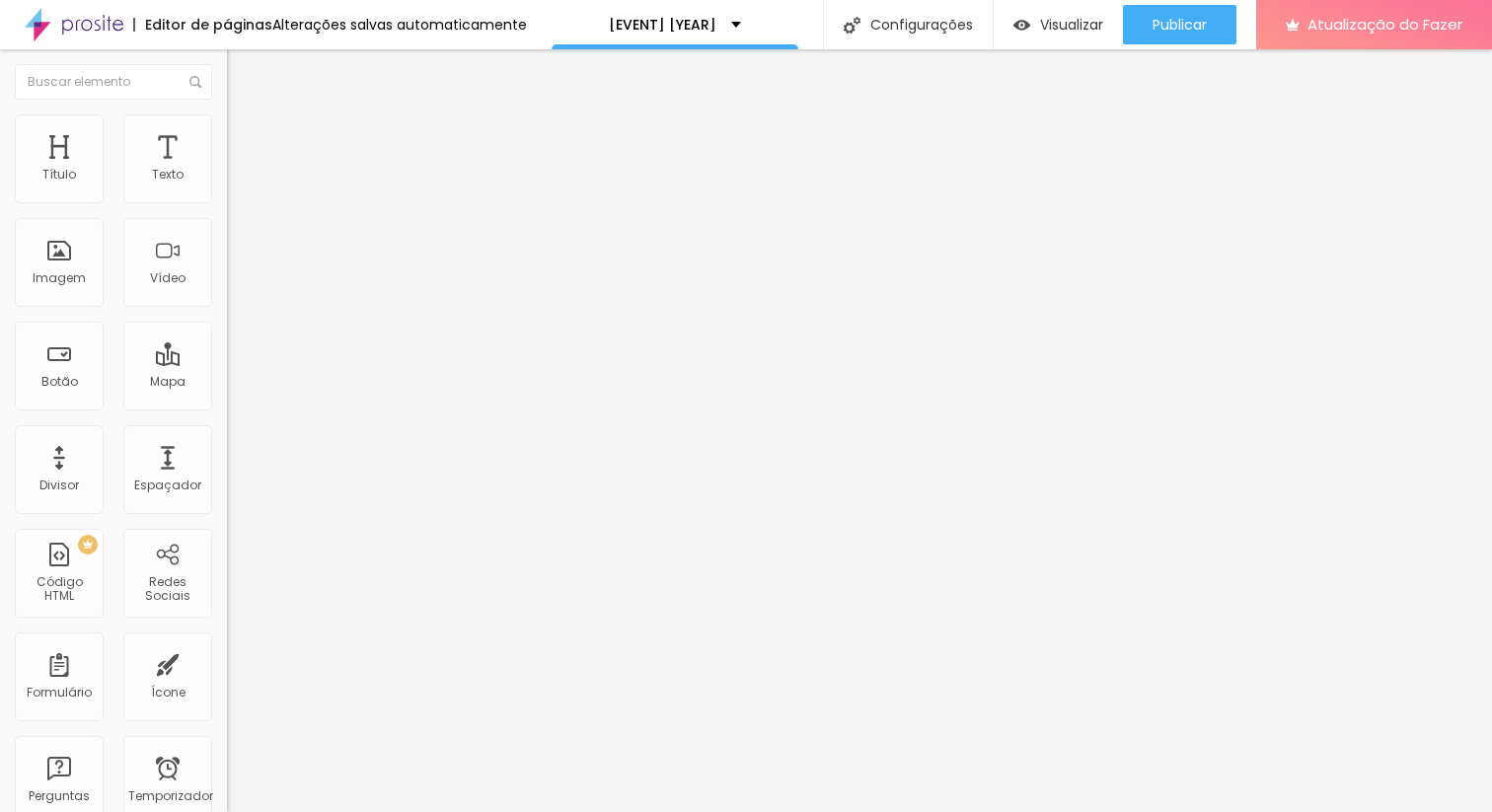 click on "Trocar imagem" at bounding box center (286, 161) 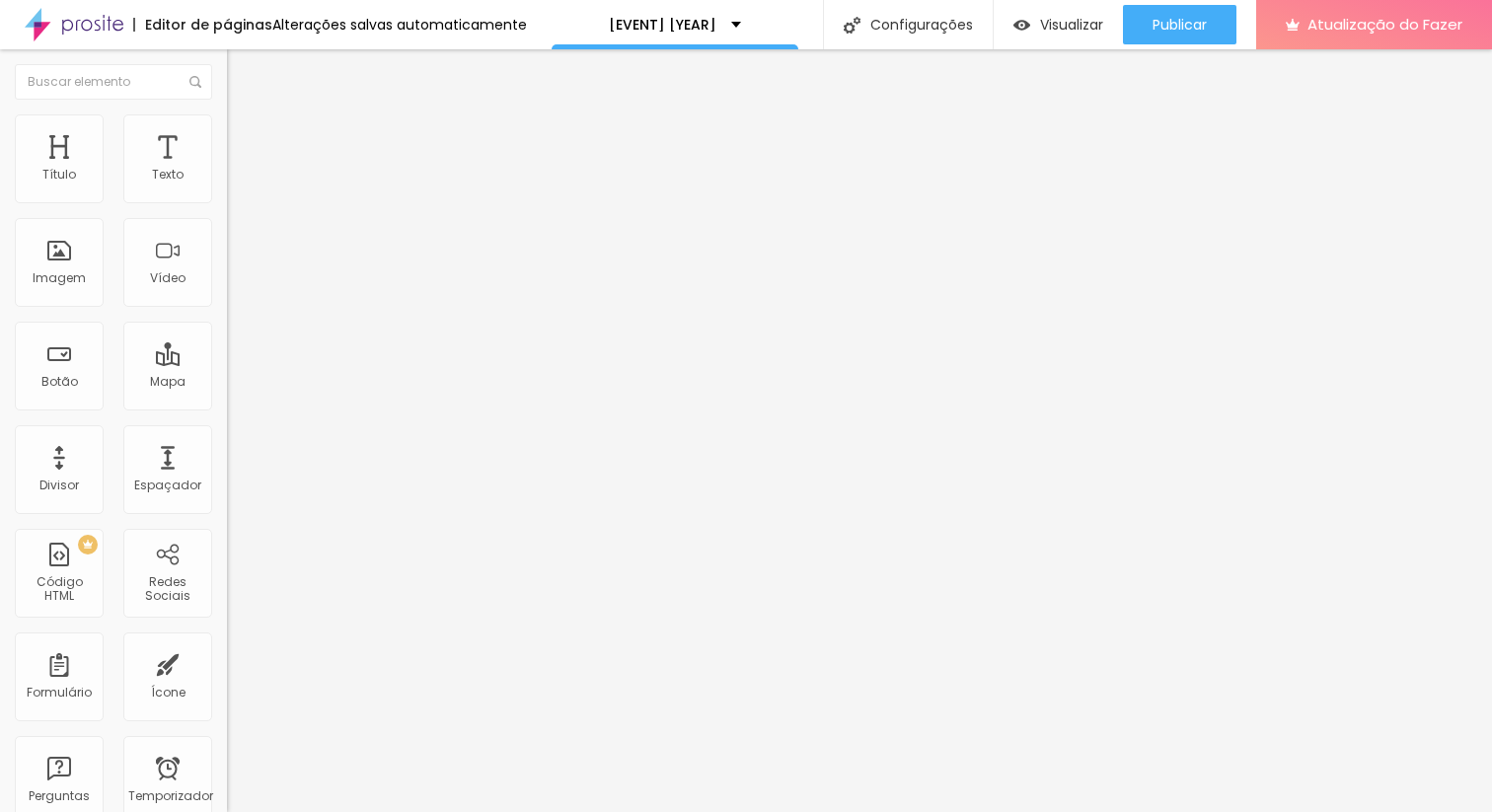 click on "Carregar" at bounding box center (84, 1686) 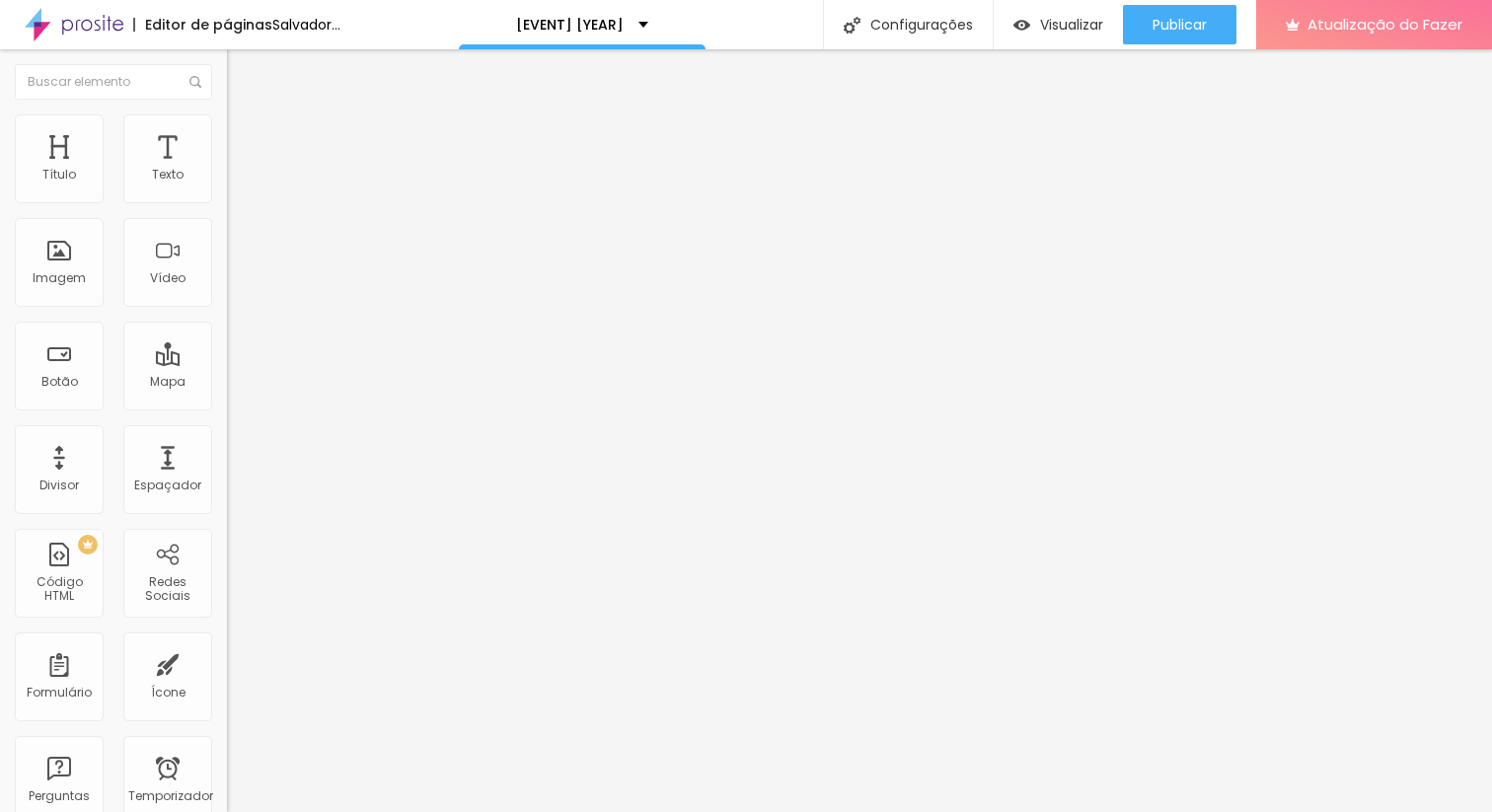click on "Trocar imagem" at bounding box center [286, 161] 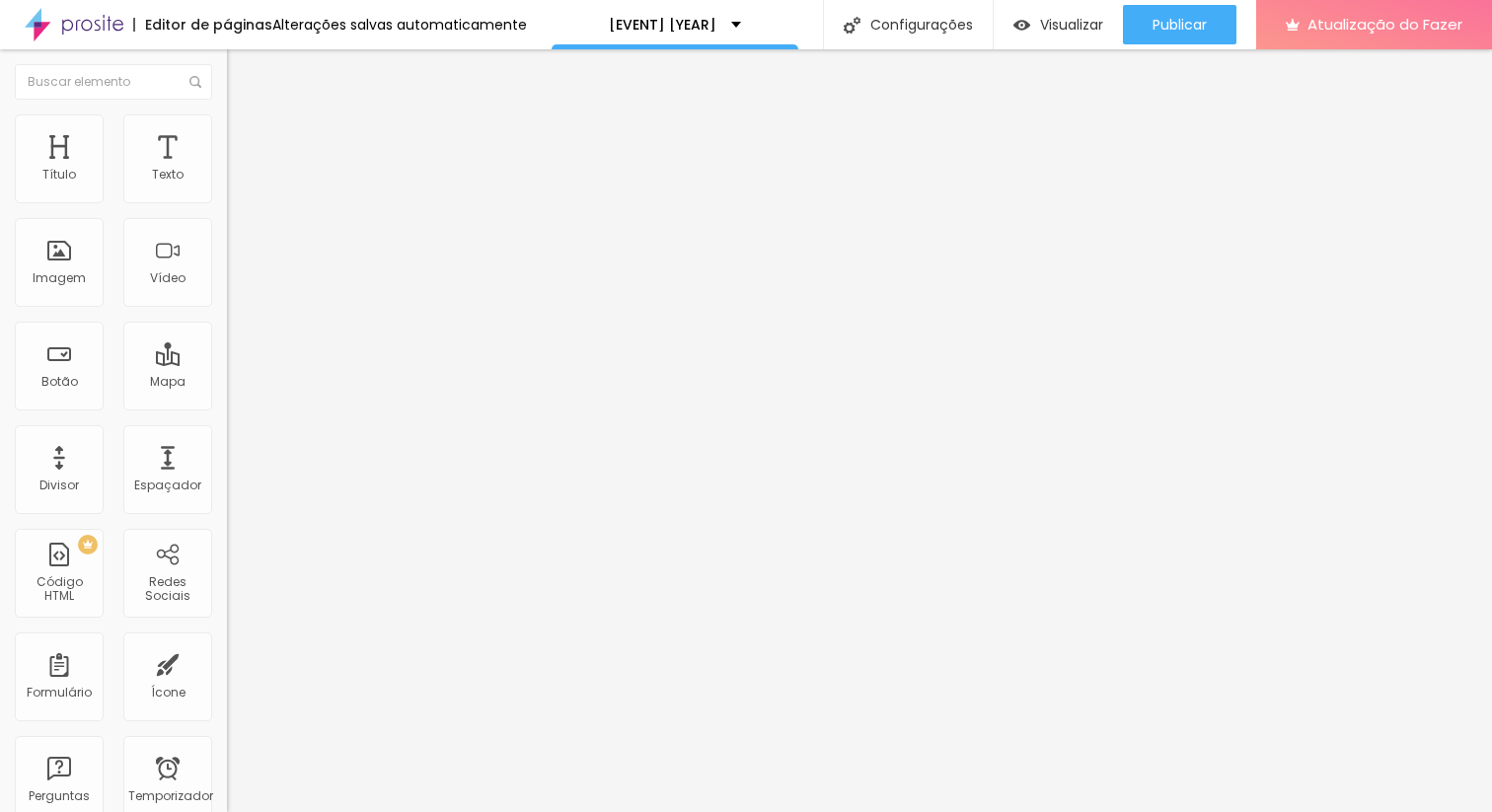 click on "Carregar" at bounding box center (71, 1684) 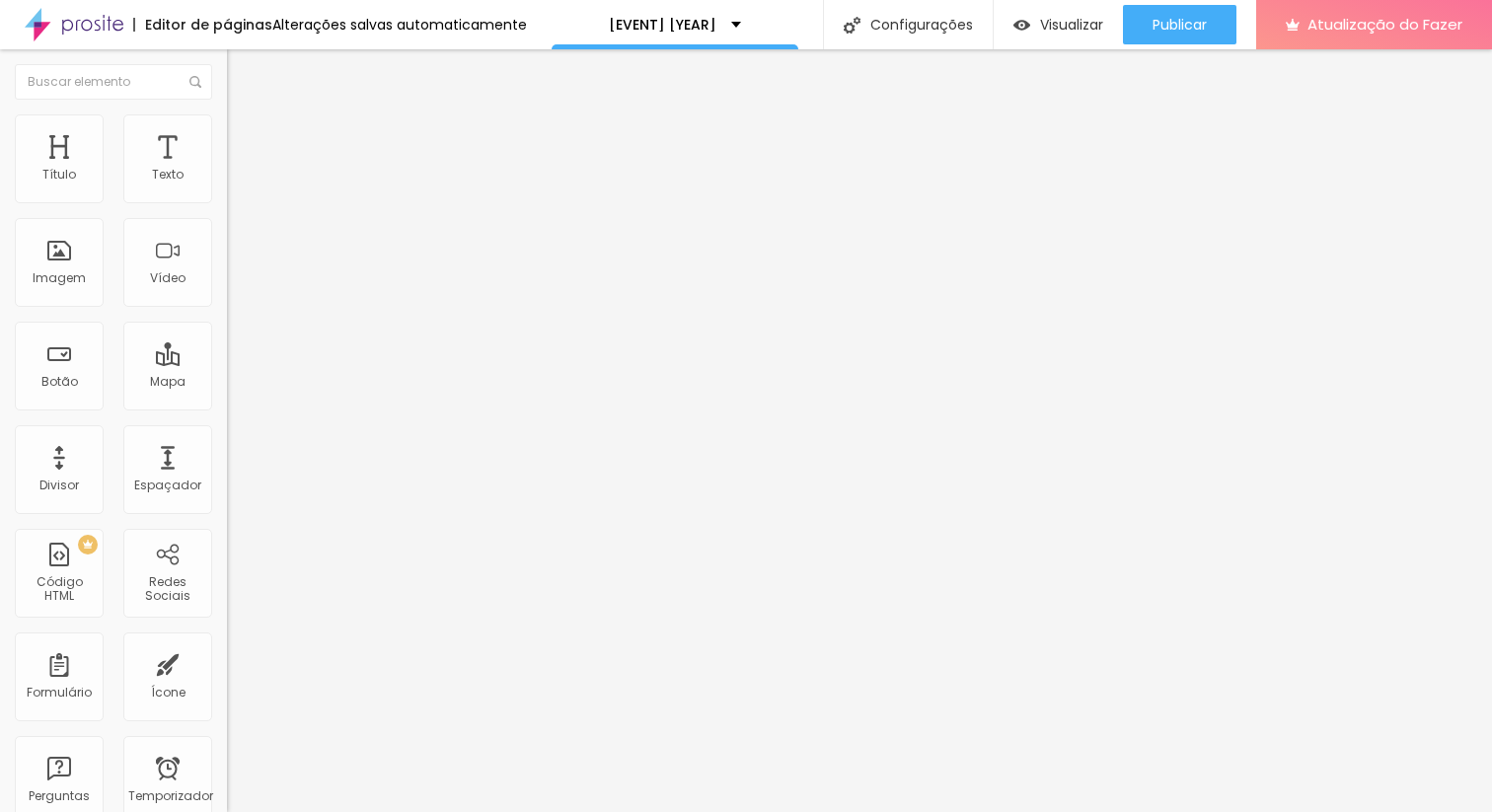 click on "Trocar imagem" at bounding box center [286, 161] 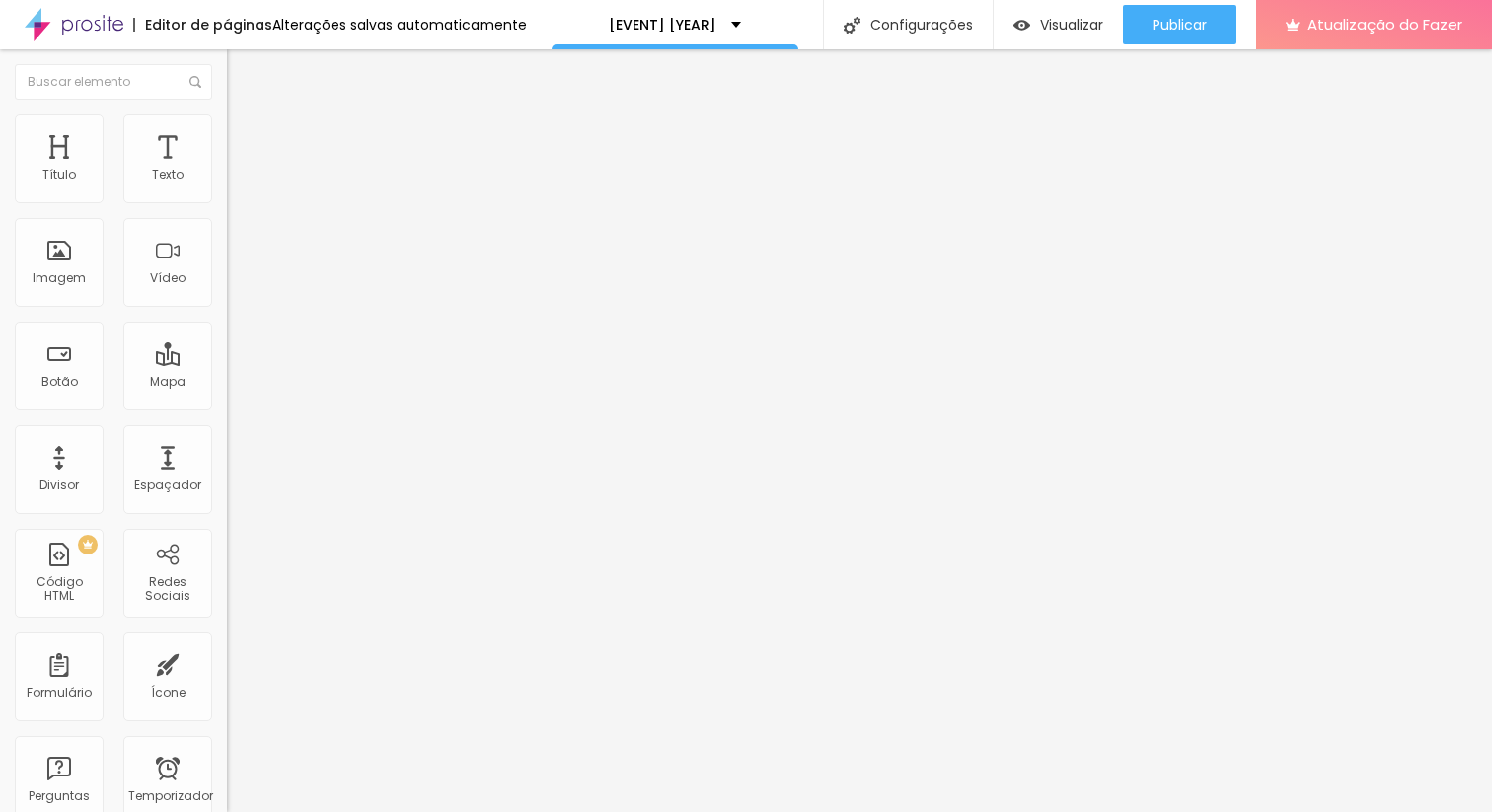 scroll, scrollTop: 0, scrollLeft: 0, axis: both 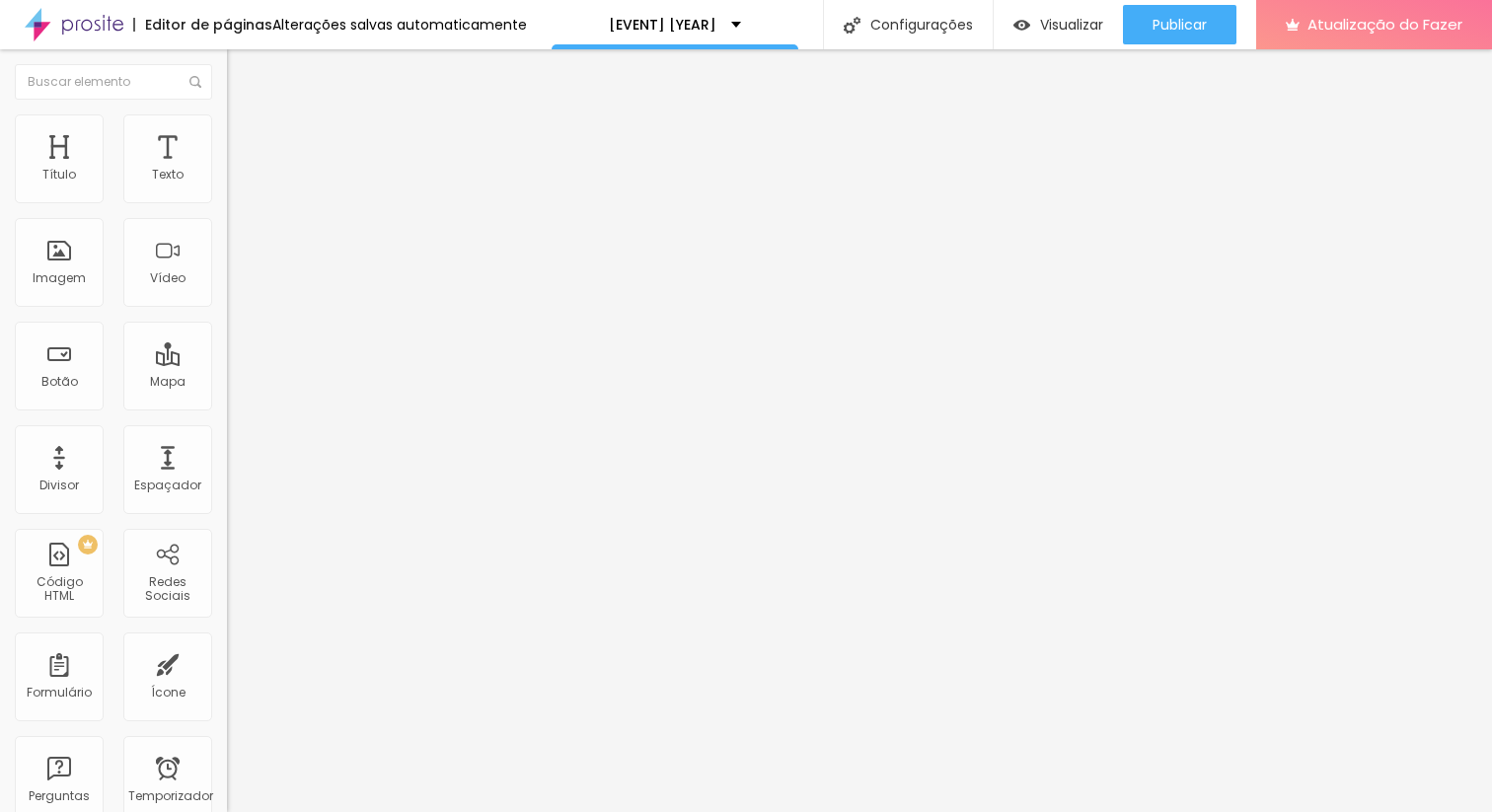 click 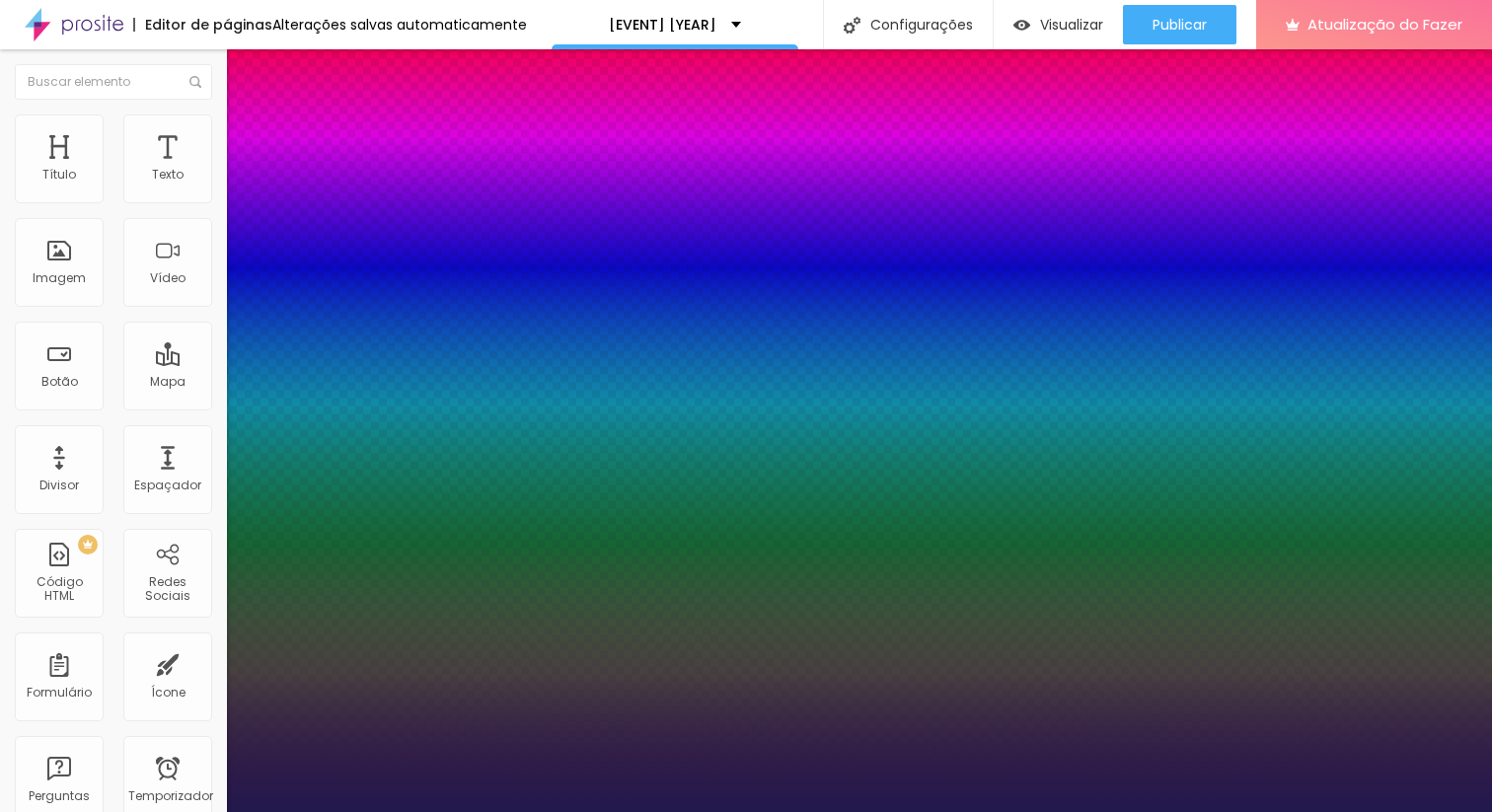 type on "1" 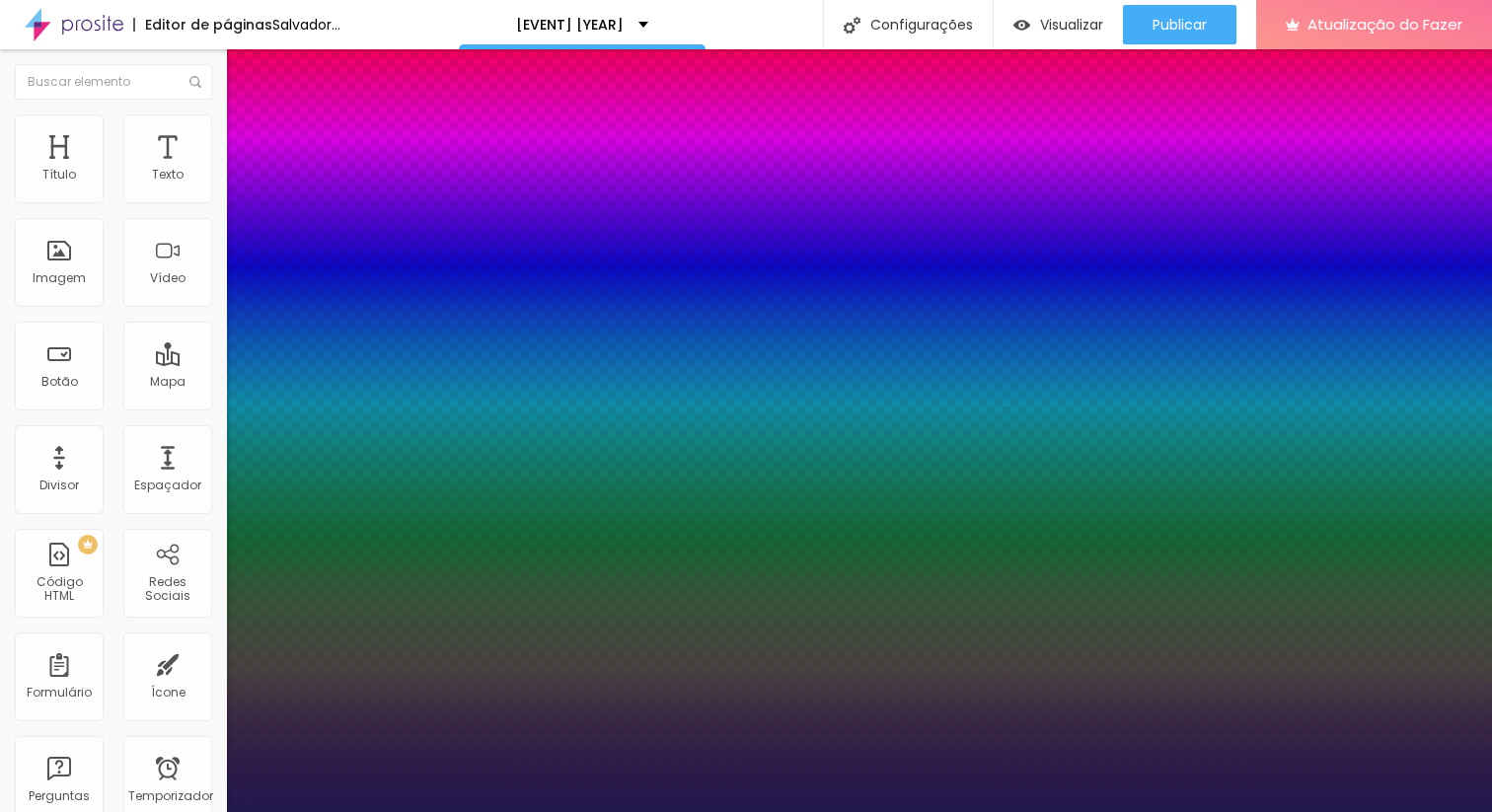 type on "1" 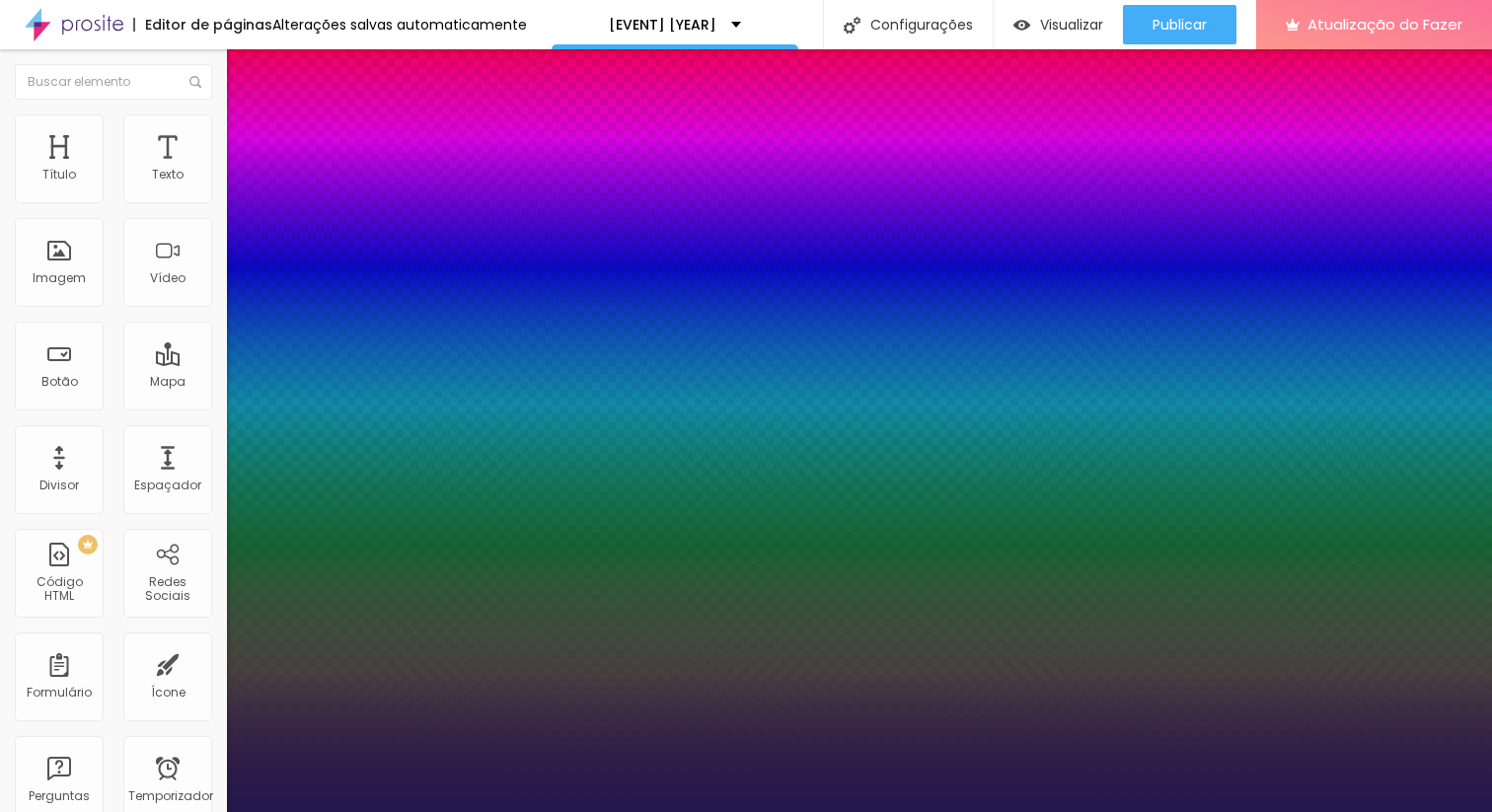 click on "AbrilFatface-Regular Actor-Regular Alegreya AlegreyaBlack Alice Allan-Bold Allan-Regular Amaranth AmaticaSC AmaticSC Amita-Bold Amita-Regular Anaheim AnonymousPro-Bold AnonymousPro-Italic AnonymousPro-Regular Arapey Archivo-Bold Archivo-Italic Archivo-Regular ArefRuqaa Arsenal-Bold Arsenal-Italic Arsenal-Regular Arvo Assistant AssistantLight AveriaLibre AveriaLibreLight AveriaSansLibre-Bold AveriaSansLibre-Italic AveriaSansLibre-Regular Bangers-Regular Bentham-Regular Bevan-Regular BioRhyme BioRhymeExtraBold BioRhymeLight Bitter BreeSerif ButterflyKids-Regular ChangaOne-Italic ChangaOne-Regular Chewy-Regular Chivo CinzelDecorative-Black CinzelDecorative-Bold CinzelDecorative-Regular Comfortaa-Bold Comfortaa-Light Comfortaa-Regular ComingSoon Cookie-Regular Corben-Bold Corben-Regular Cormorant CormorantGeramond-Bold CormorantGeramond-Italic CormorantGeramond-Medium CormorantGeramond-Regular CormorantLight Cousine-Bold Cousine-Italic Cousine-Regular Creepster-Regular CrimsonText CrimsonTextBold Cuprum FjallaOne" at bounding box center [106, 1646] 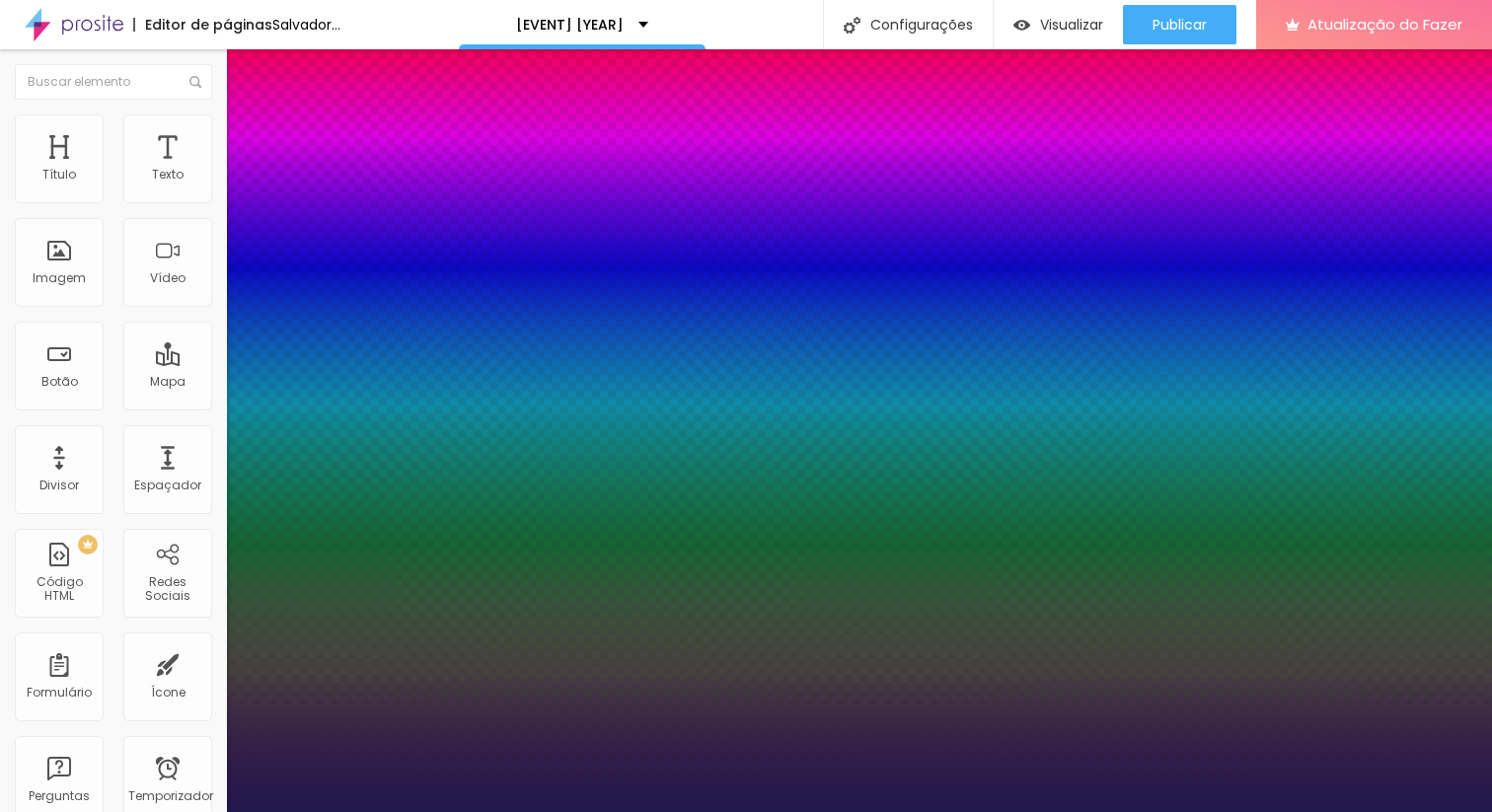 type on "1" 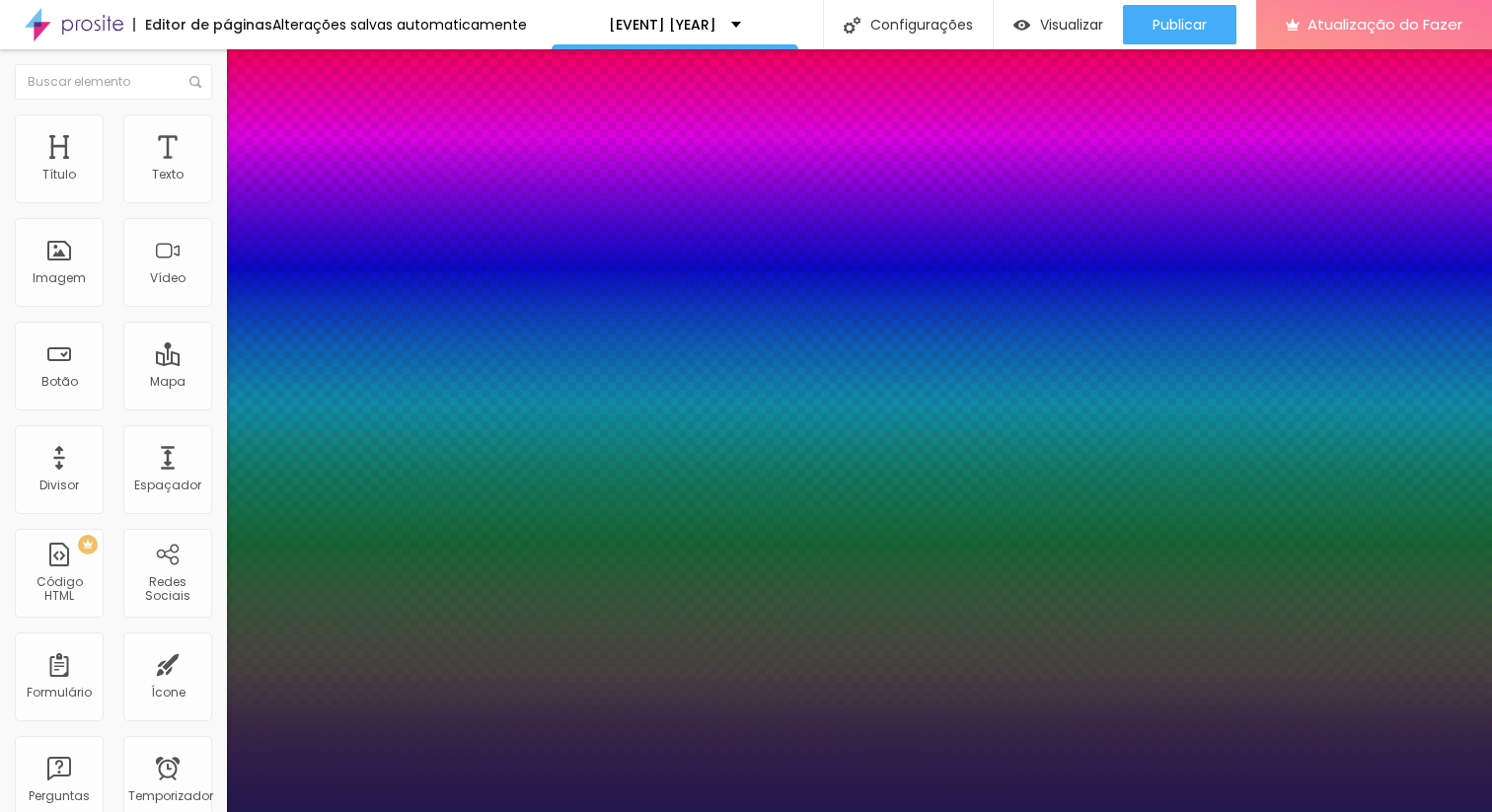 click at bounding box center [746, 1624] 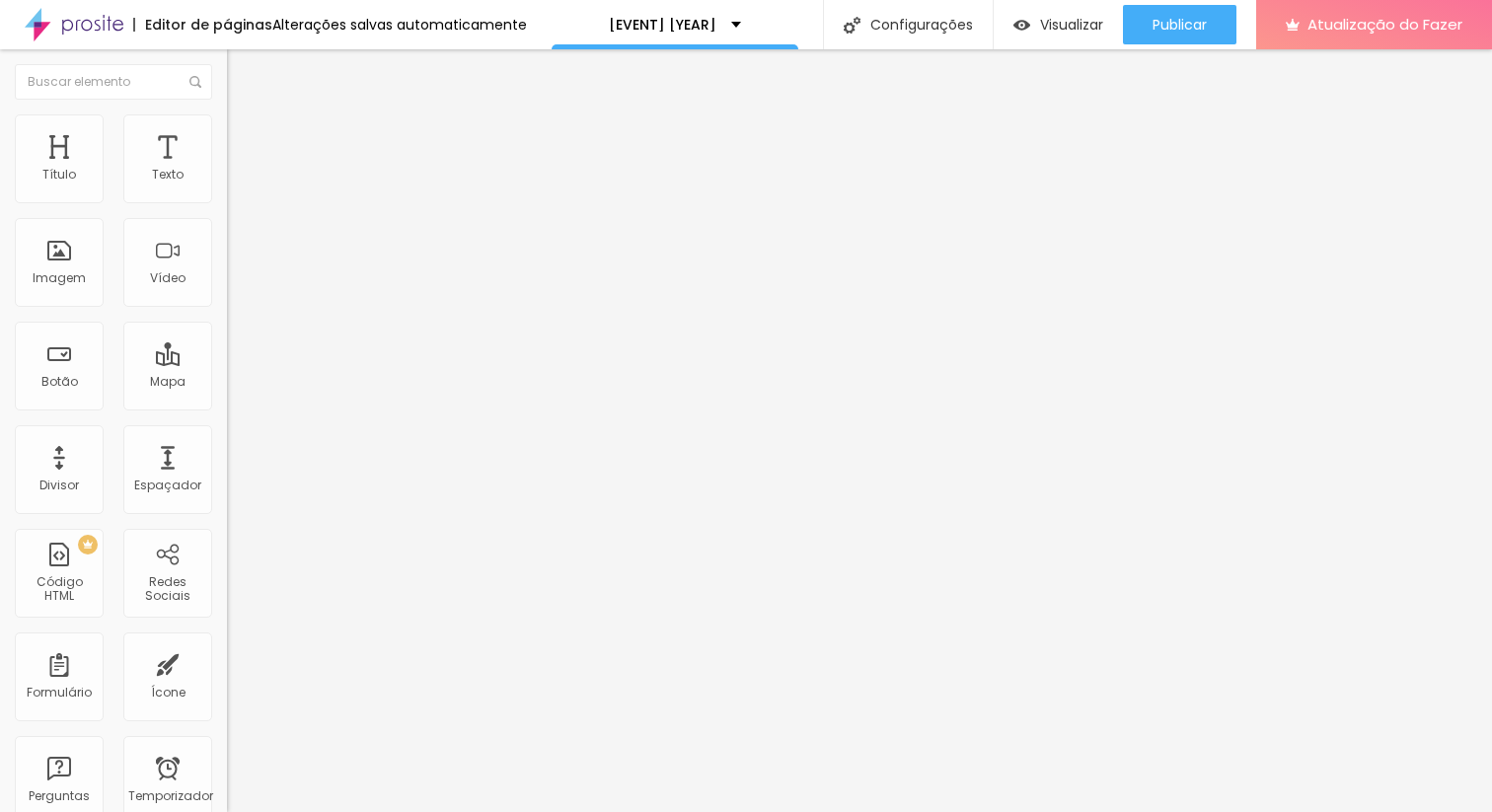click 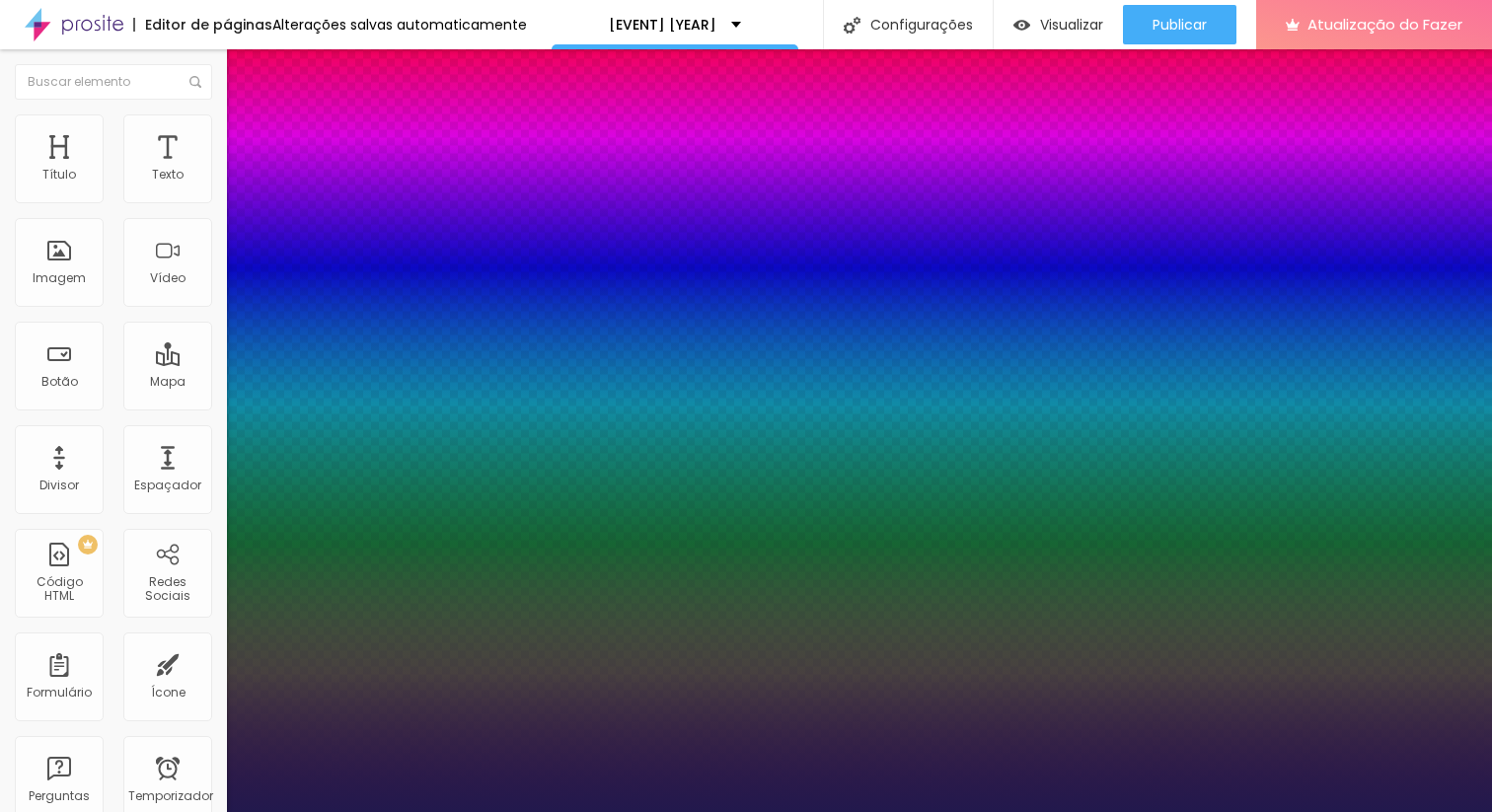 type on "1" 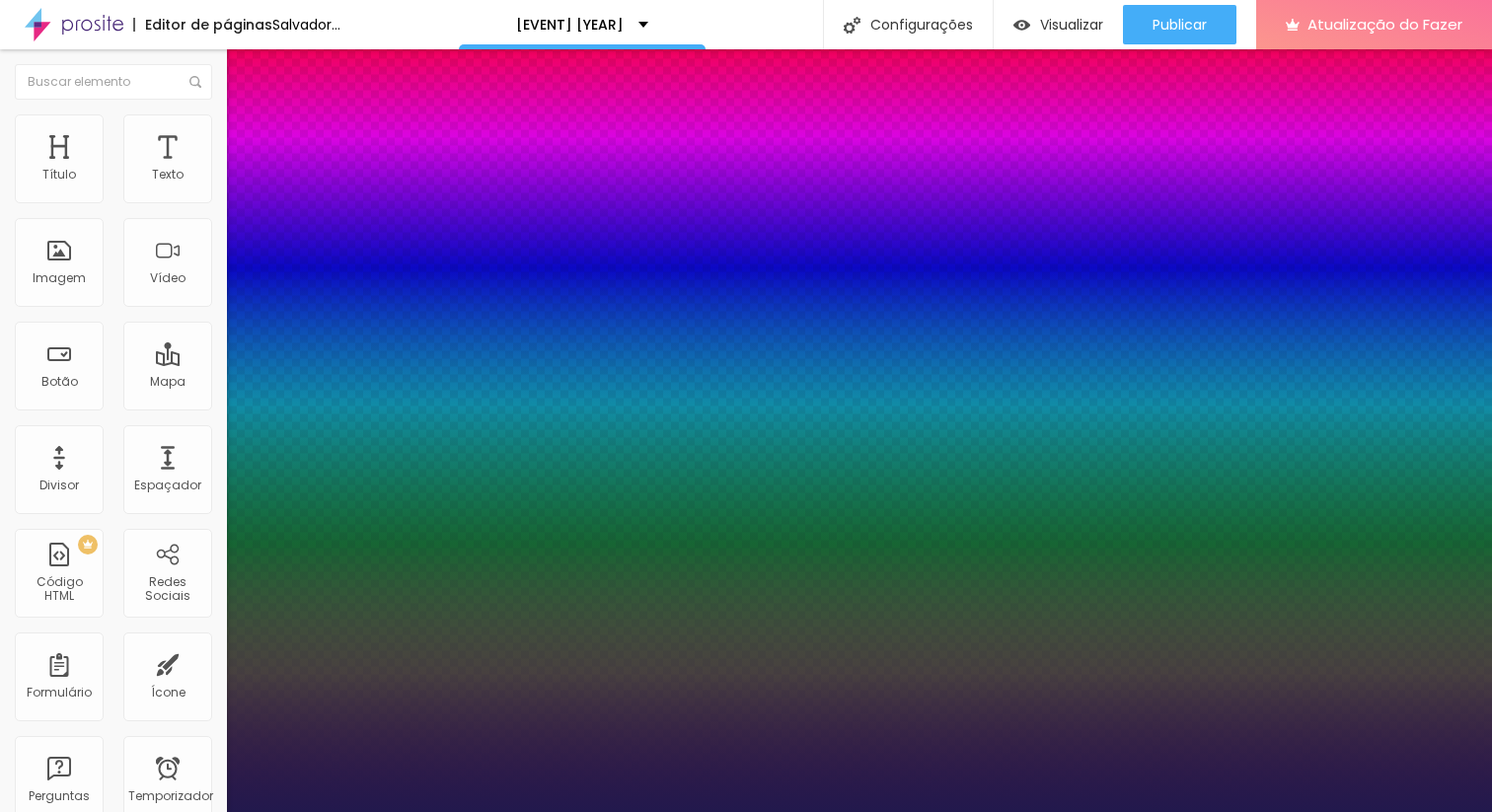 type on "1" 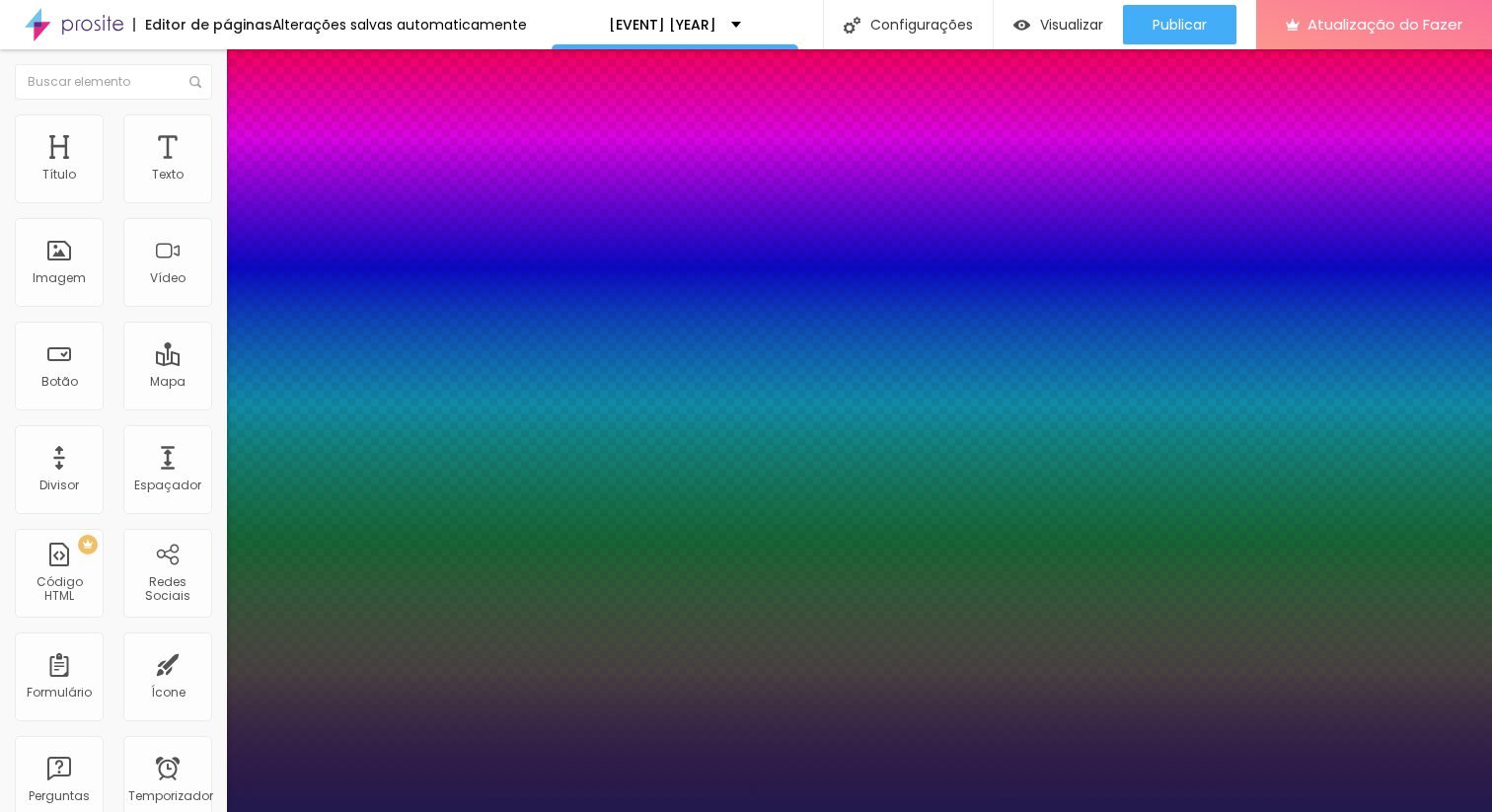 click at bounding box center (746, 1624) 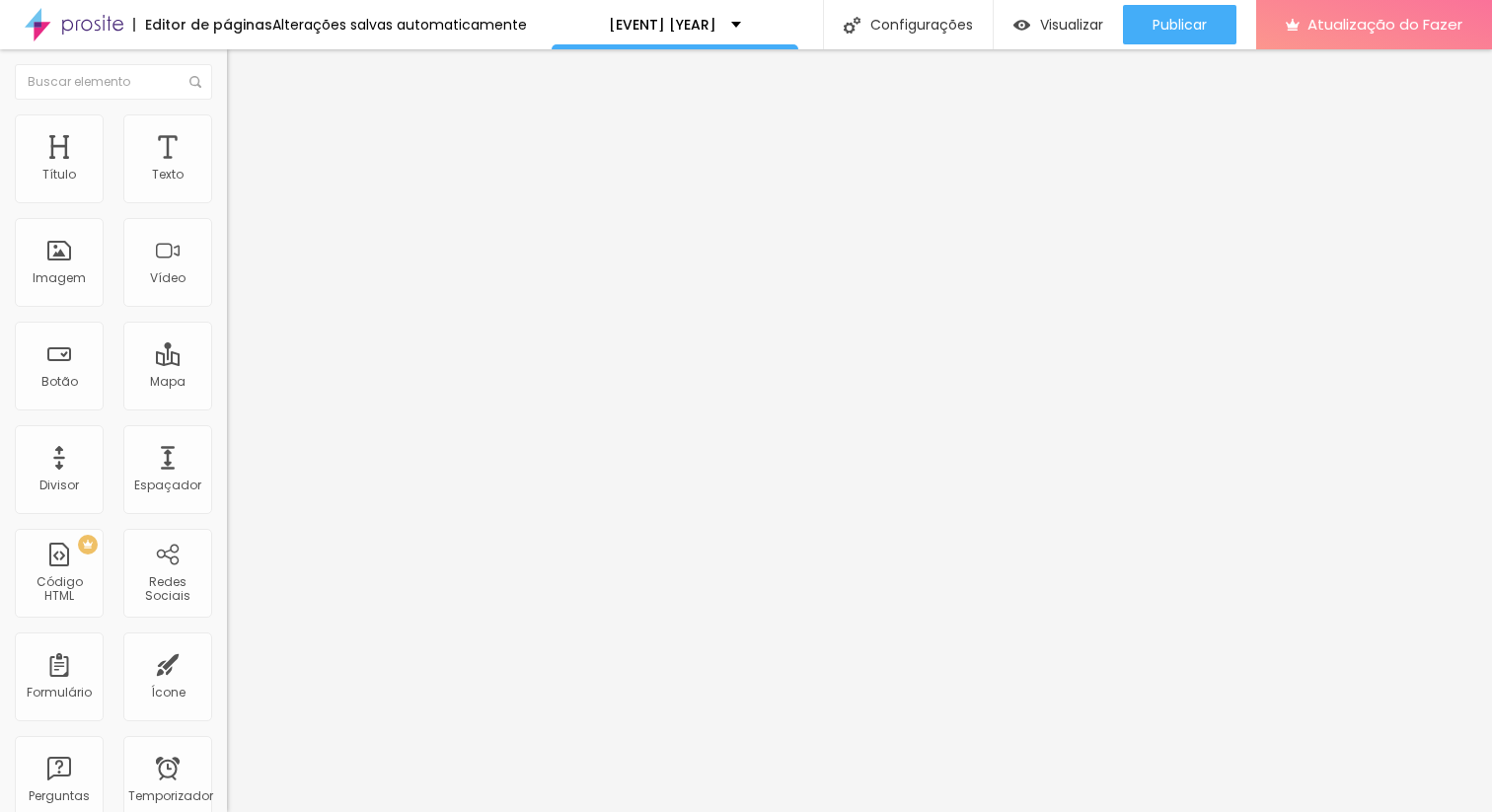 click at bounding box center (241, 179) 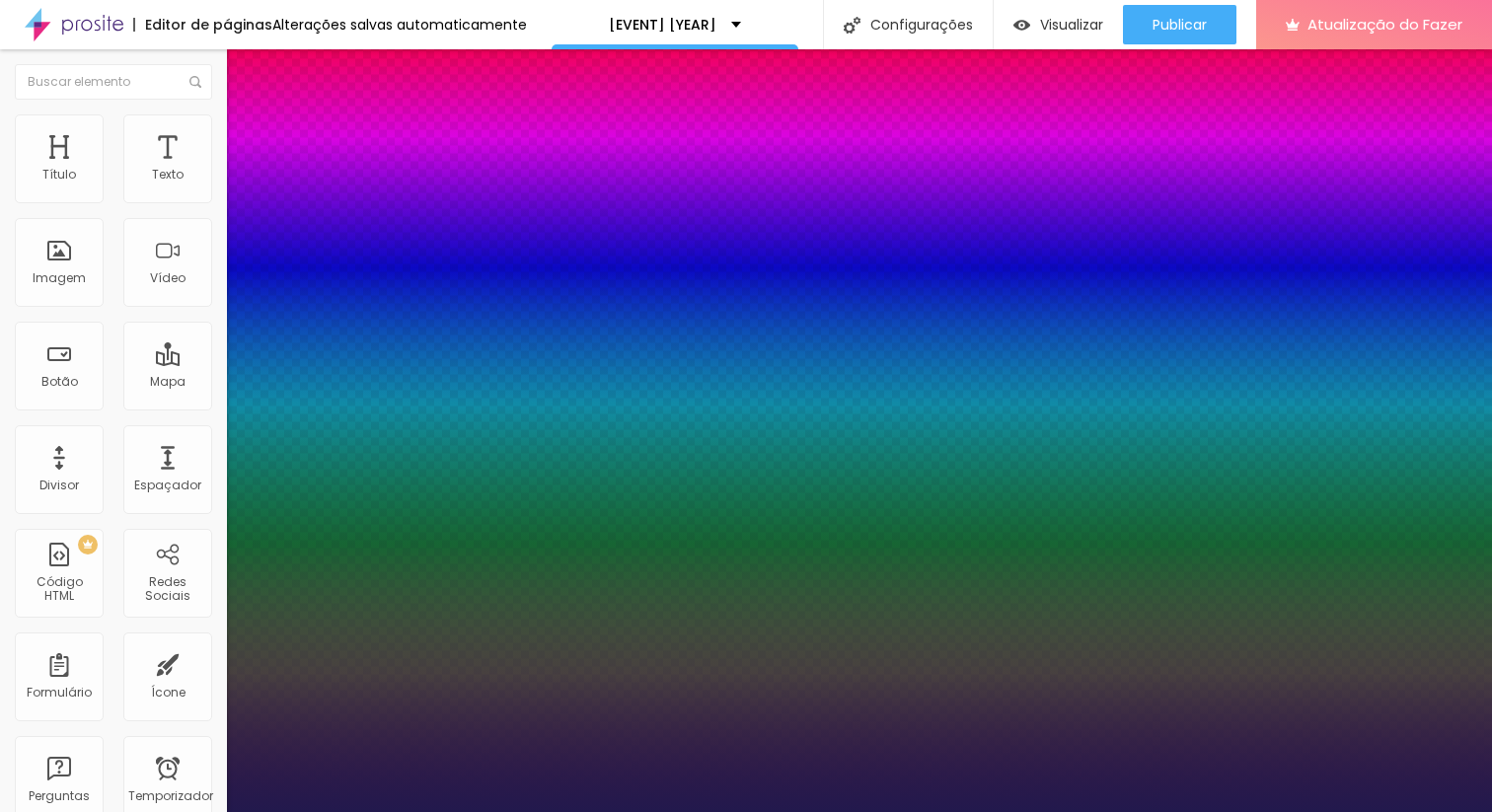 type on "1" 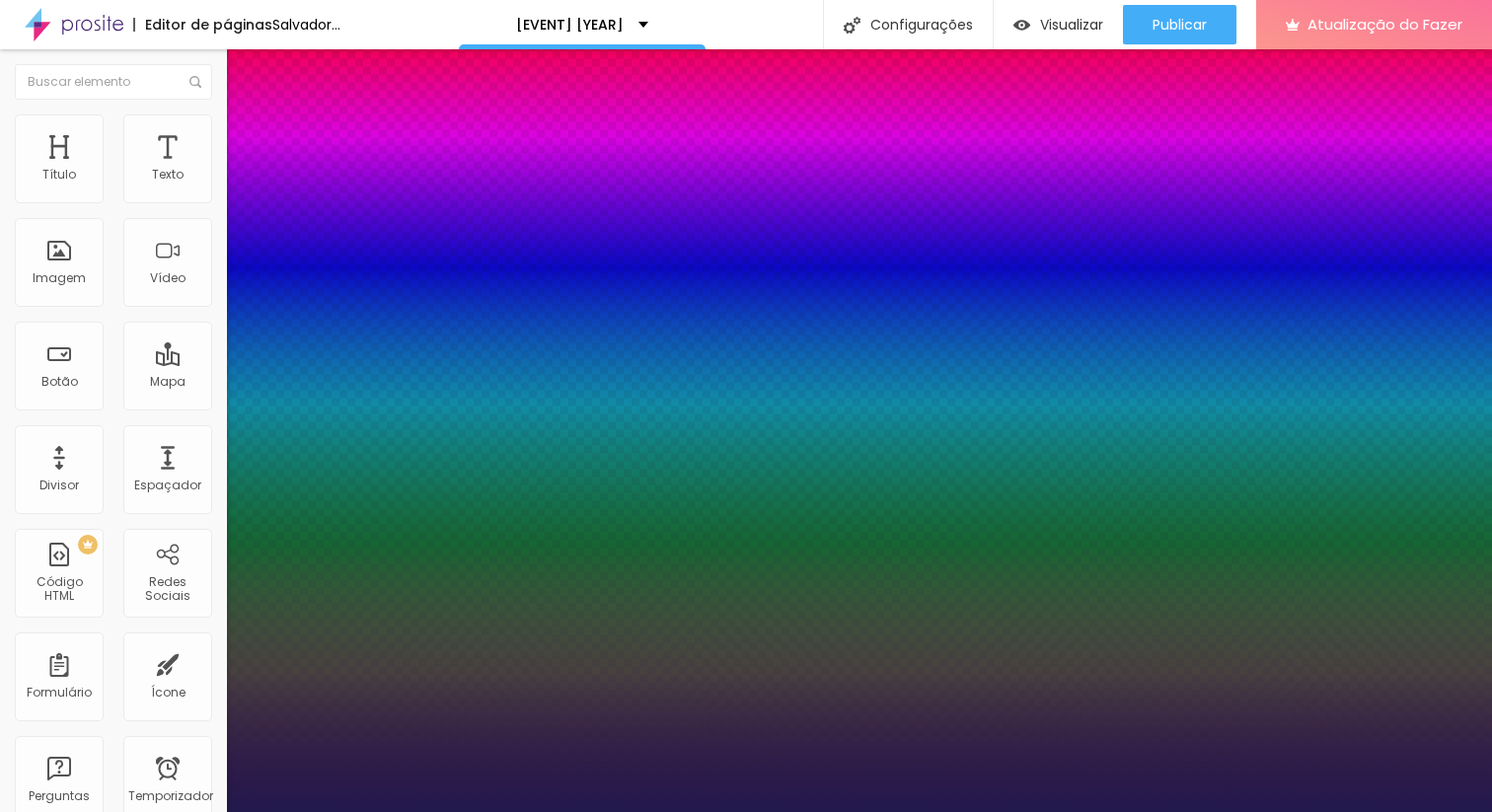 type on "1" 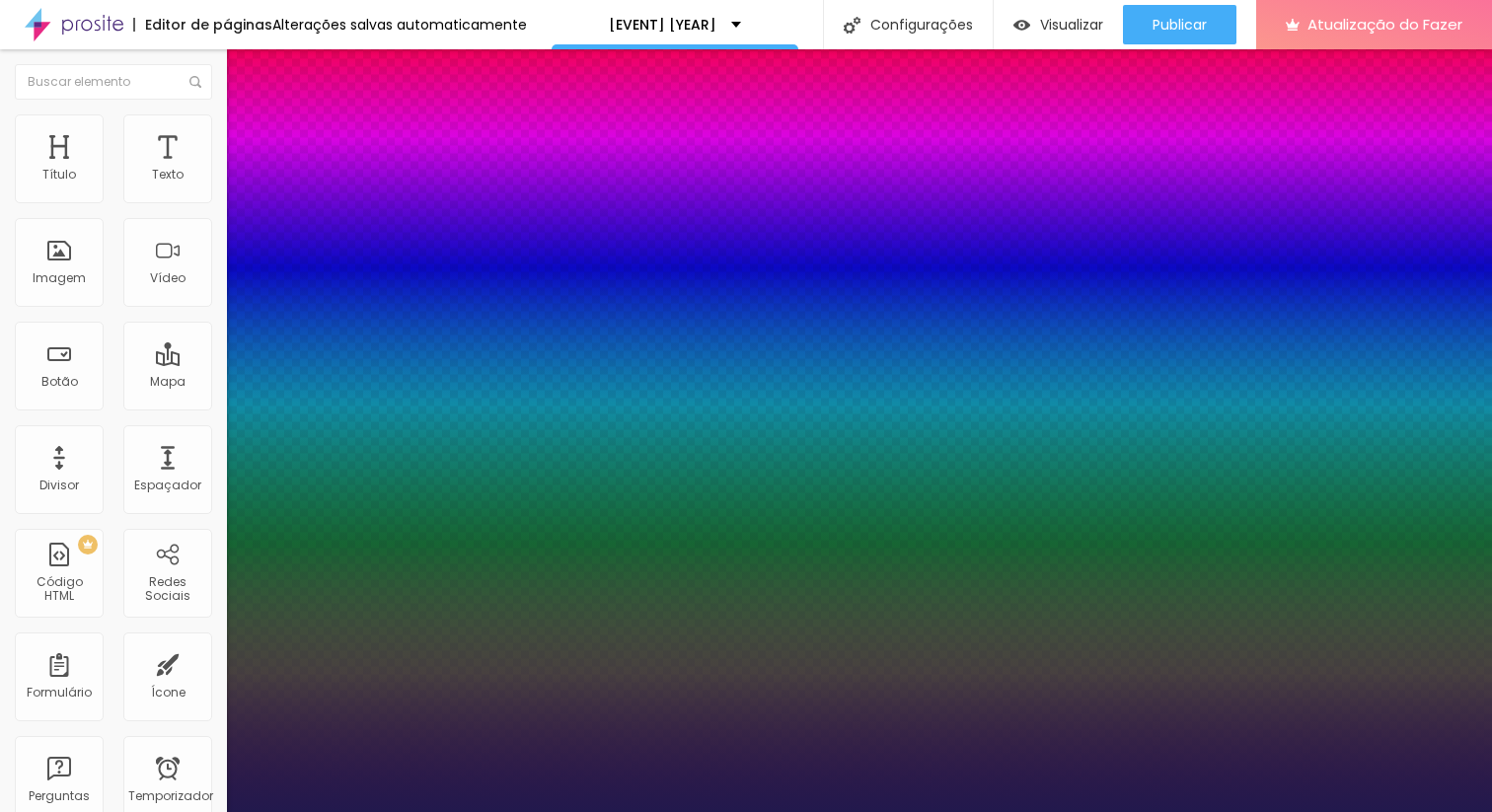 click at bounding box center [746, 1624] 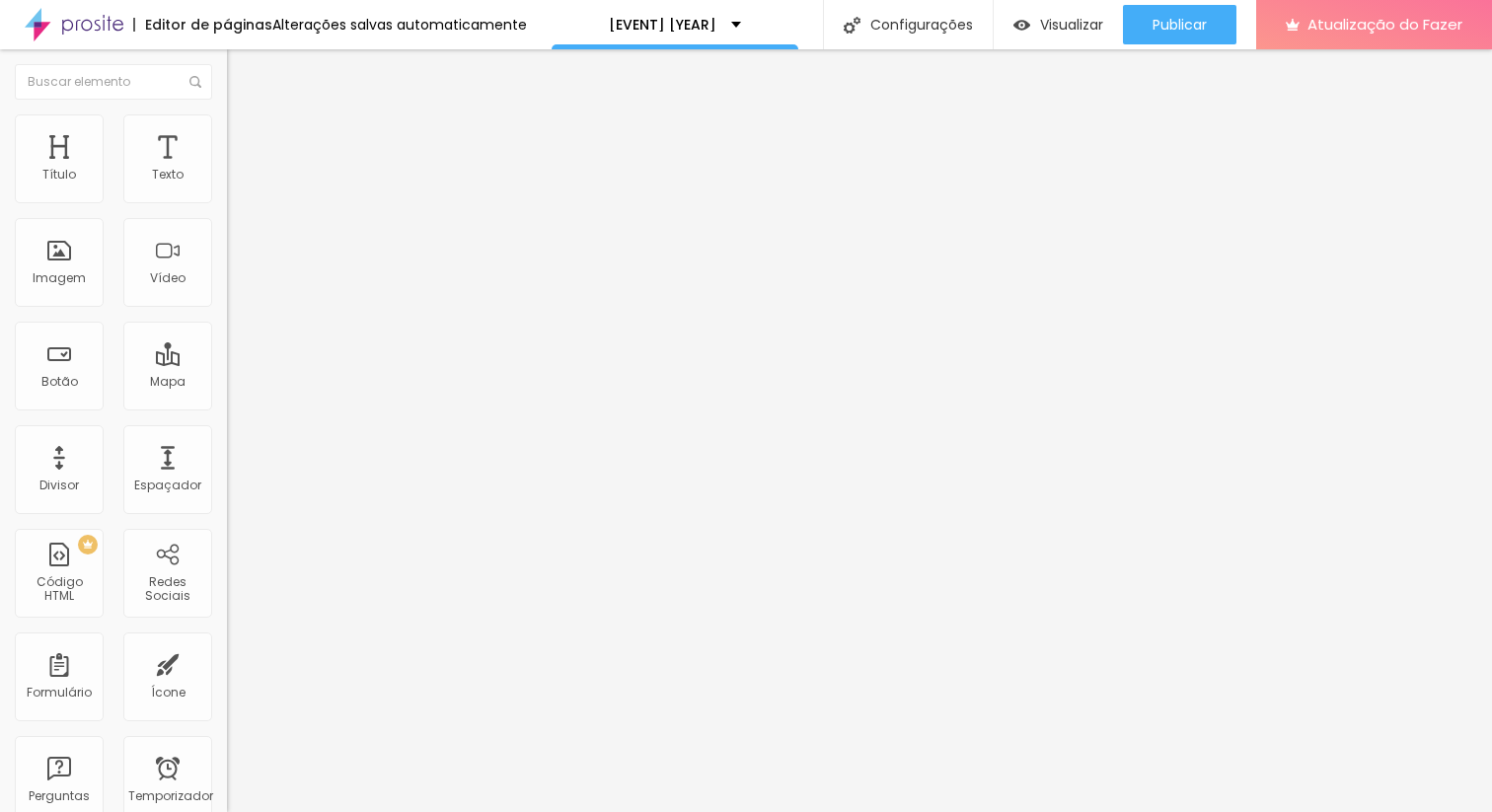 click 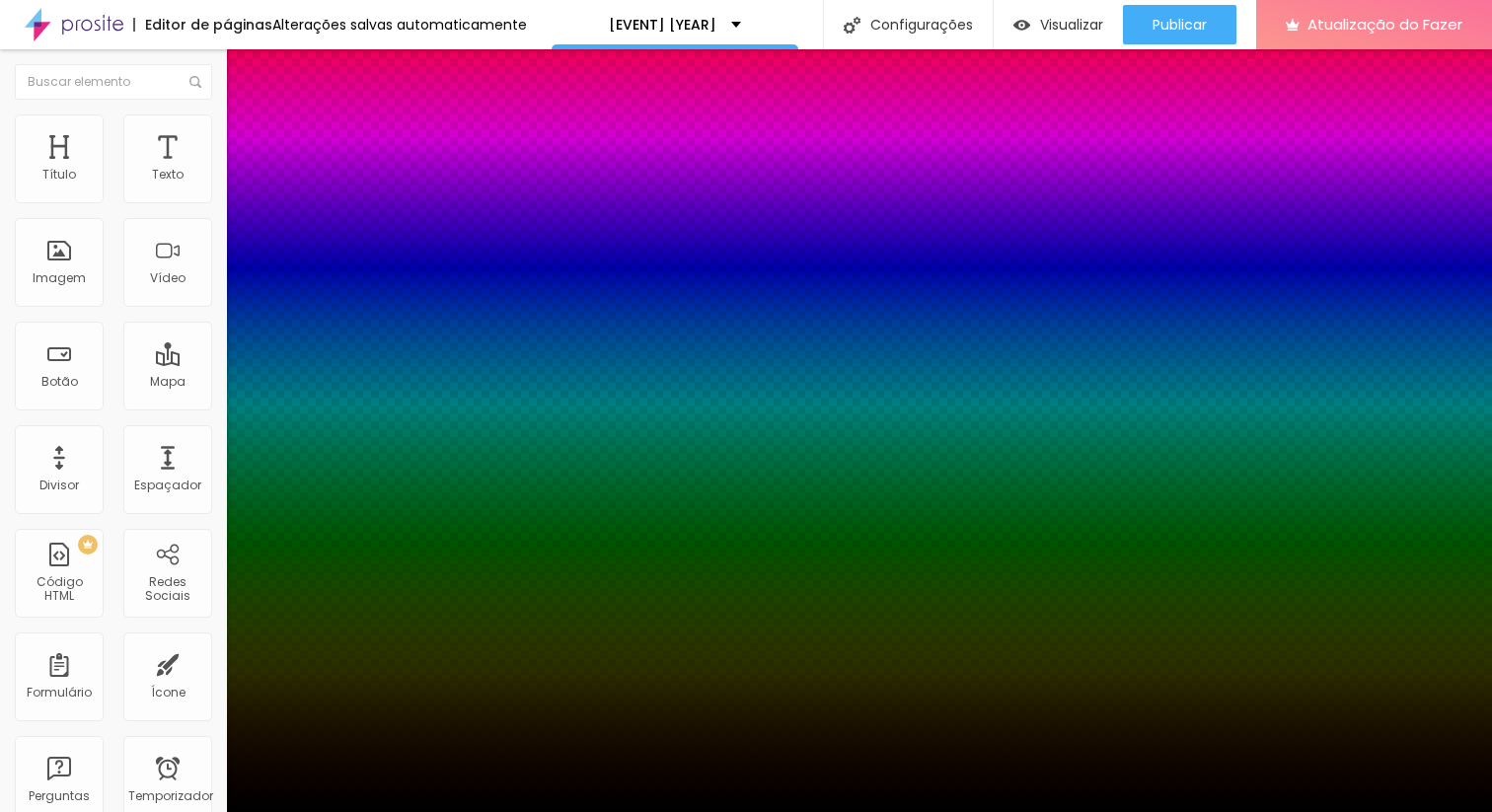 click at bounding box center [746, 1636] 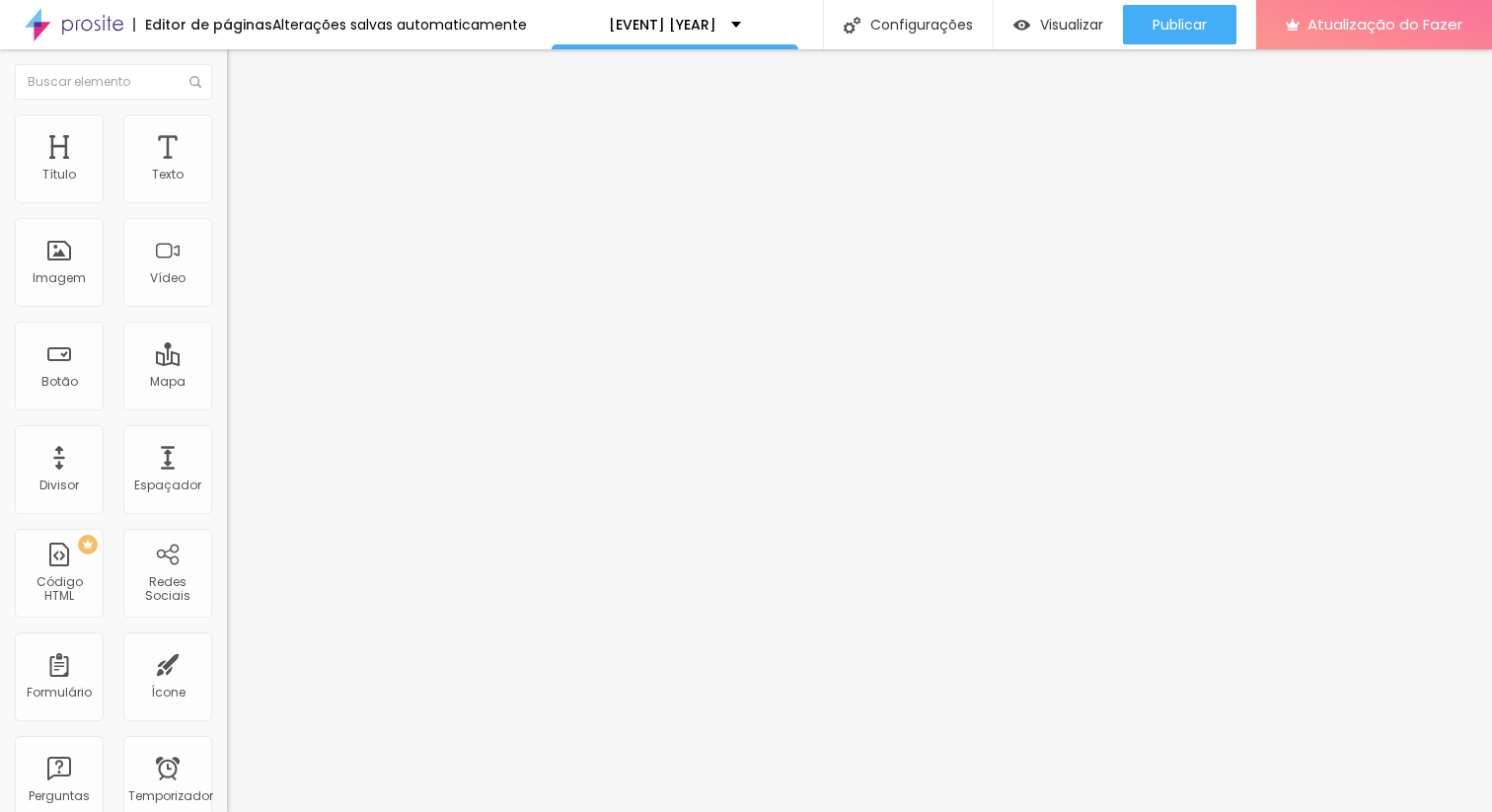 click 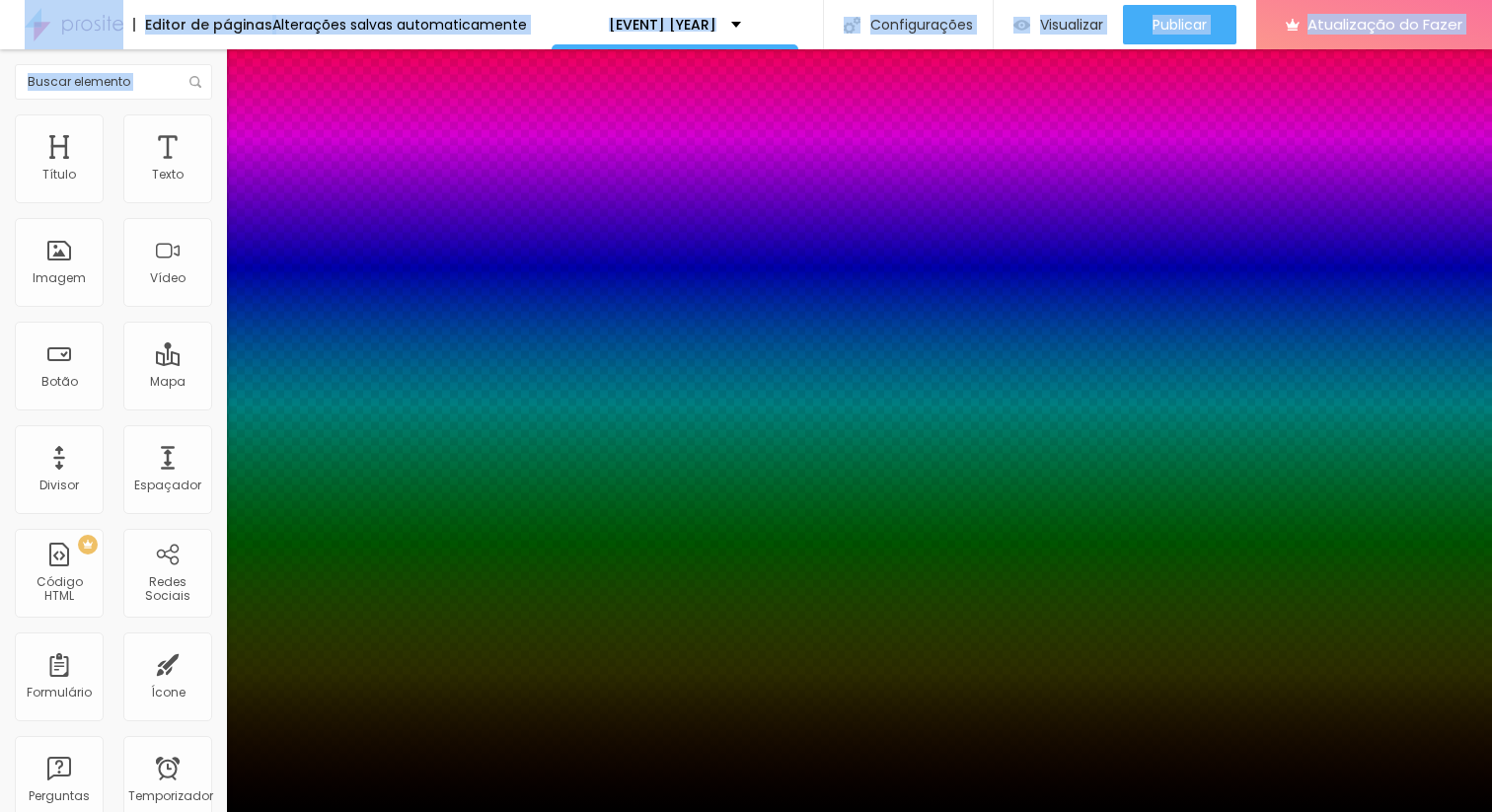 click at bounding box center [746, 1624] 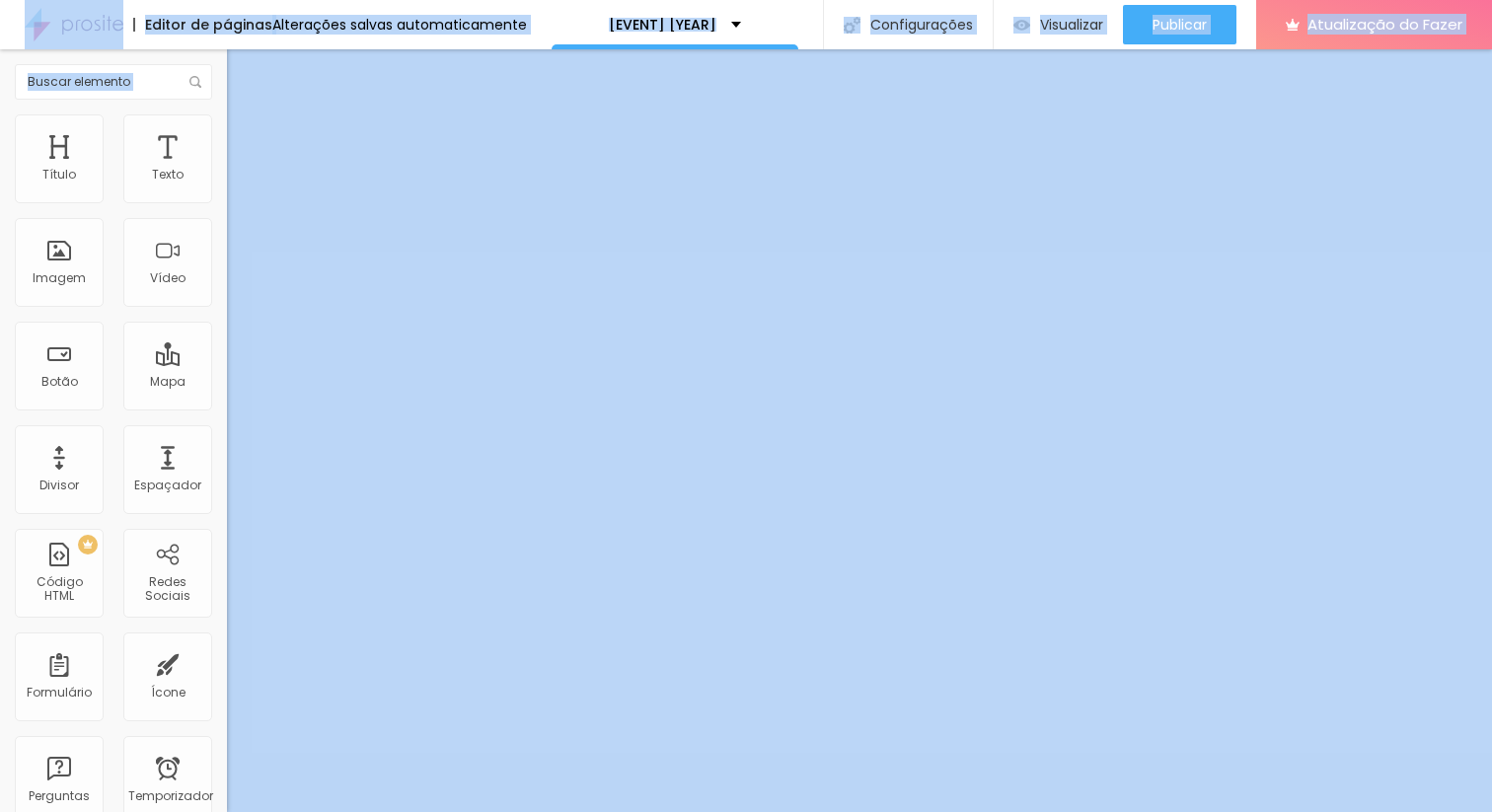 click 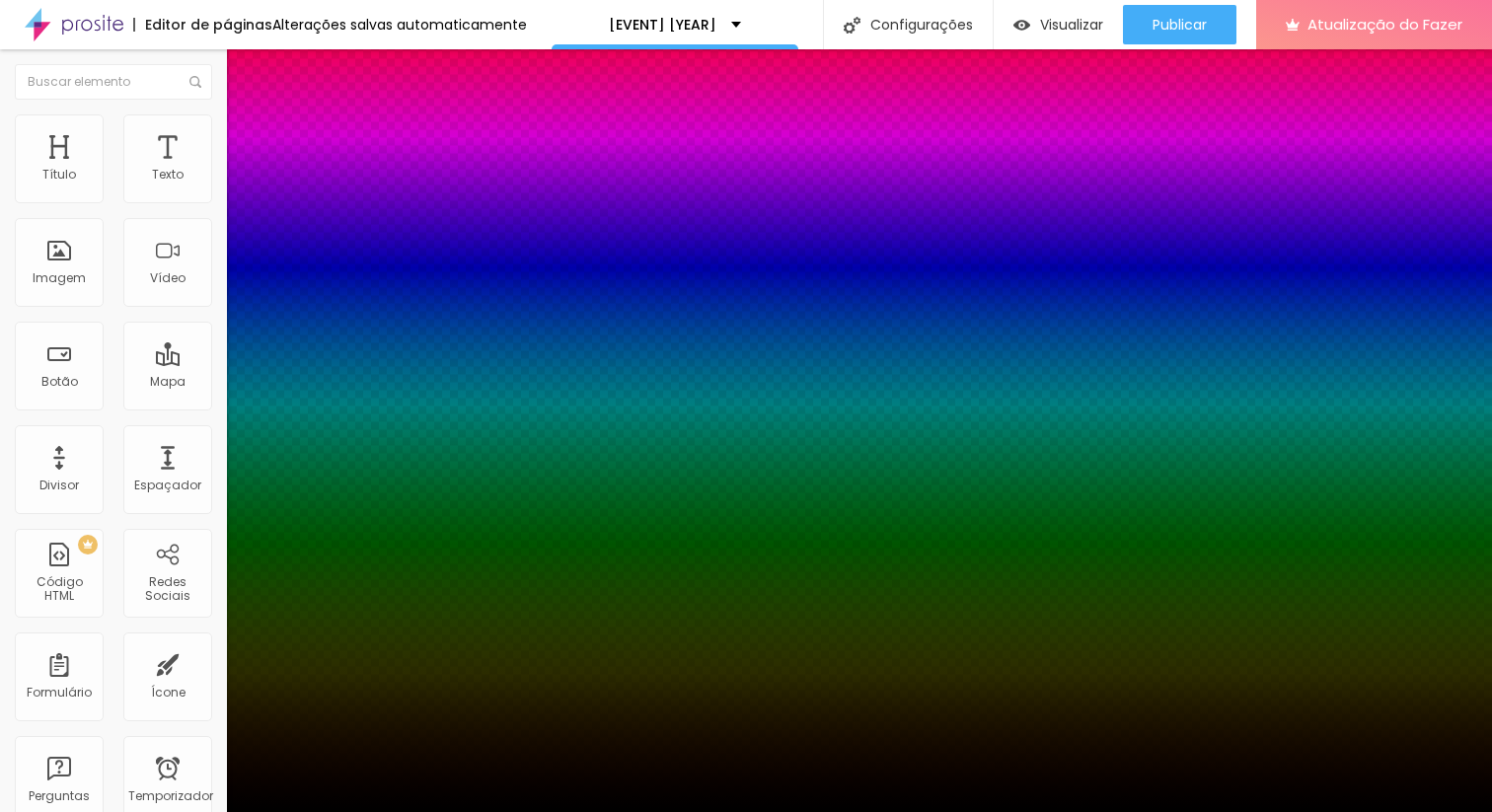 click on "2" at bounding box center (100, 1709) 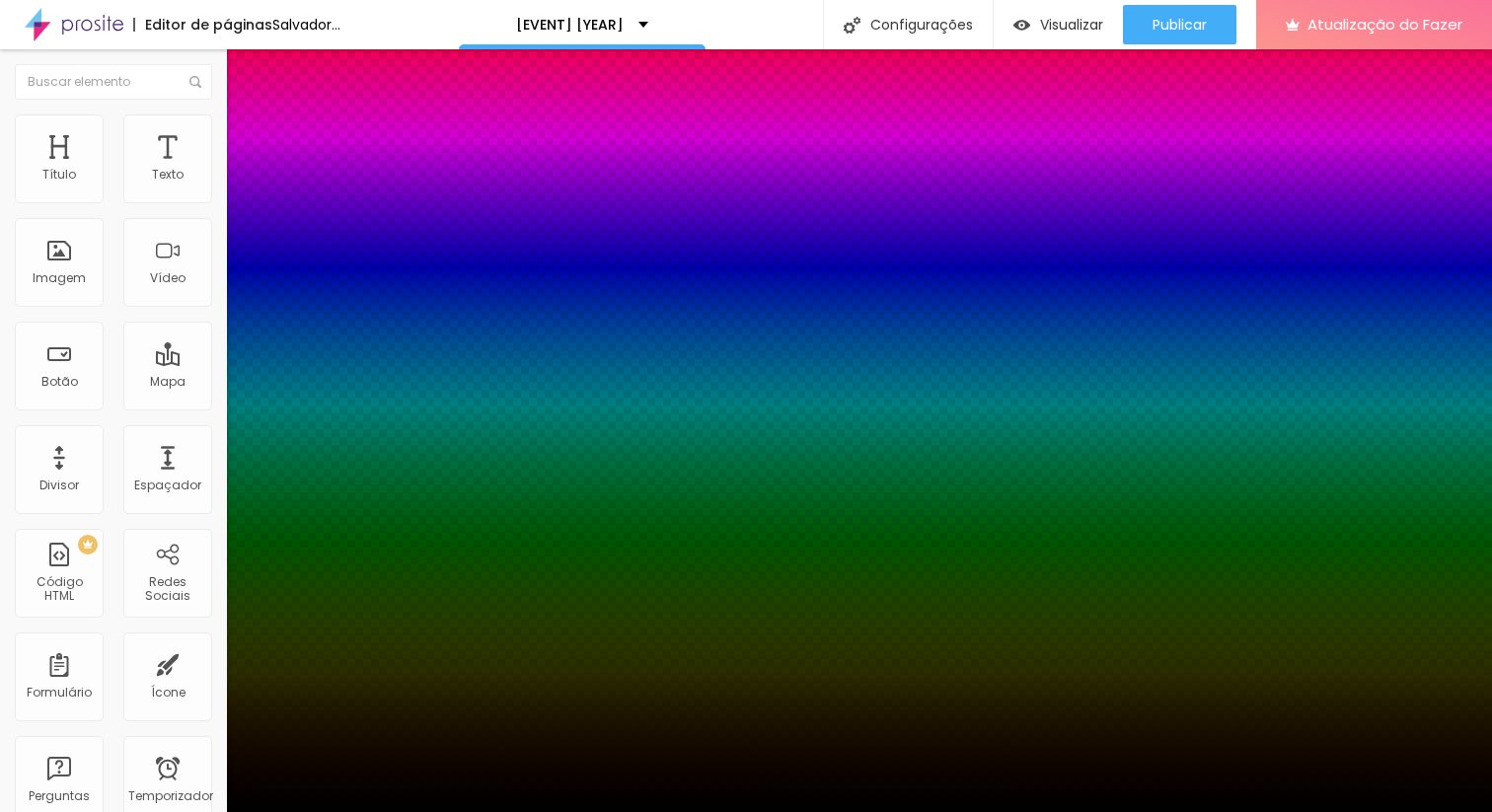 click on "Horizontal 5 Vertical 2" at bounding box center [746, 1748] 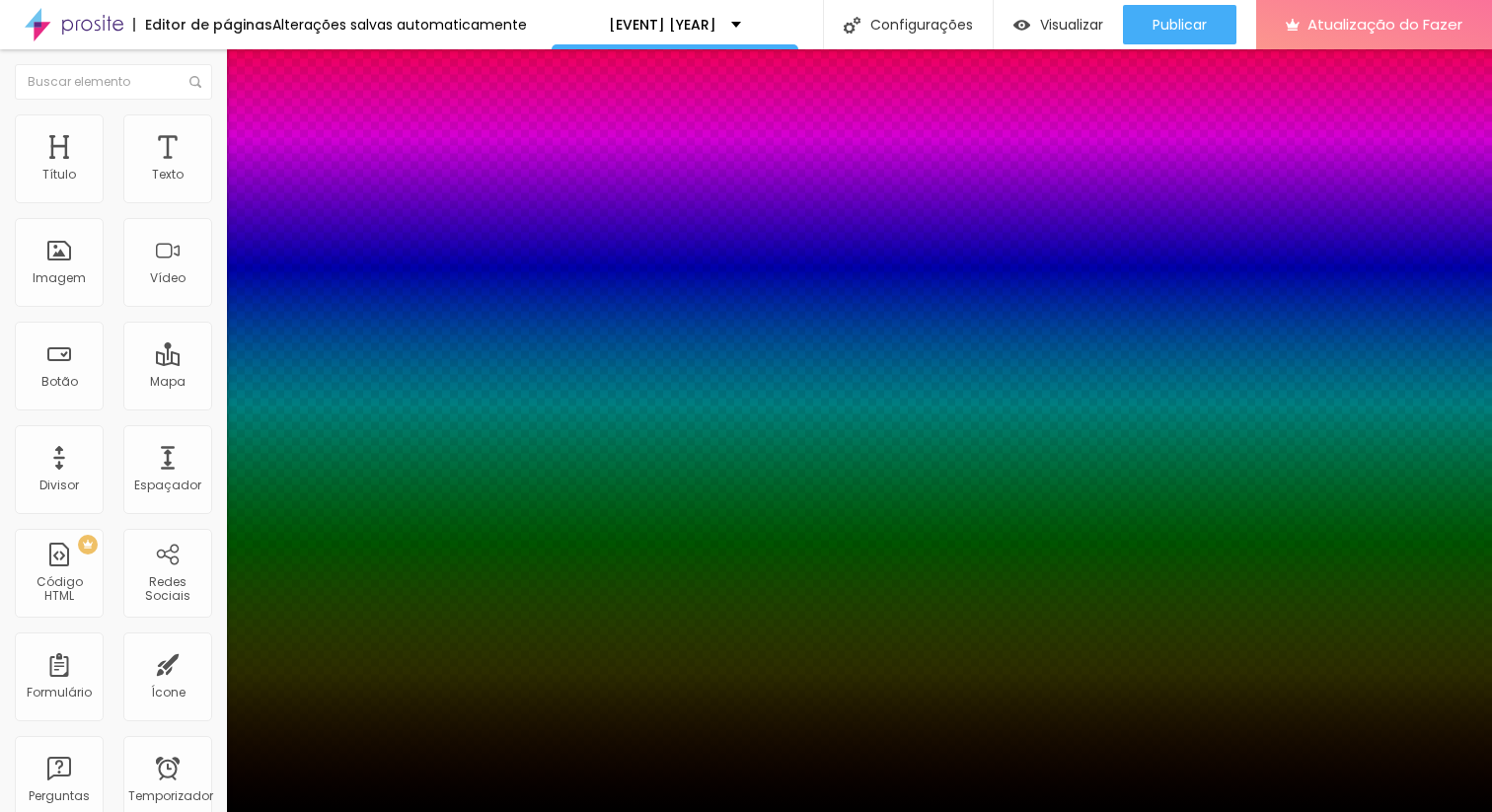 type on "5" 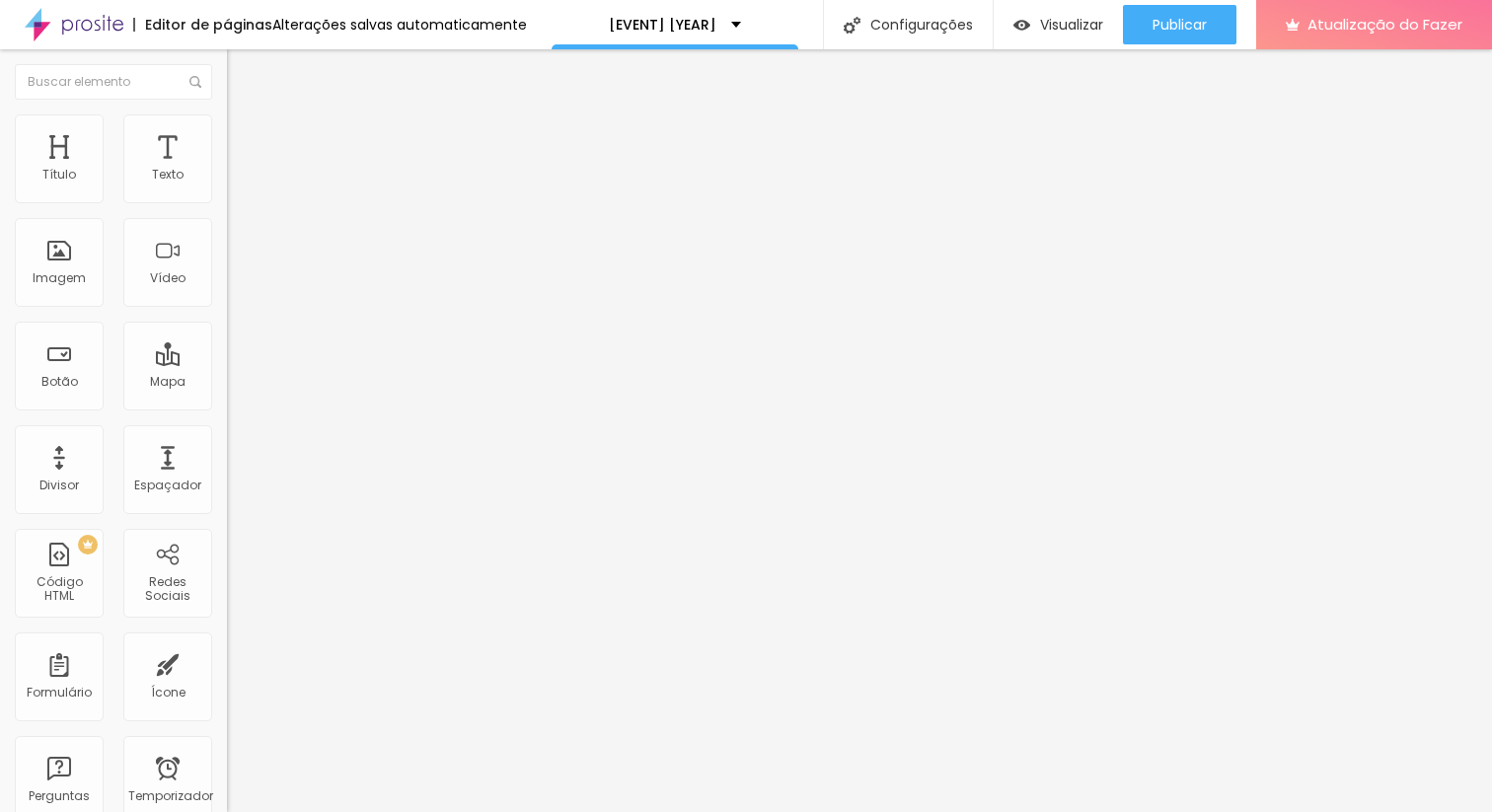 click 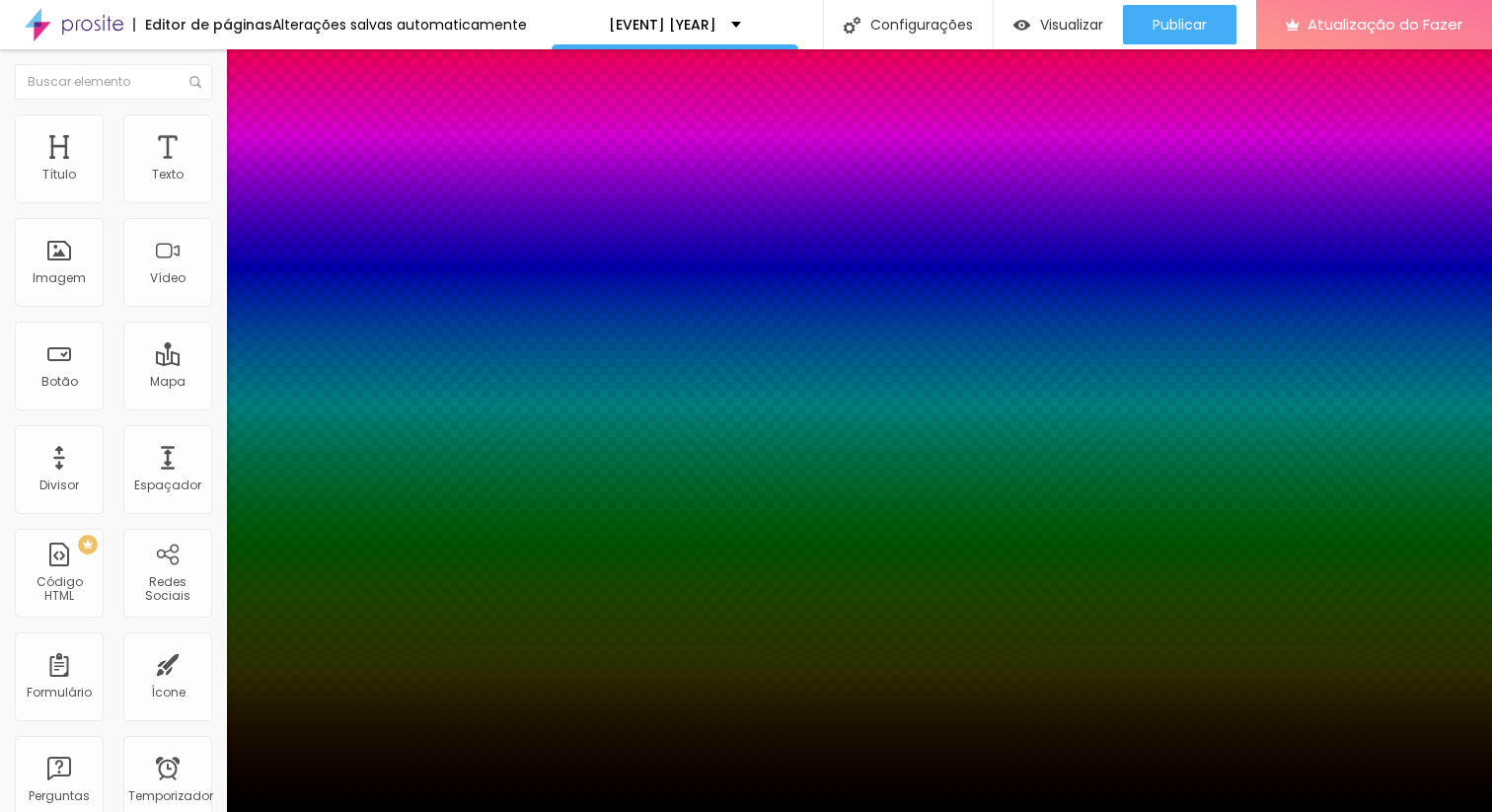 click at bounding box center (746, 1636) 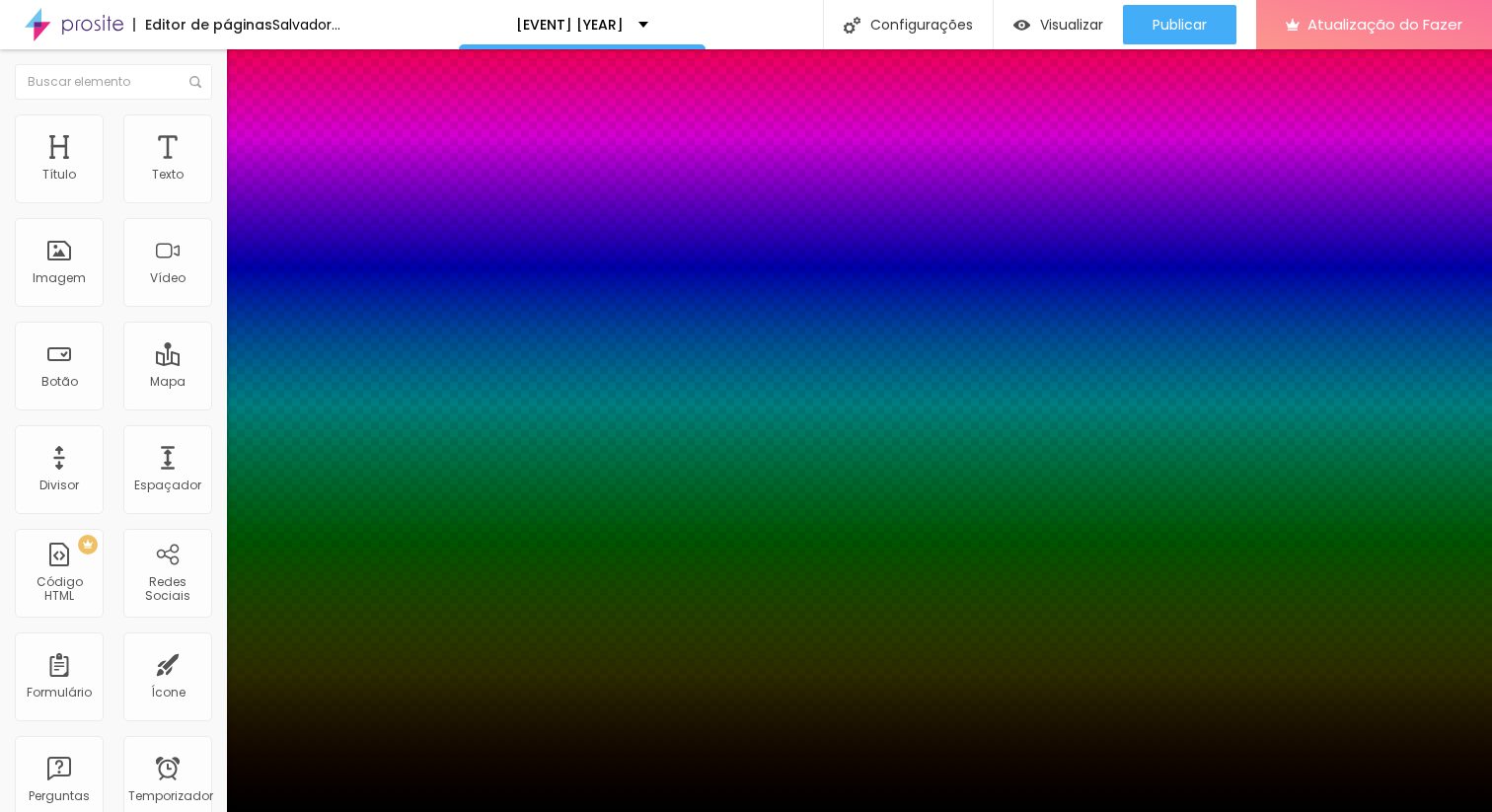 click at bounding box center (746, 1679) 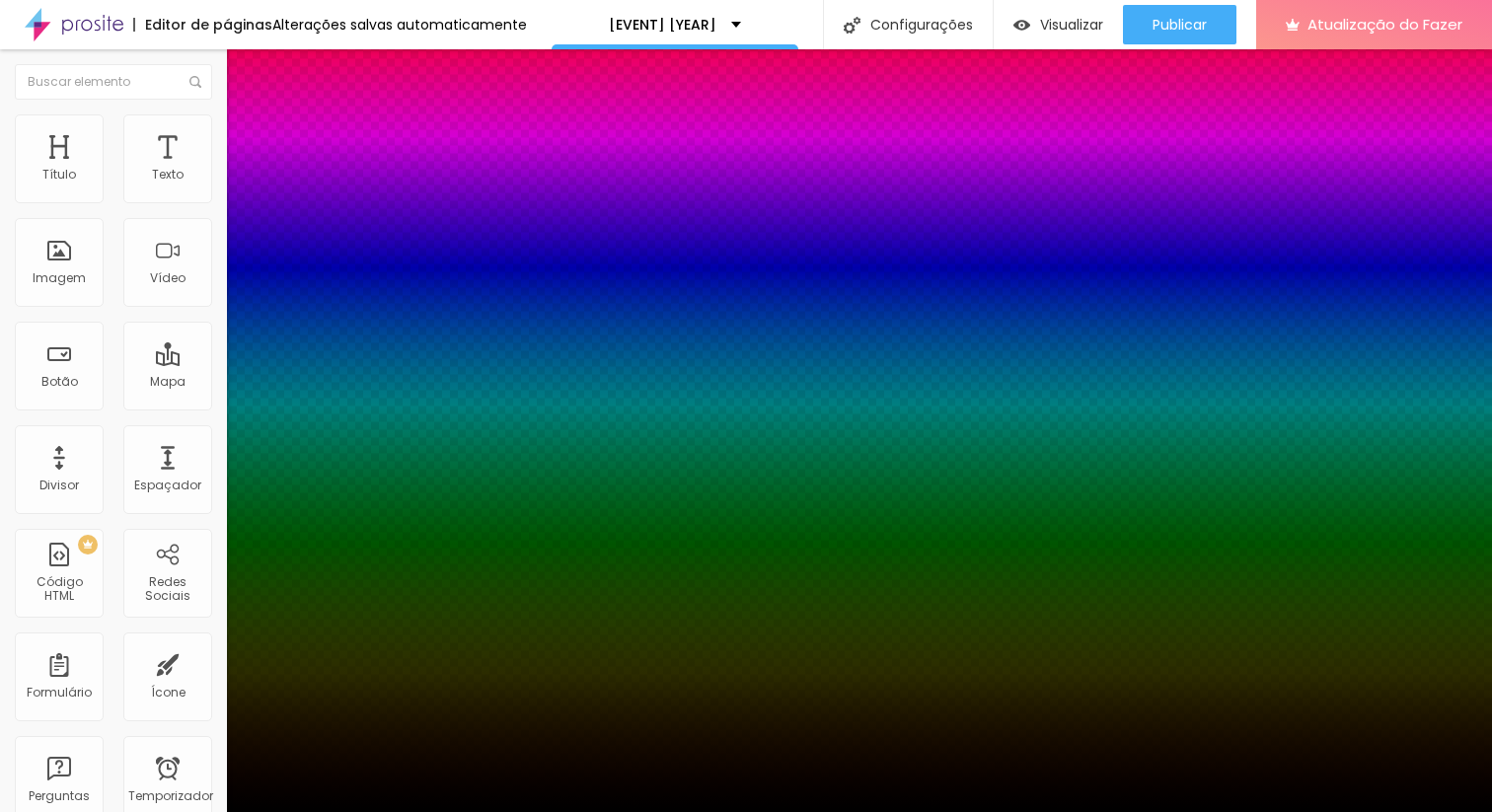 click at bounding box center (746, 1699) 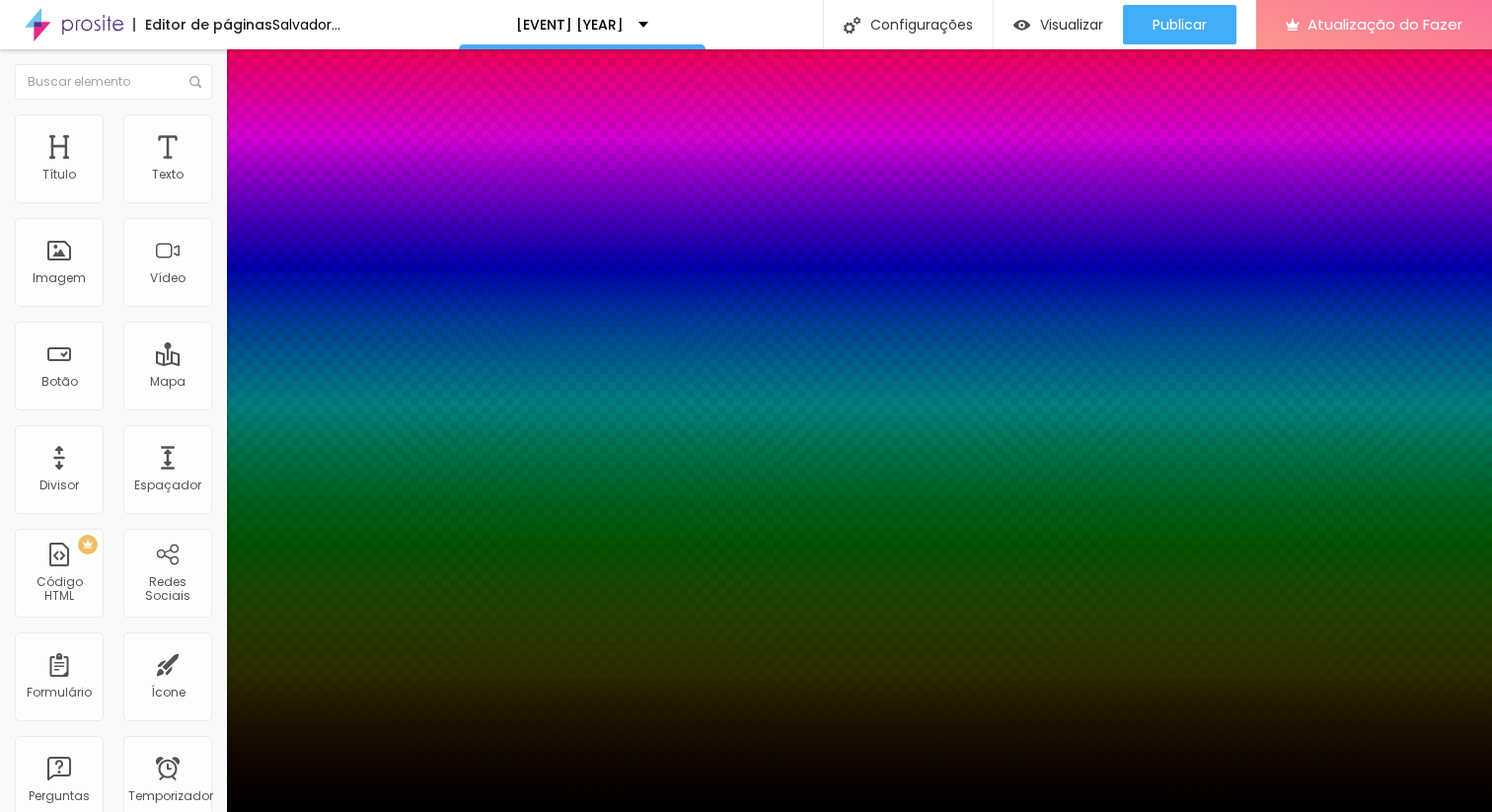 drag, startPoint x: 315, startPoint y: 522, endPoint x: 374, endPoint y: 621, distance: 115.24756 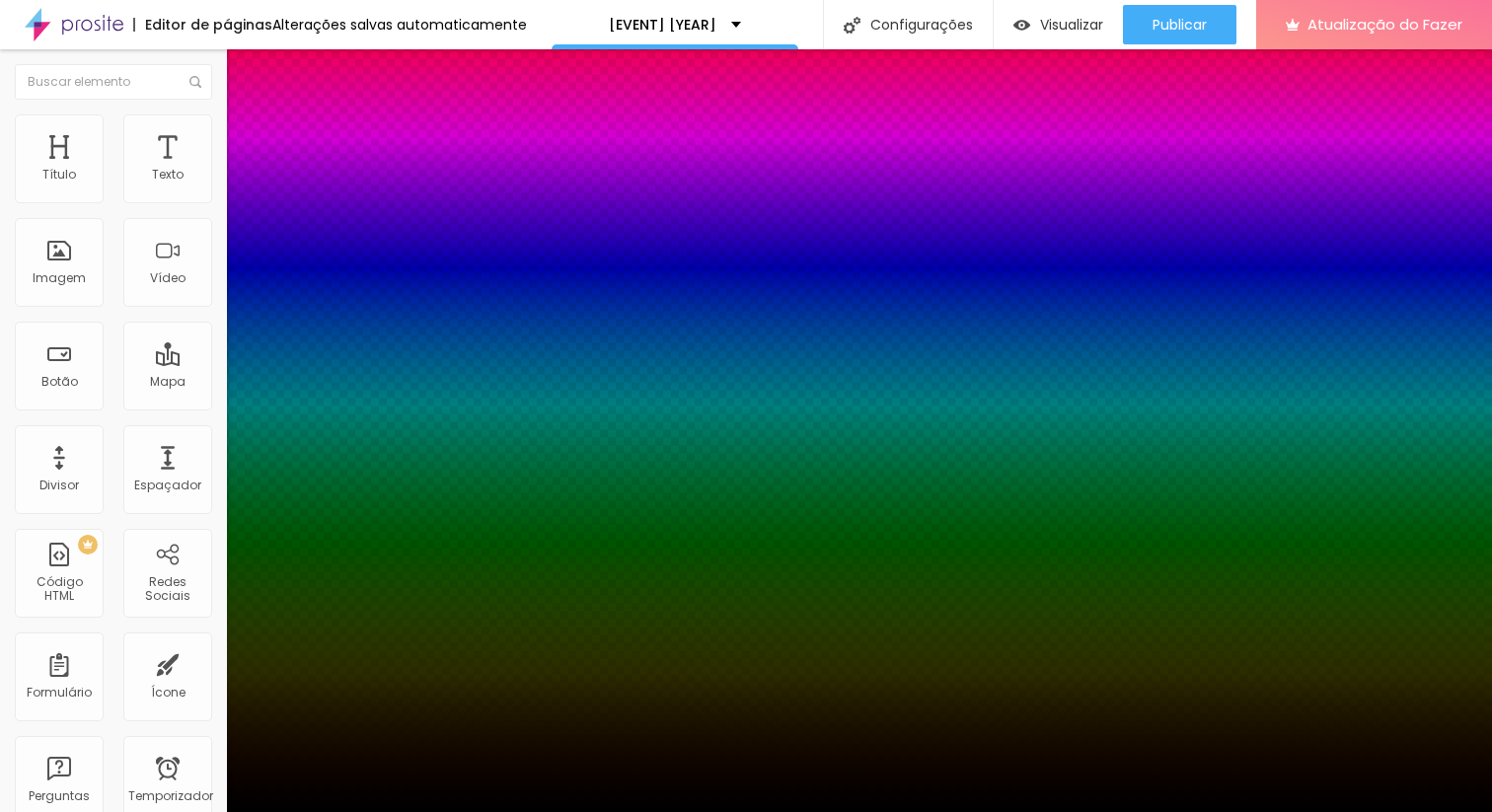click at bounding box center (746, 1679) 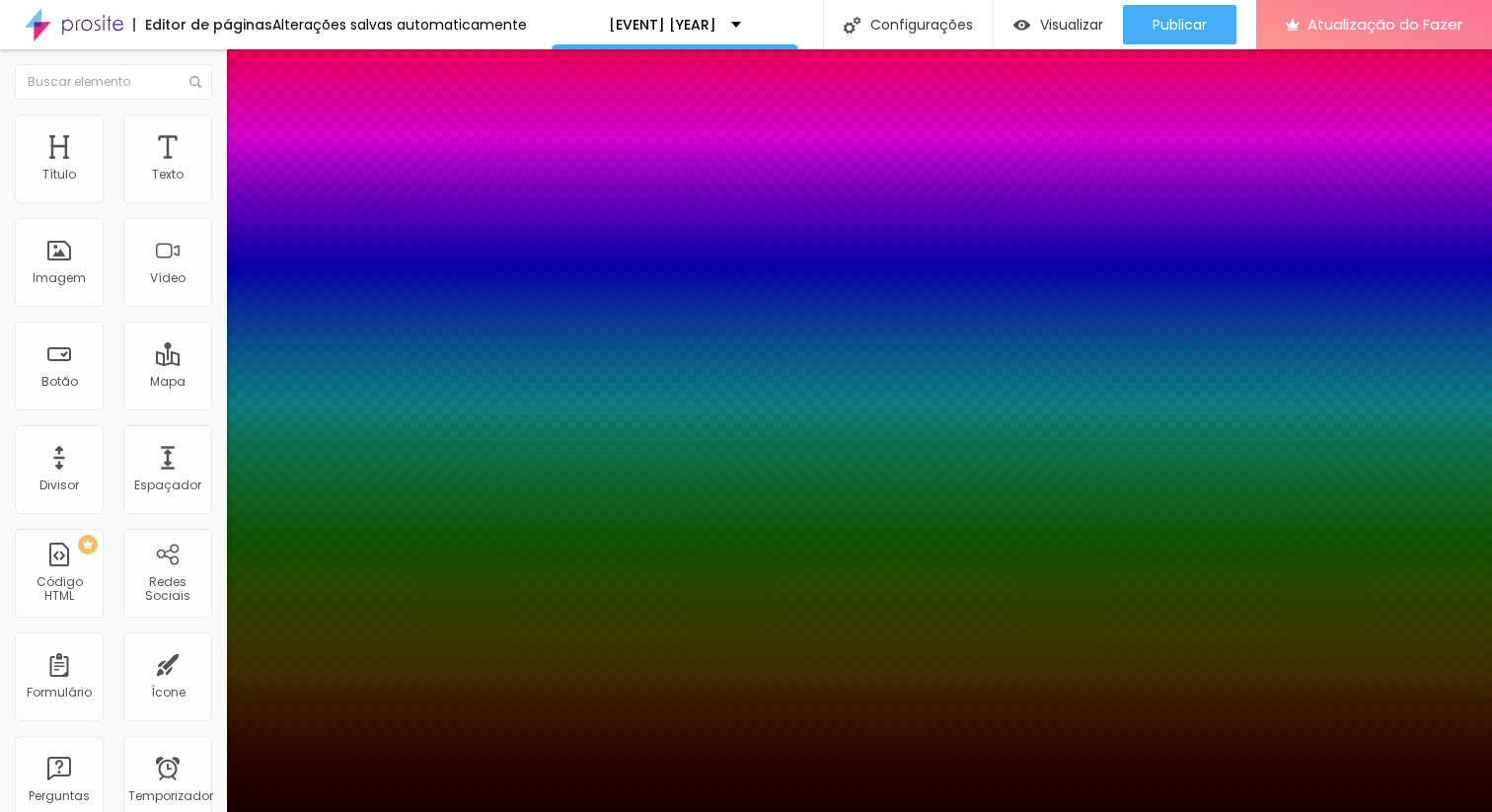 click at bounding box center (746, 406) 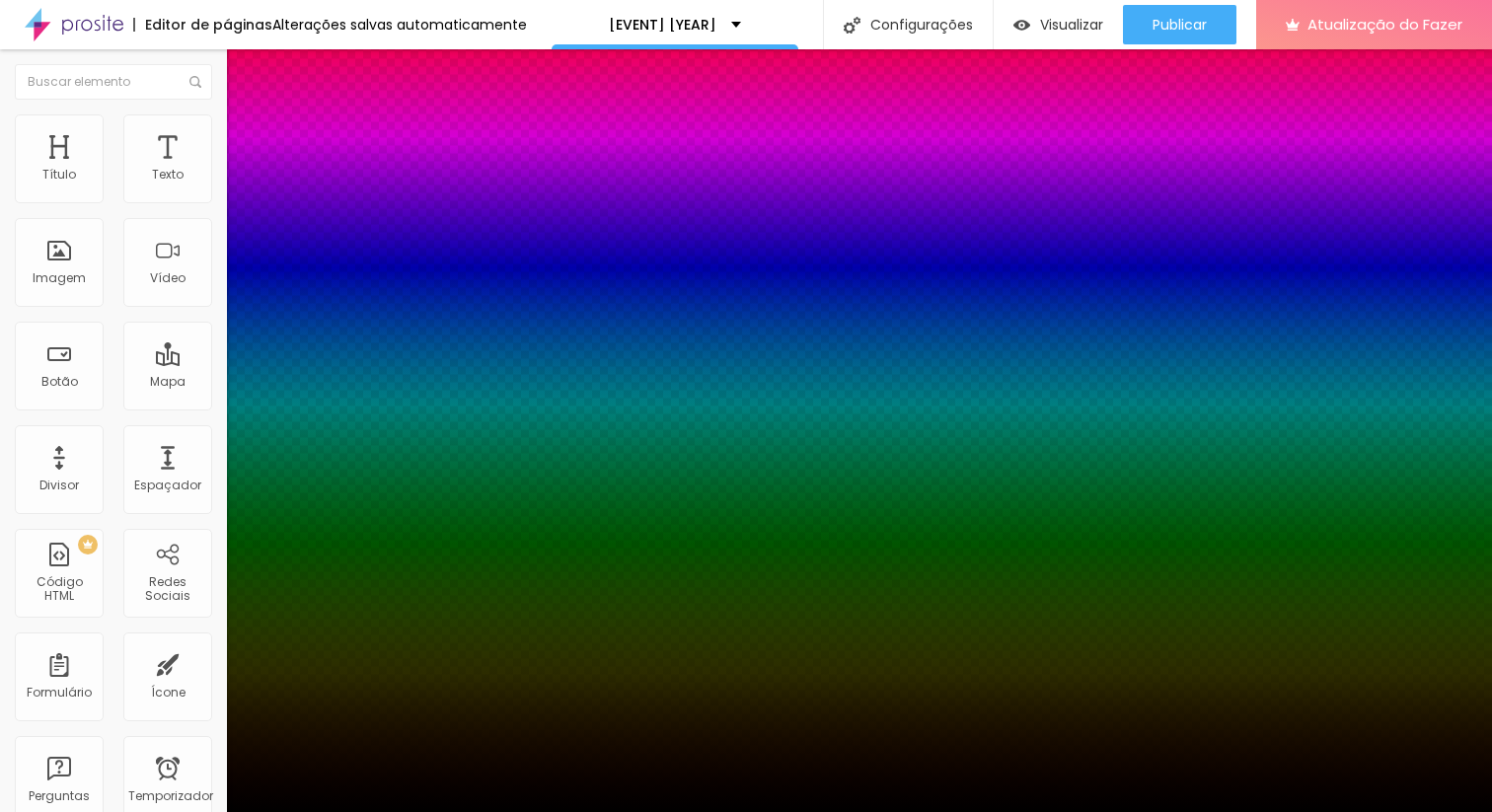 type on "#030000" 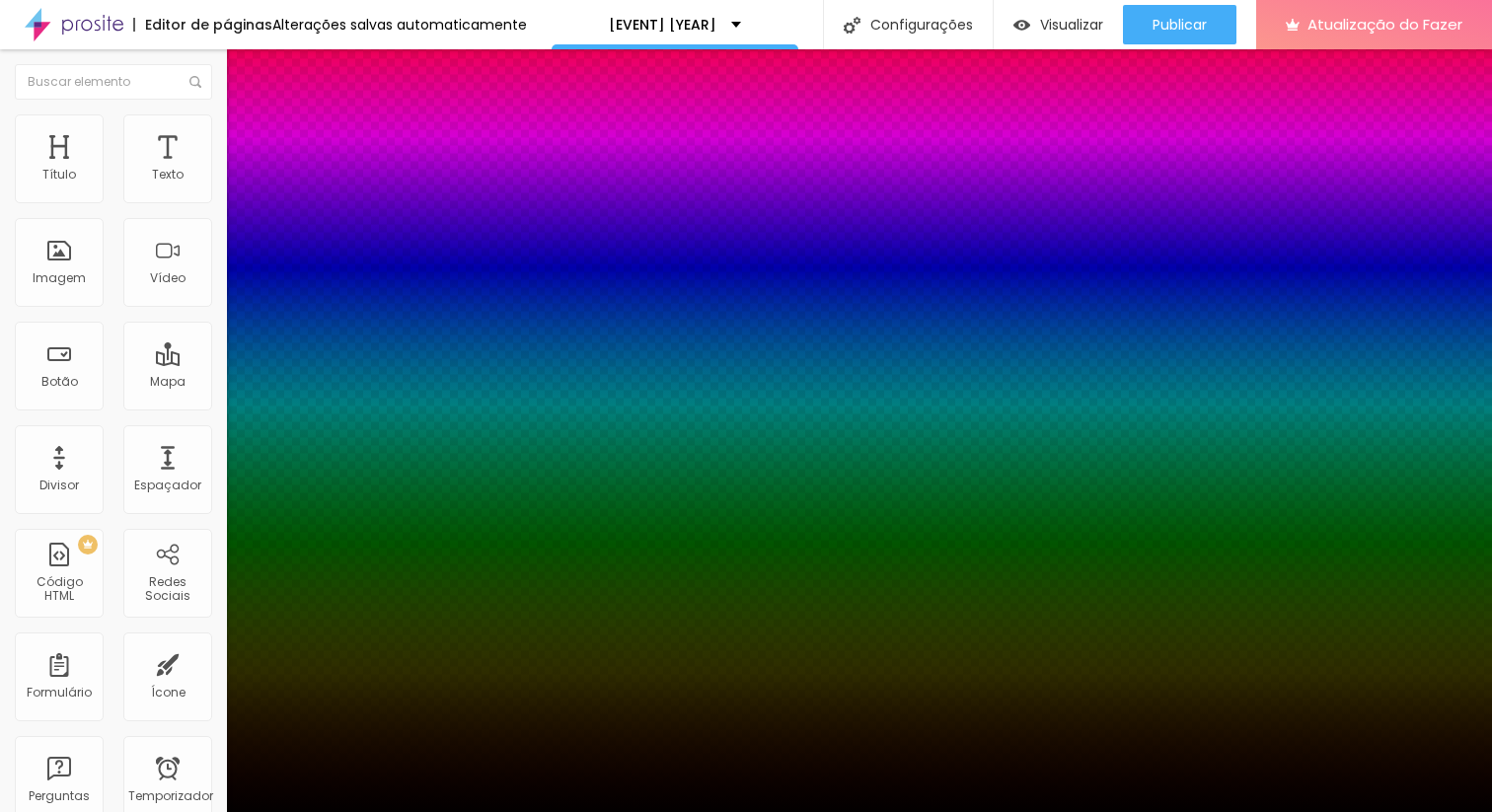 drag, startPoint x: 319, startPoint y: 528, endPoint x: 322, endPoint y: 541, distance: 13.341664 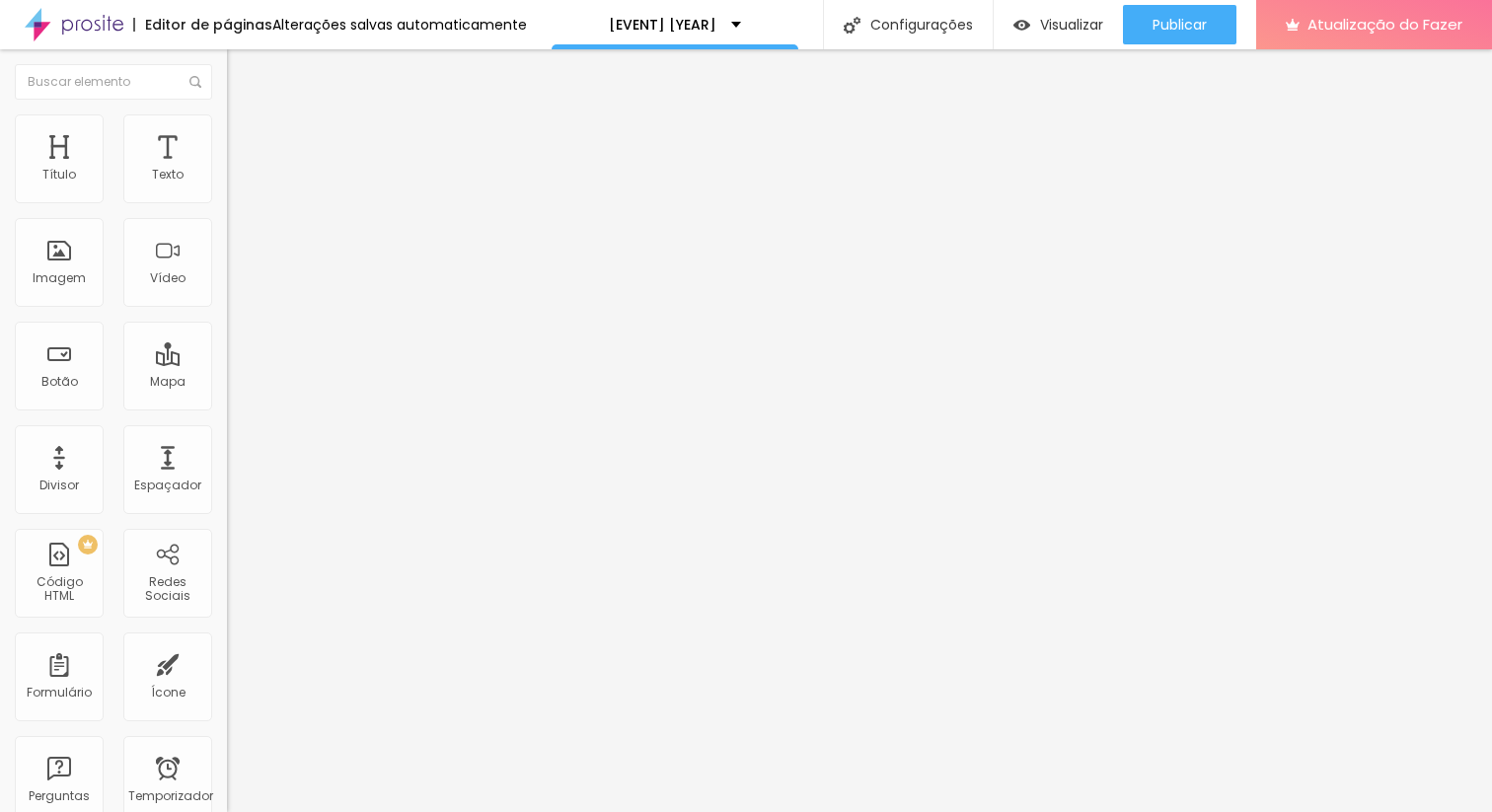 click 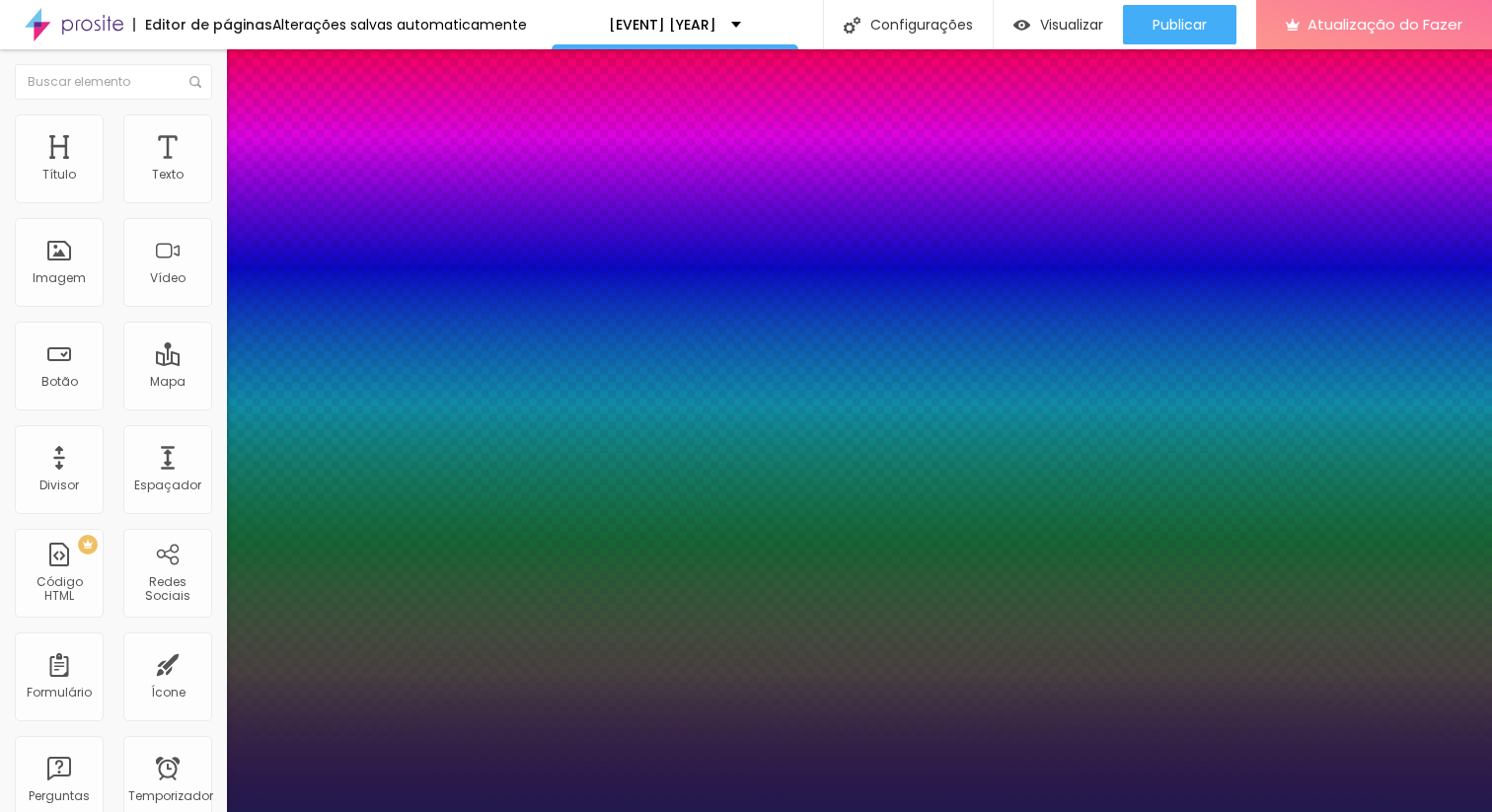 type on "1" 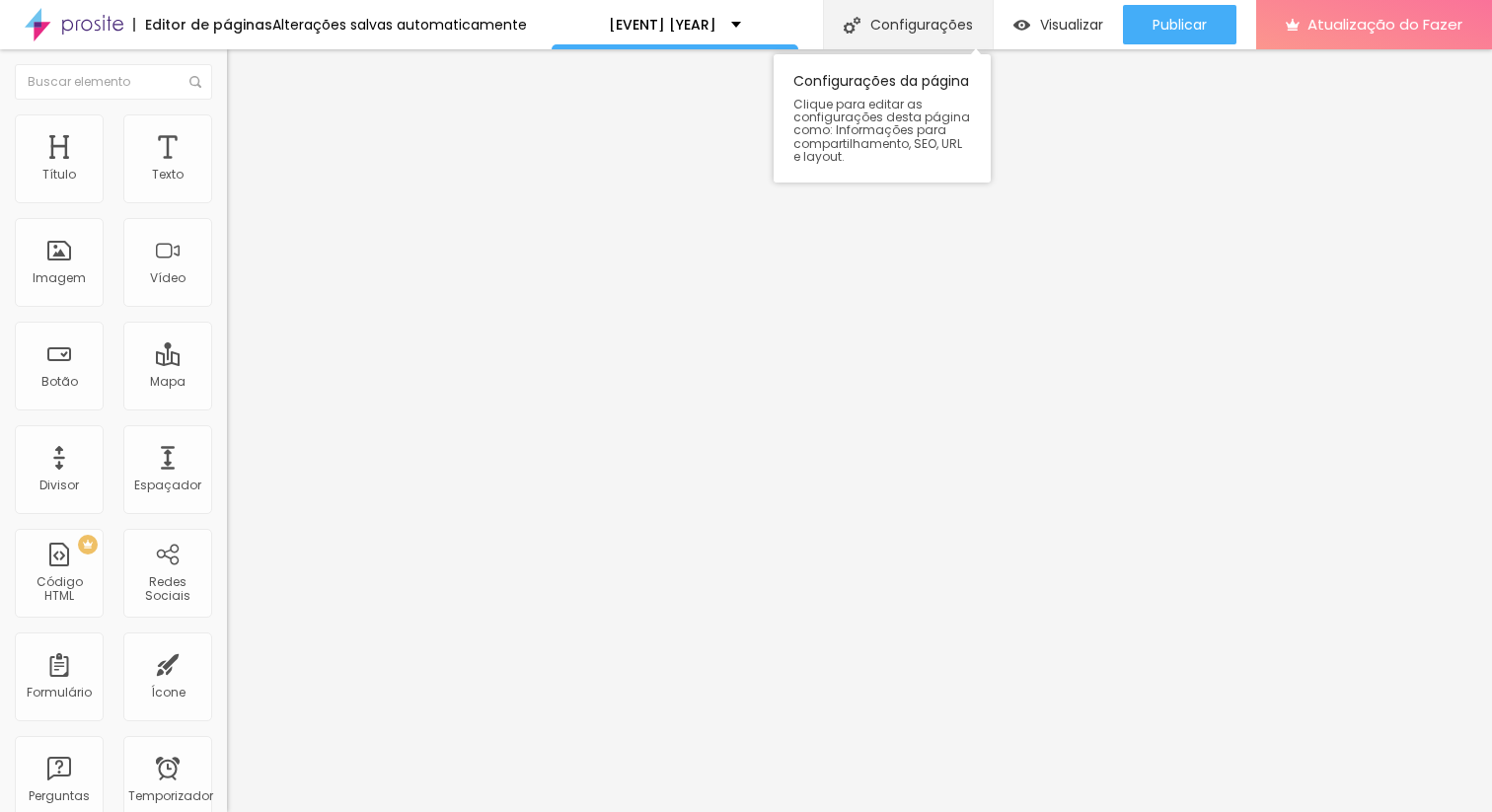 click on "Configurações" at bounding box center [922, 25] 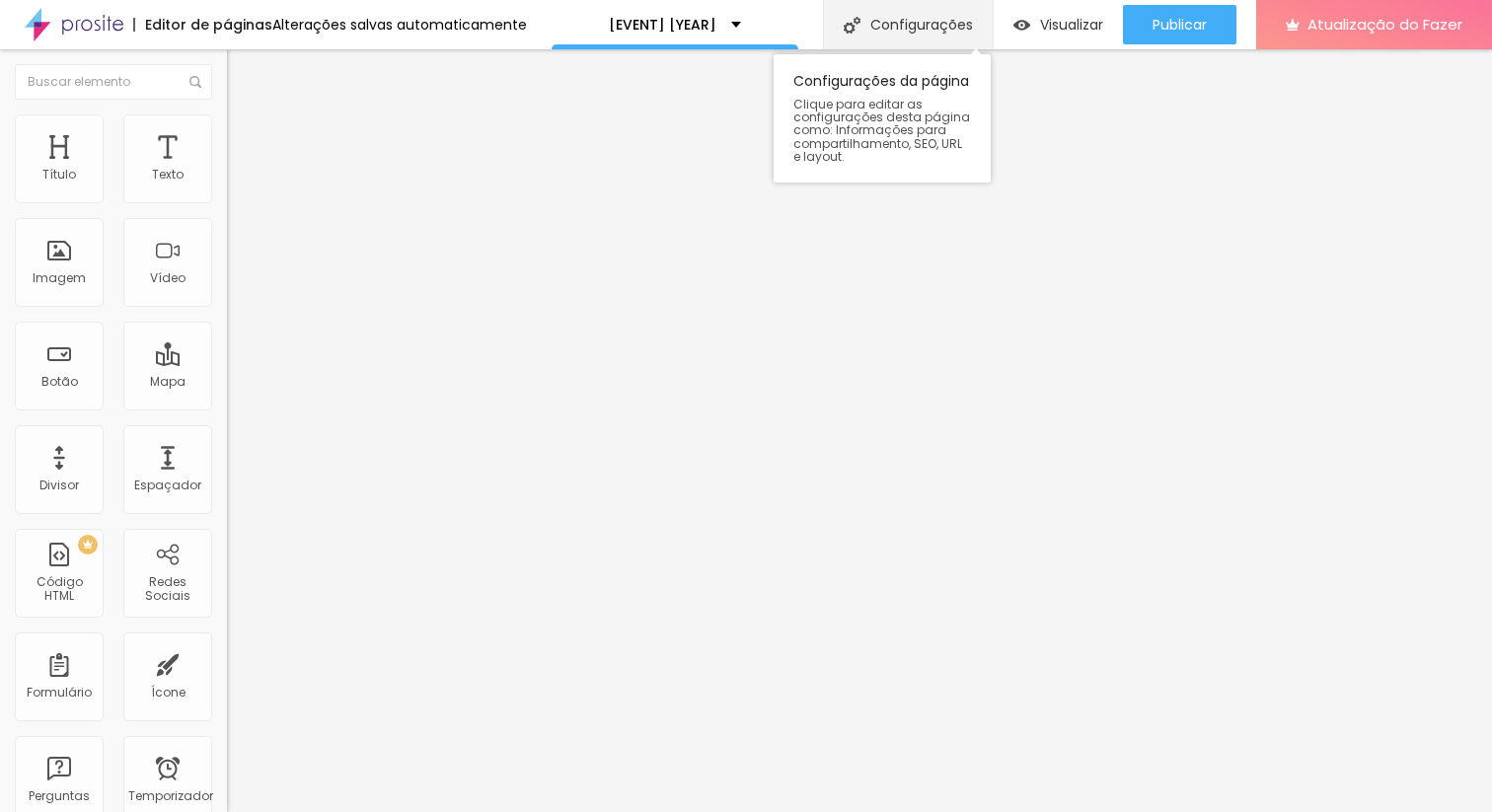 click on "Configurações da página Geral Redes Sociais SEO Avançado Geral Nome da página BAILE DE DEBUTANTE 2025 URL da página /baile-de-debutante-2025 https://jal-carneiro.alboompro.com/baile-de-debutante-2025 Cancelar Salvar" at bounding box center (746, 1776) 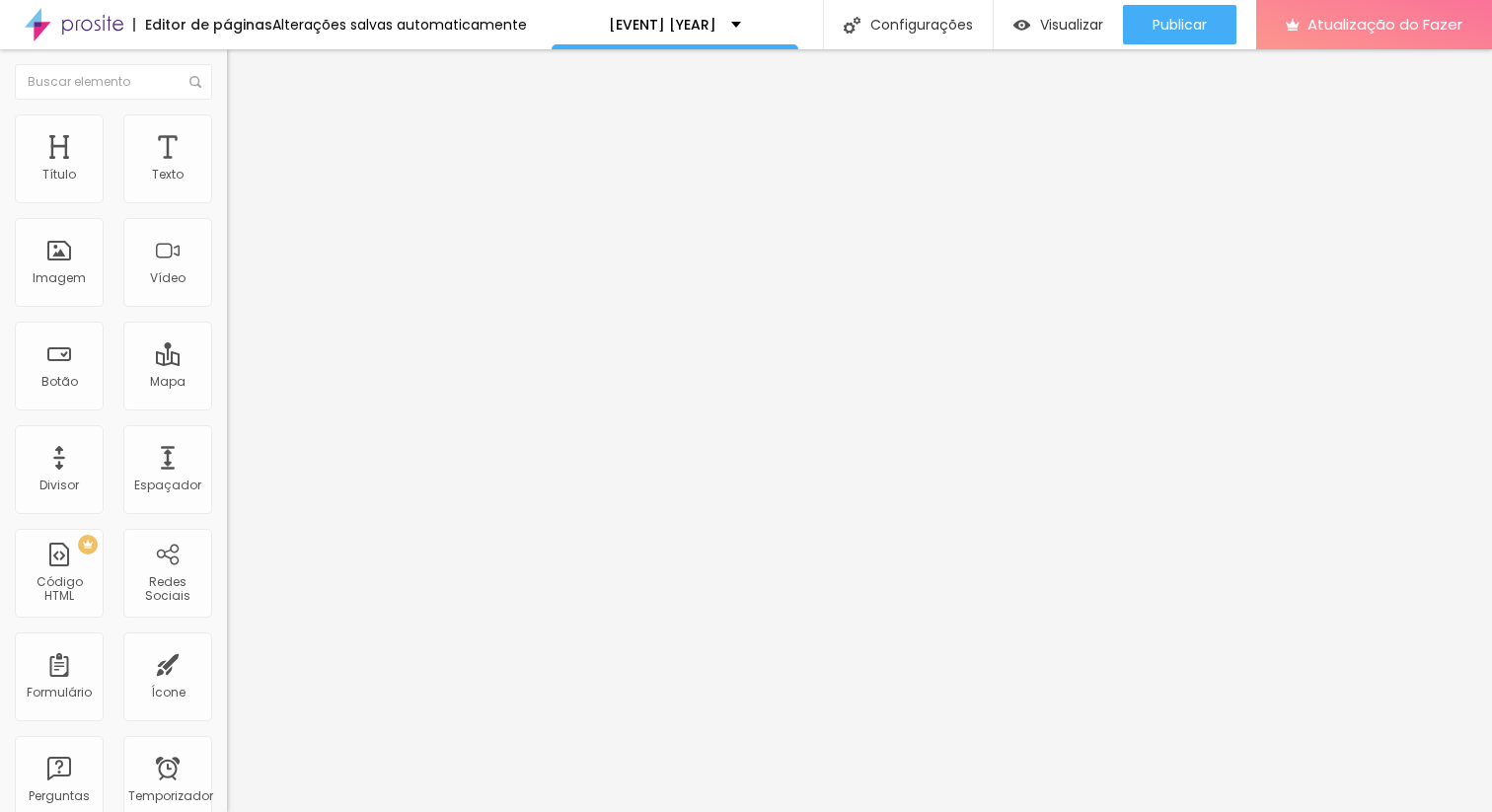 click on "Redes Sociais" at bounding box center [59, 1670] 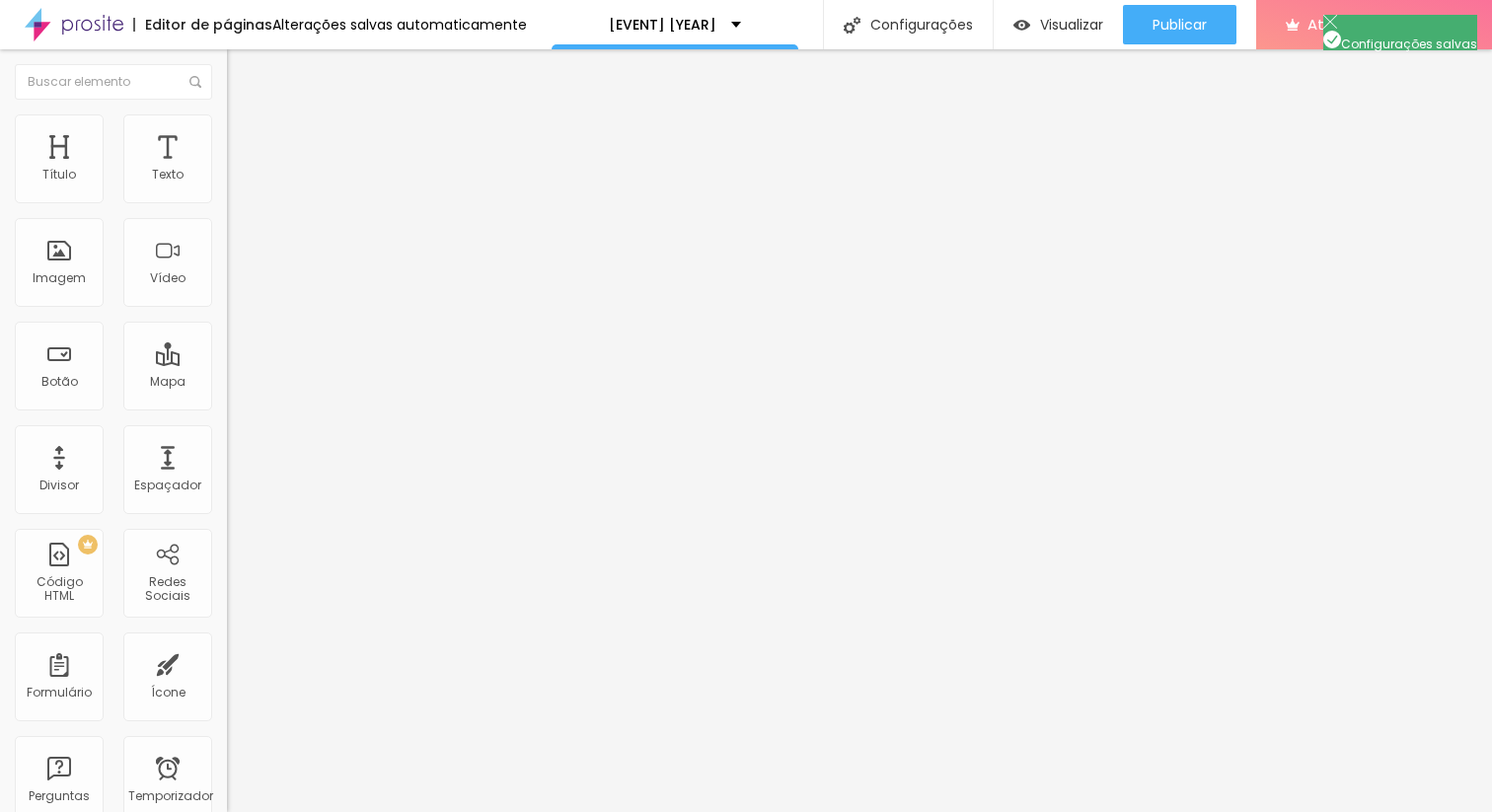 click on "SEO" at bounding box center [746, 1683] 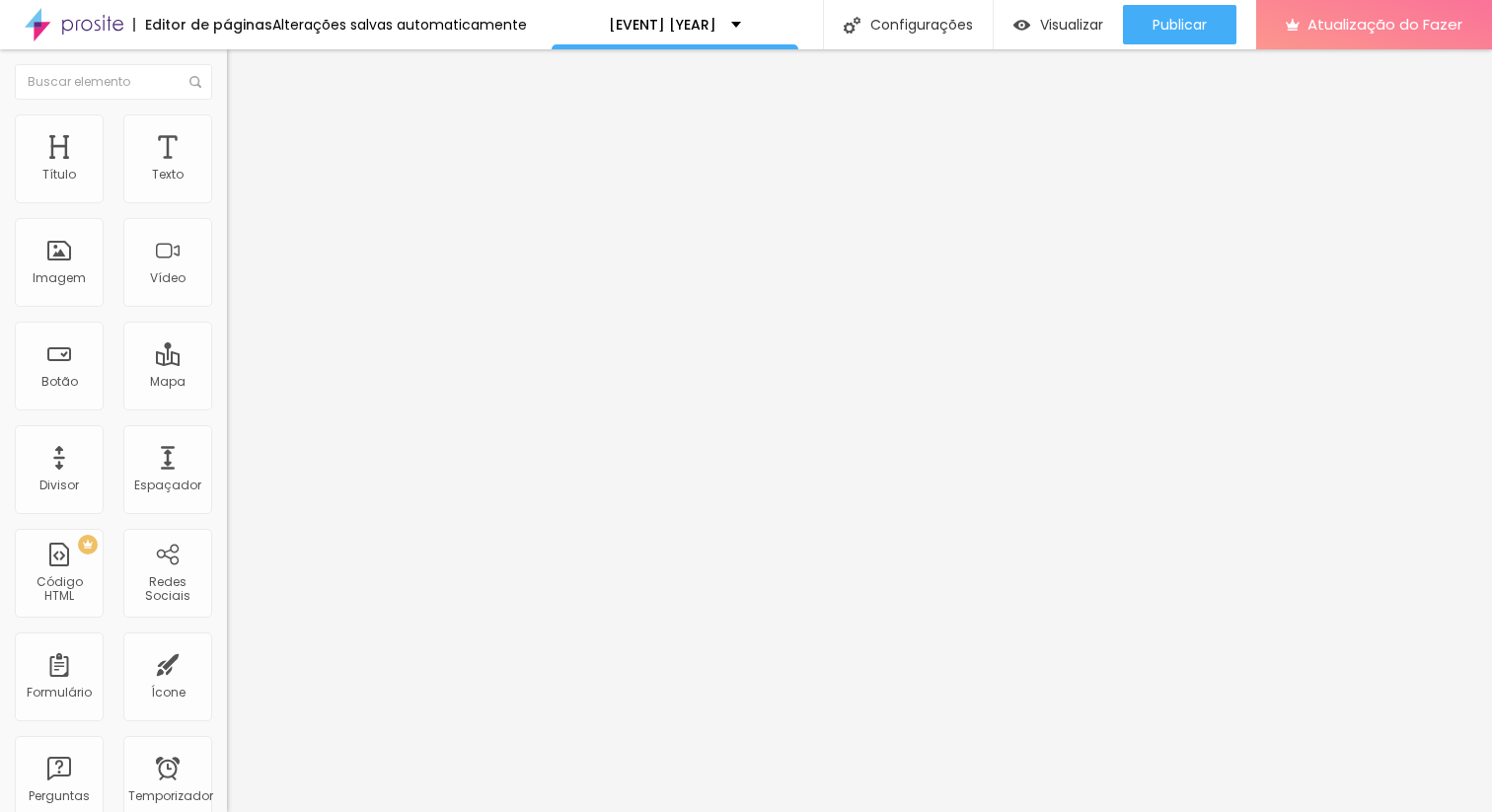 drag, startPoint x: 781, startPoint y: 357, endPoint x: 552, endPoint y: 355, distance: 229.00873 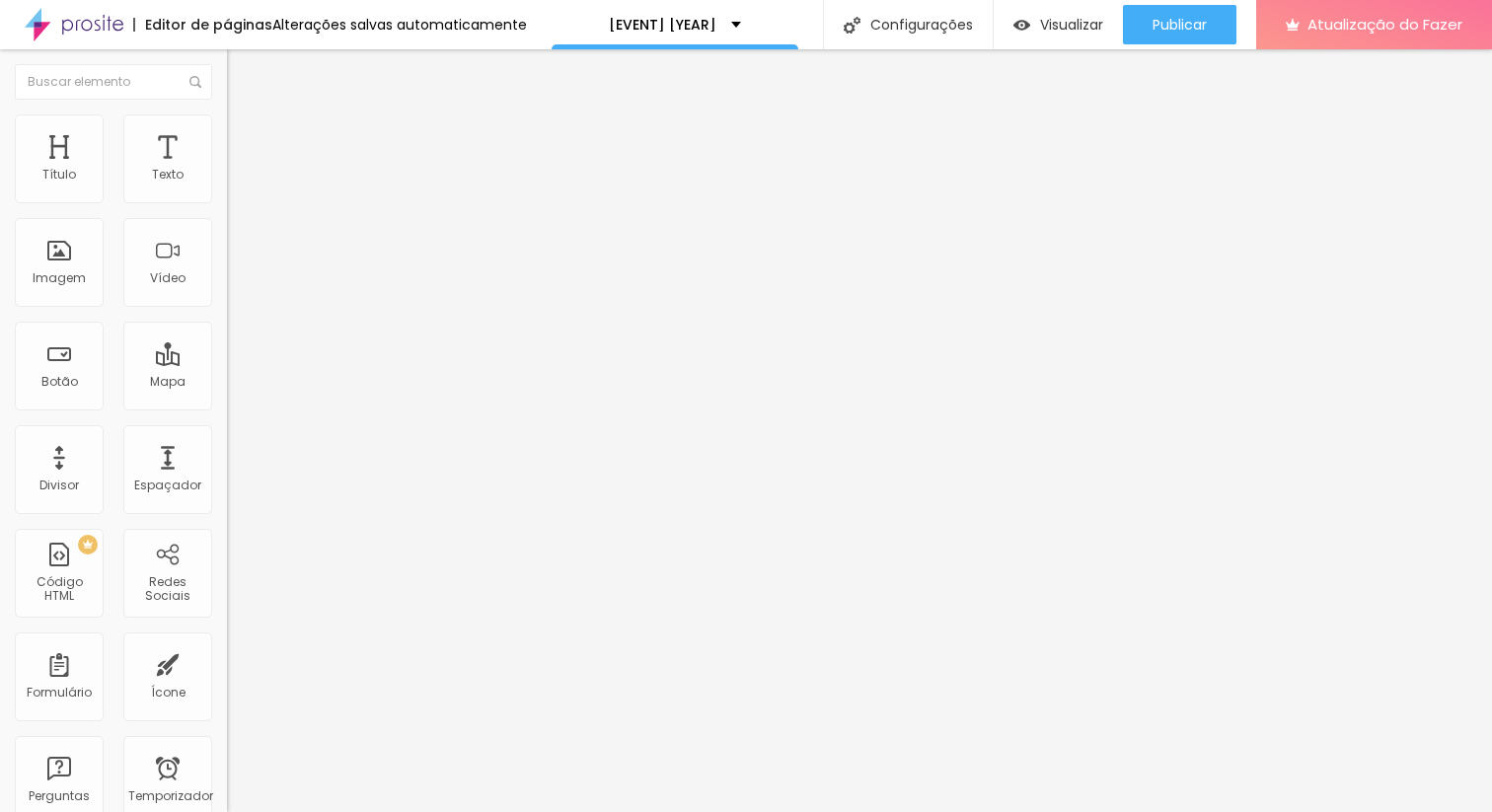 click at bounding box center [746, 1645] 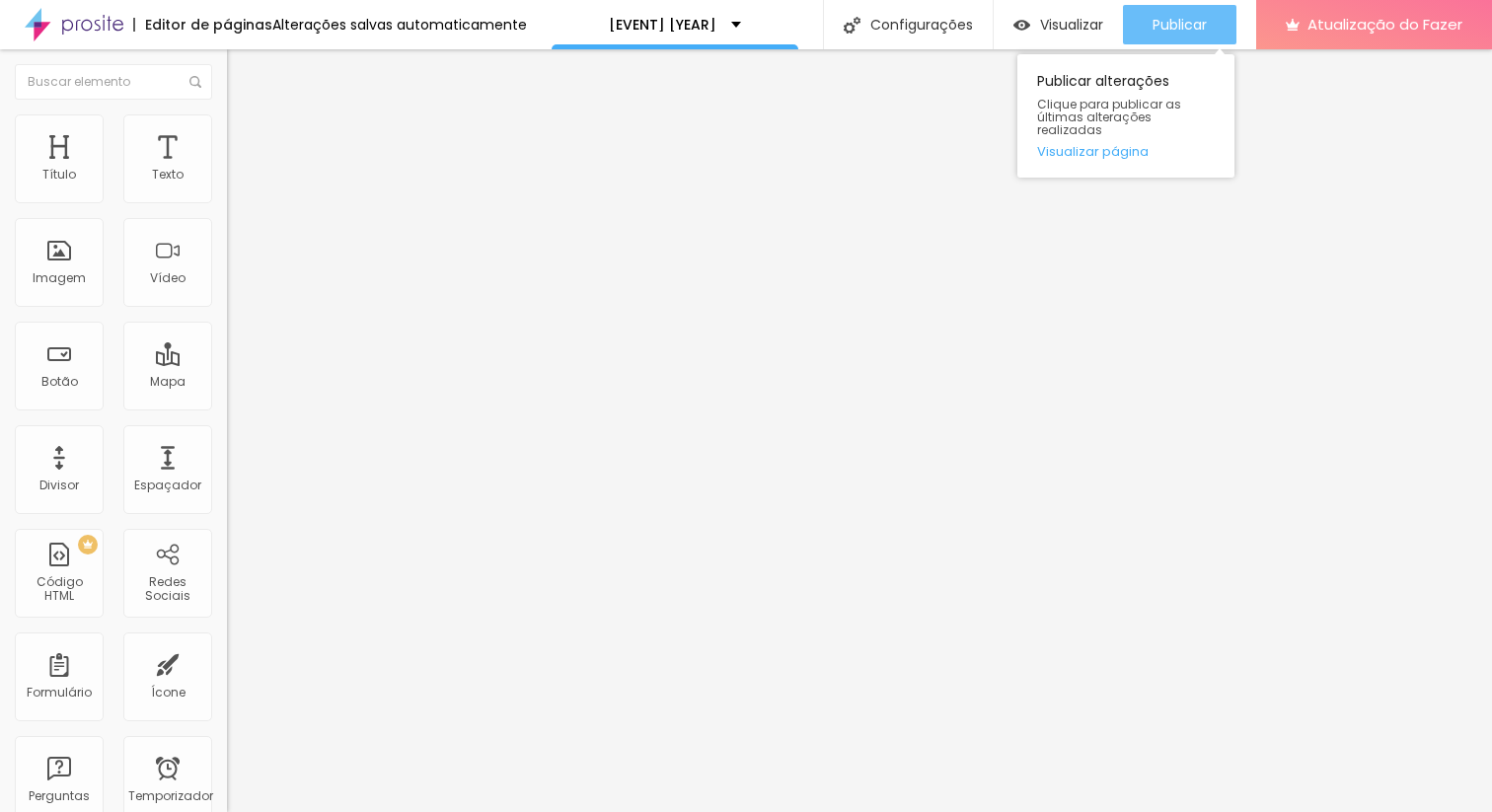 click on "Publicar" at bounding box center [1179, 25] 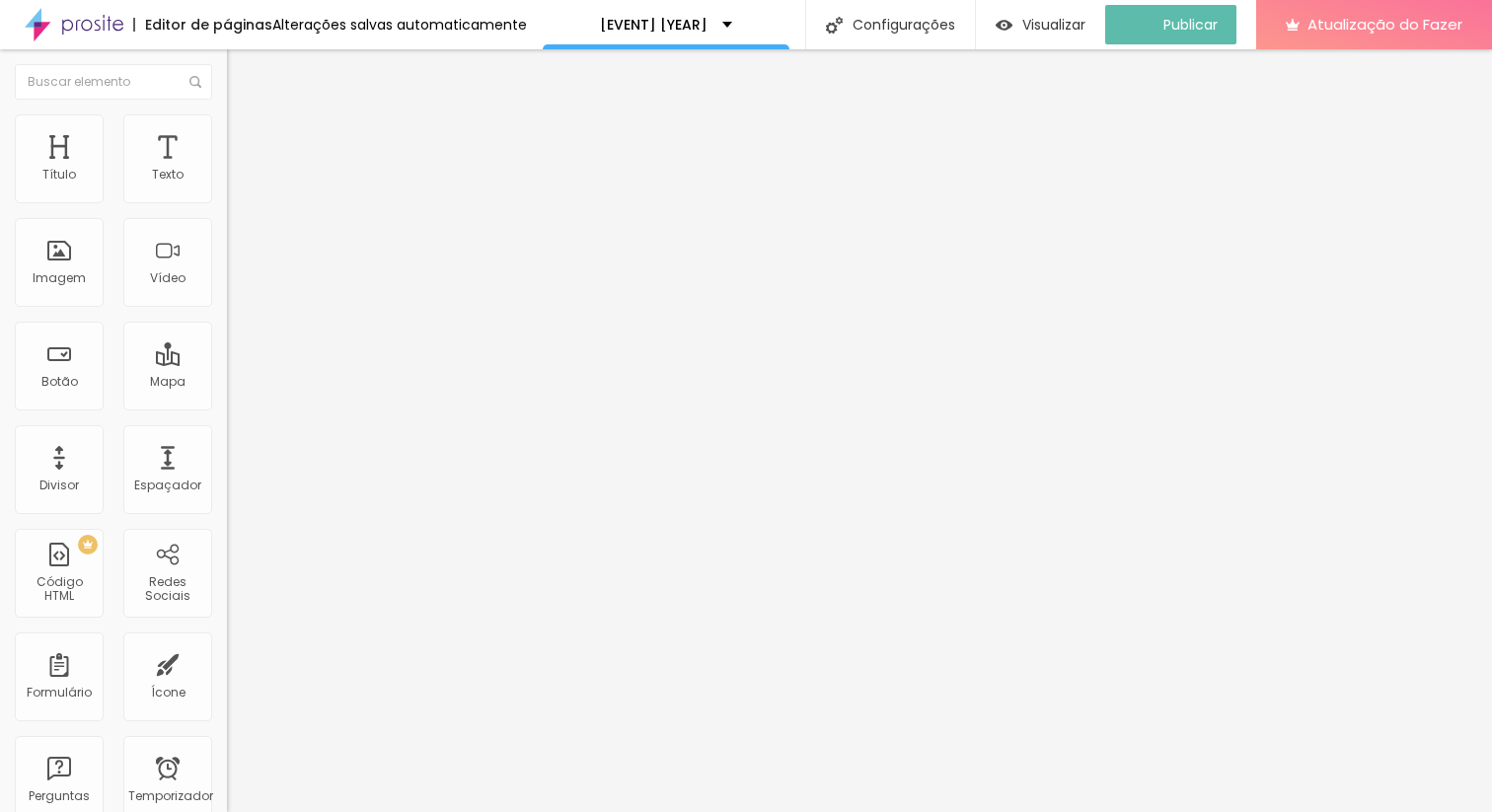 click at bounding box center (74, 25) 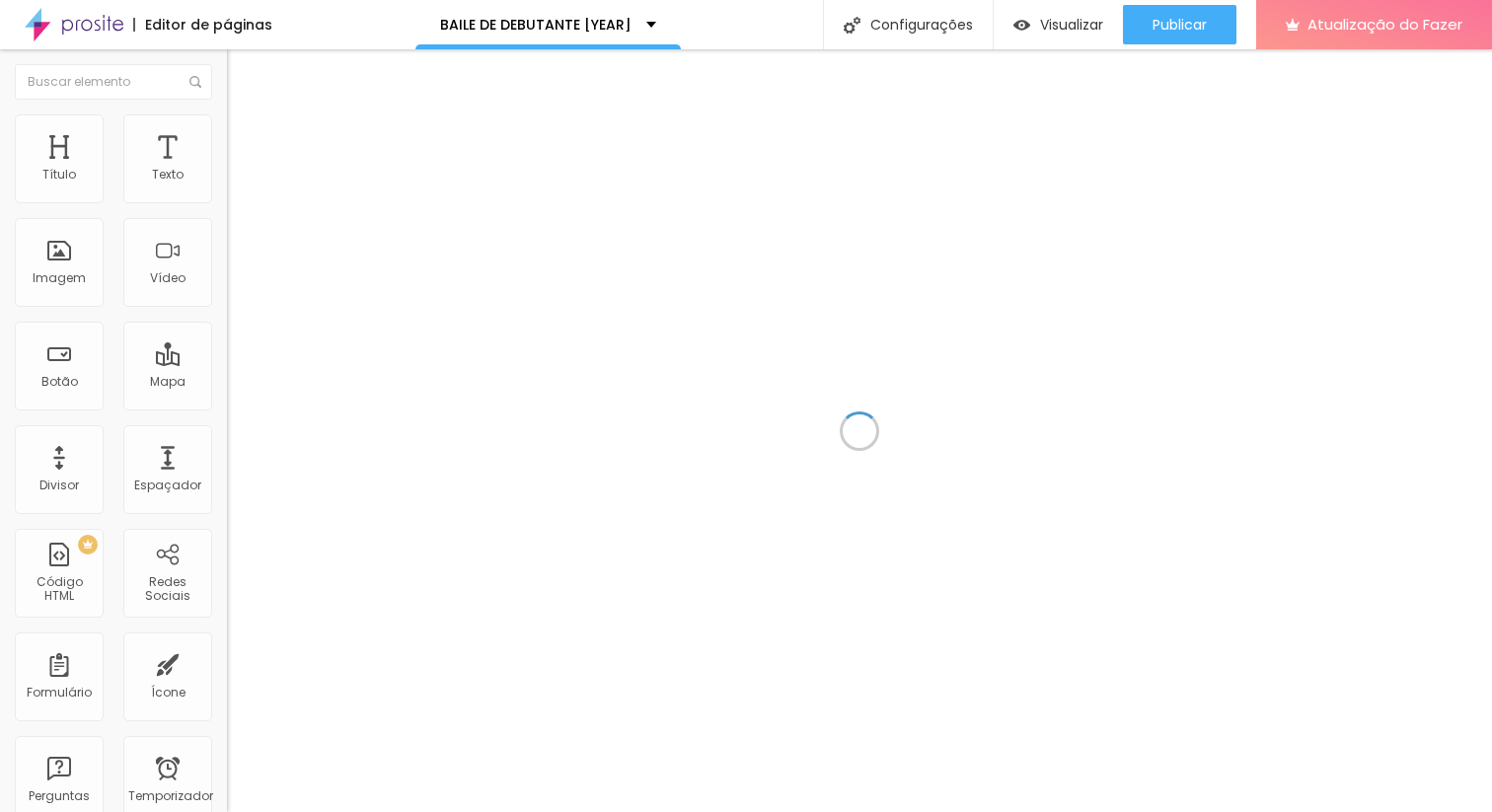 scroll, scrollTop: 0, scrollLeft: 0, axis: both 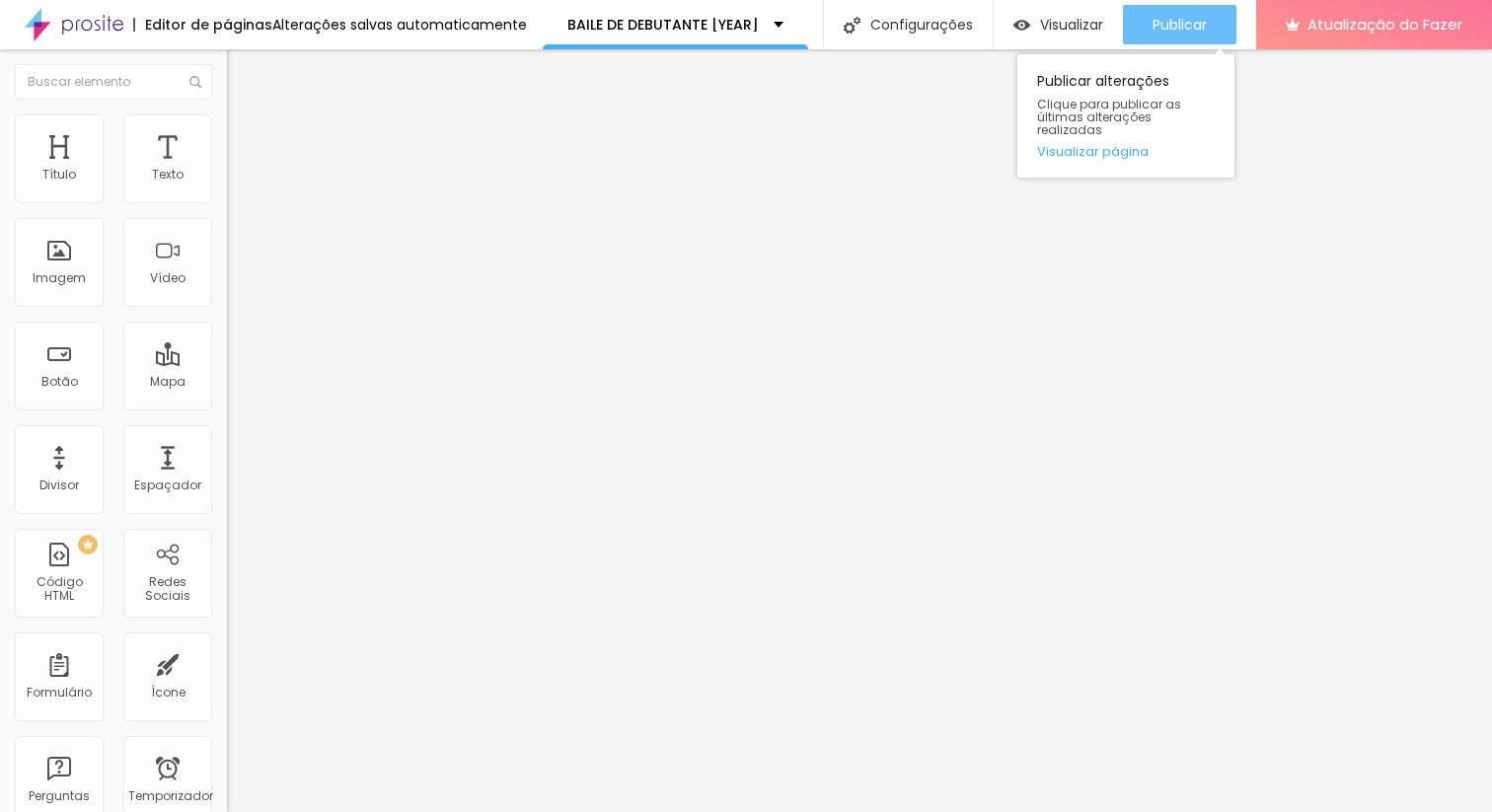 click on "Publicar" at bounding box center [1179, 25] 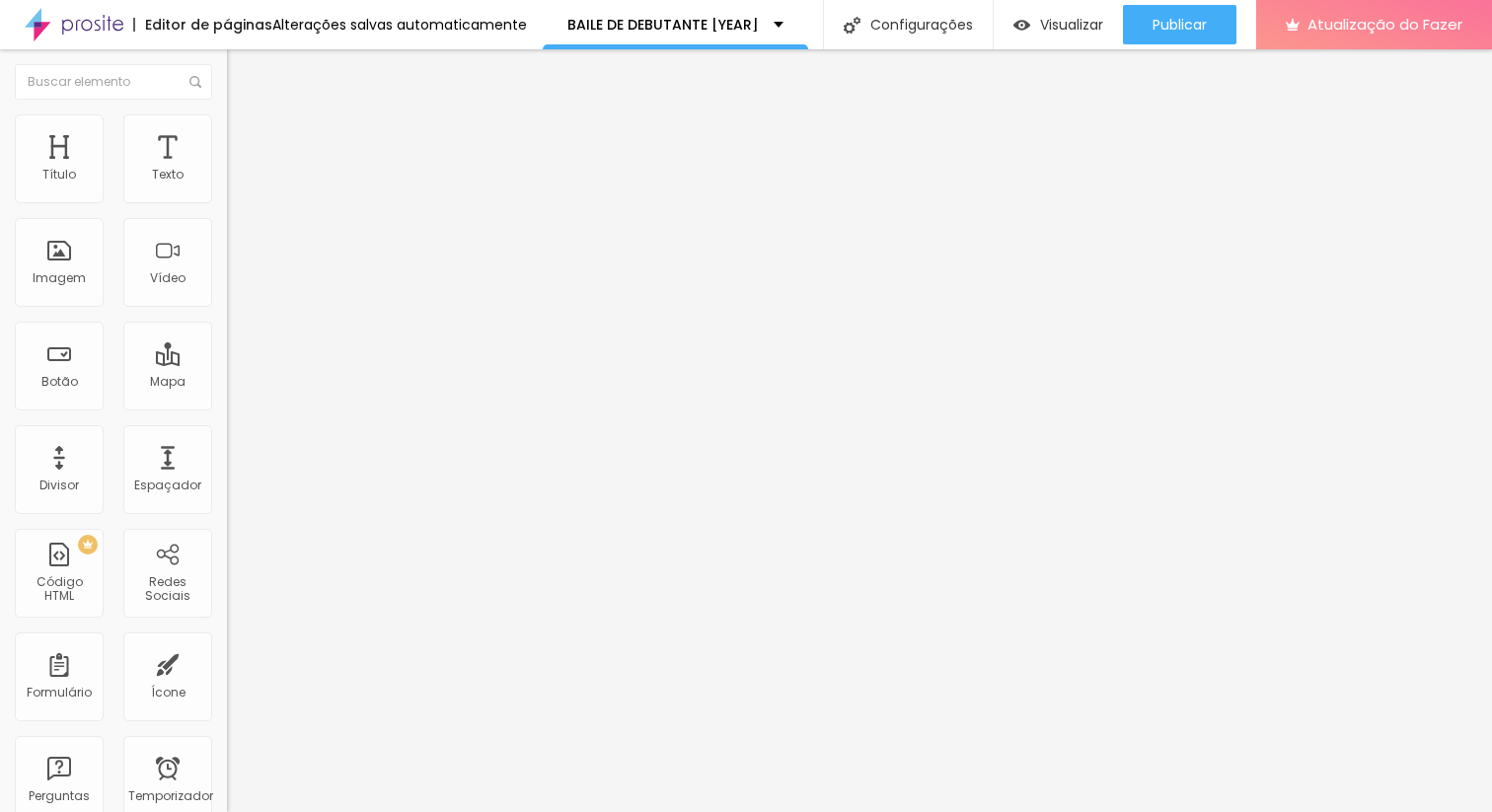 click 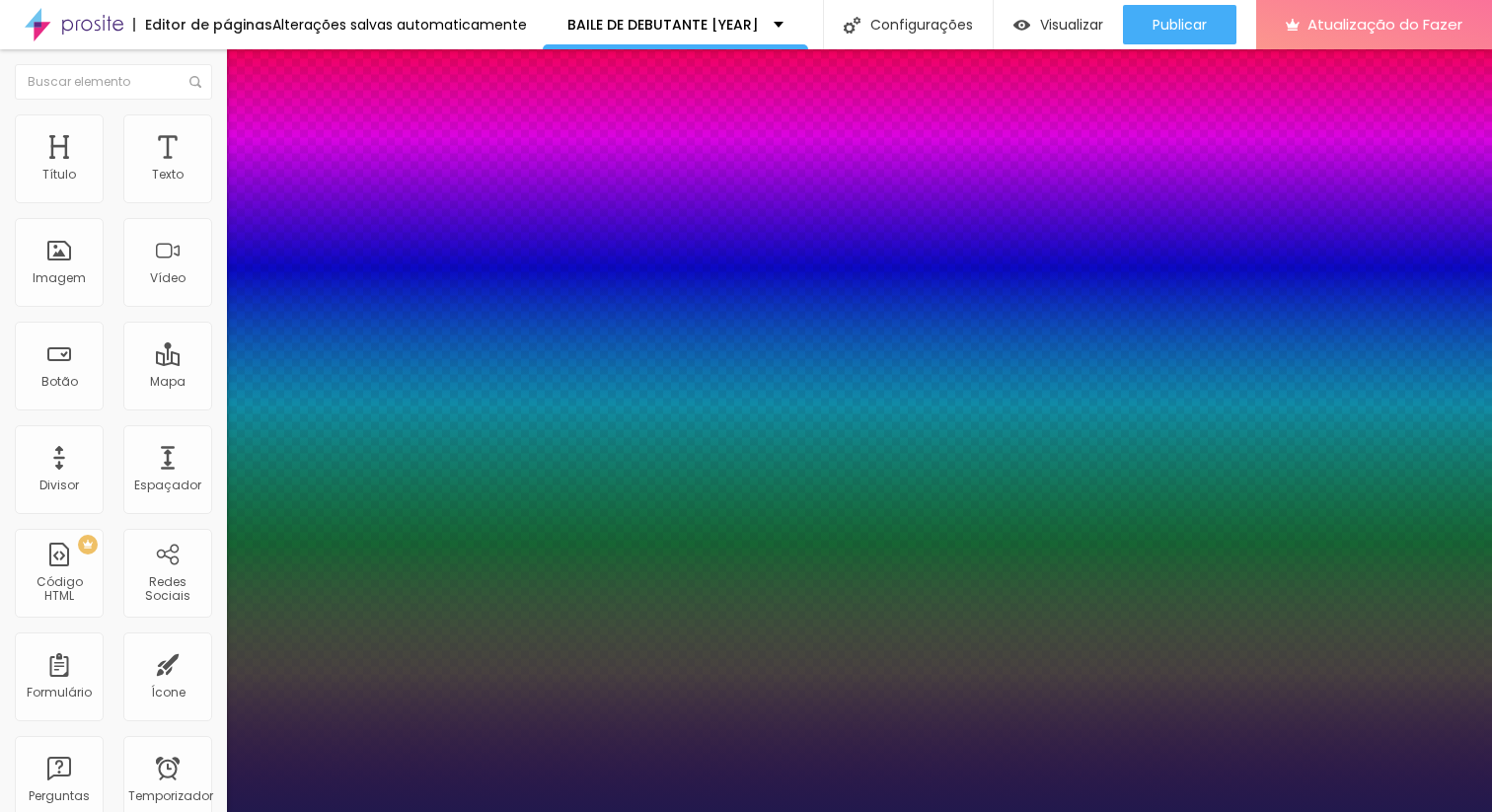 type on "1" 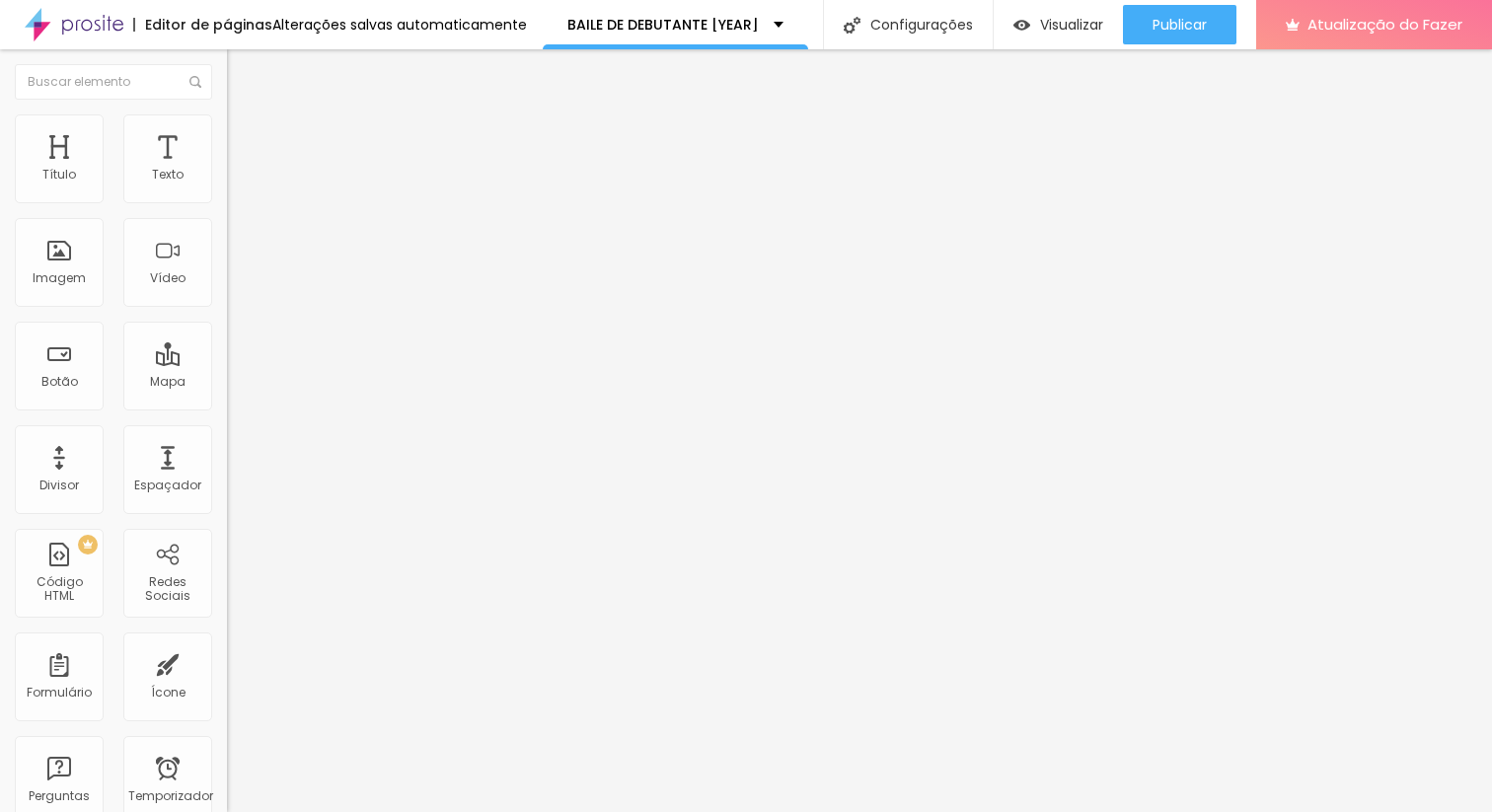 click at bounding box center (241, 179) 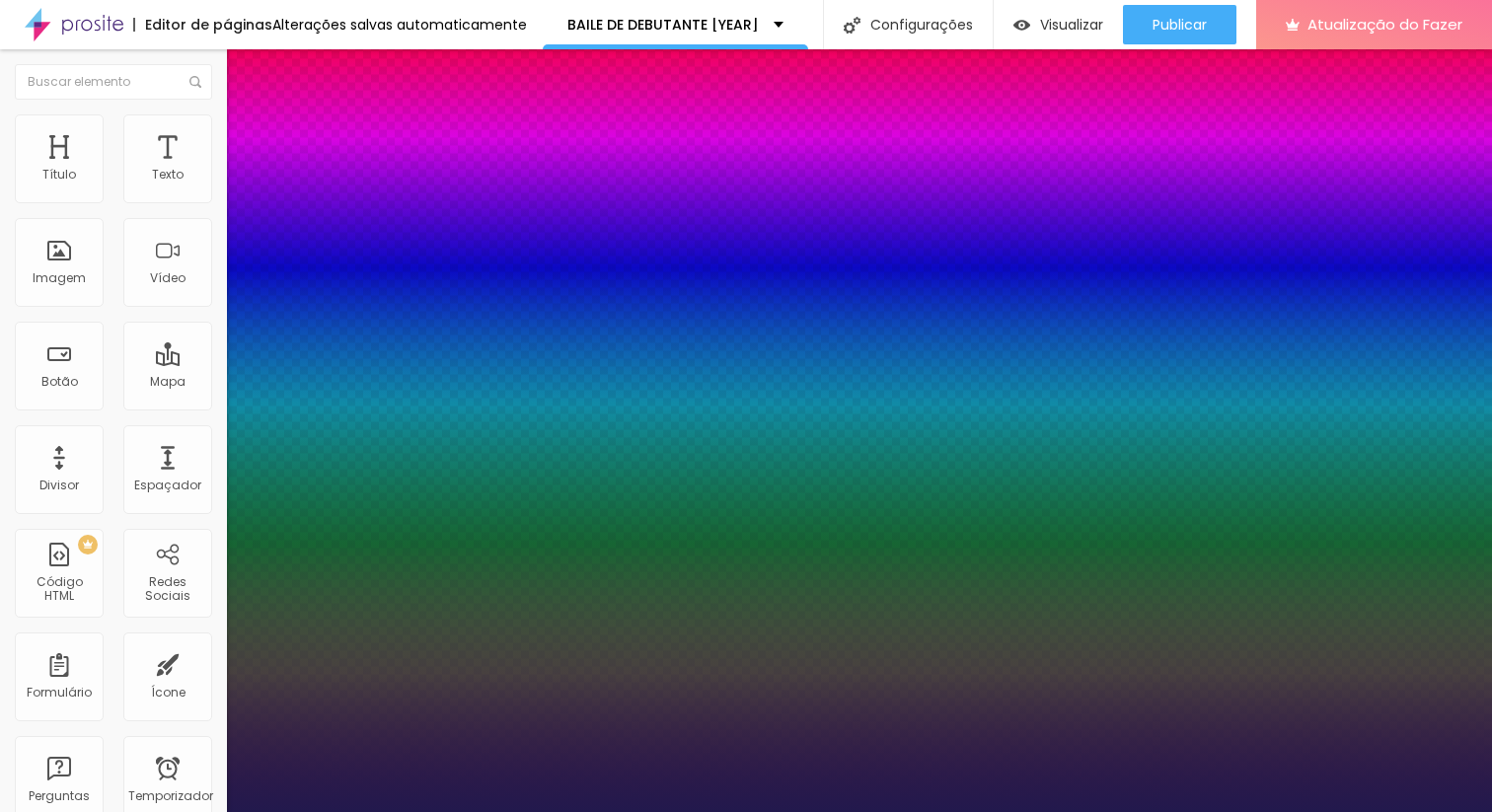 type on "1" 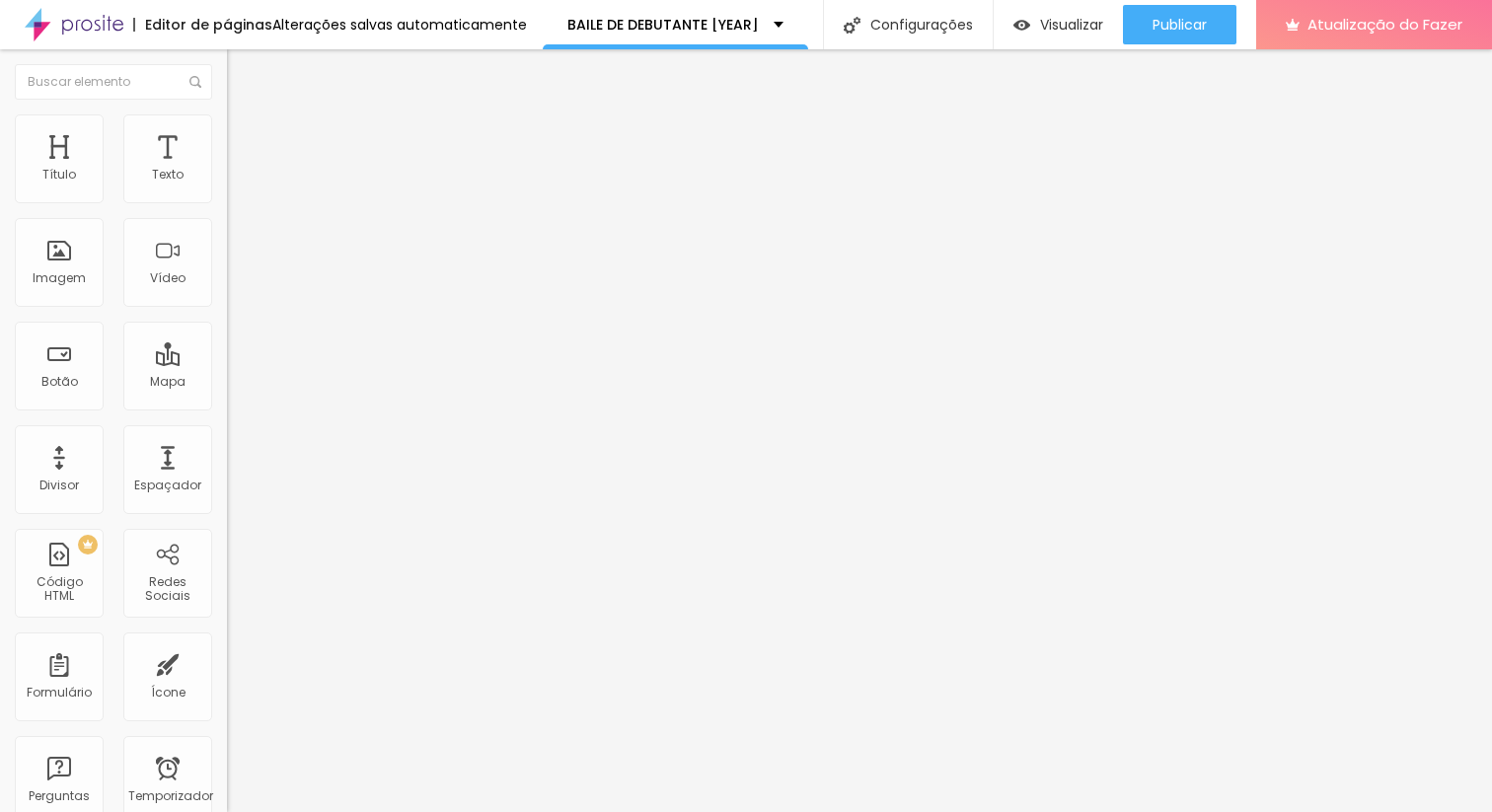 click 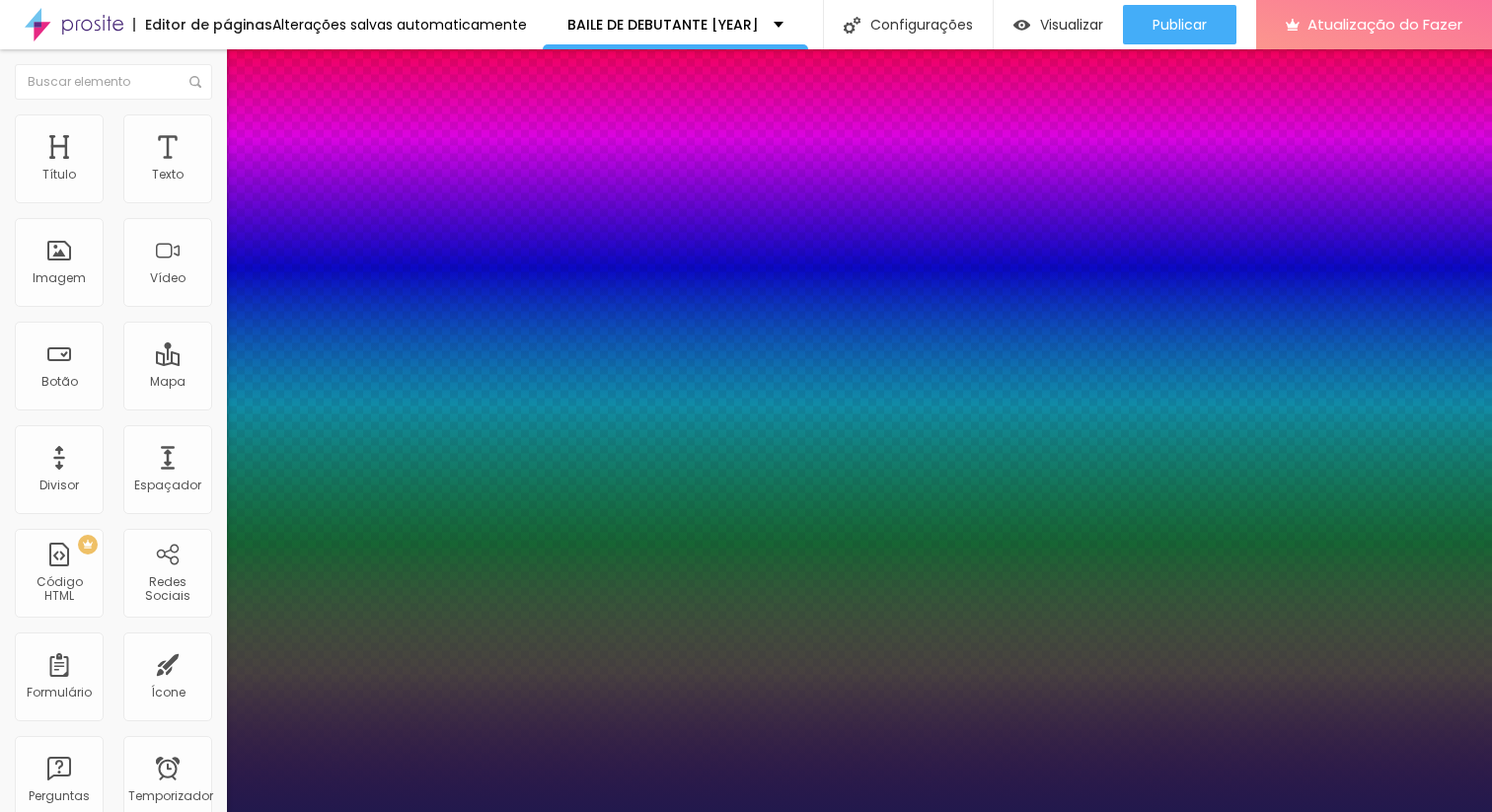 type on "1" 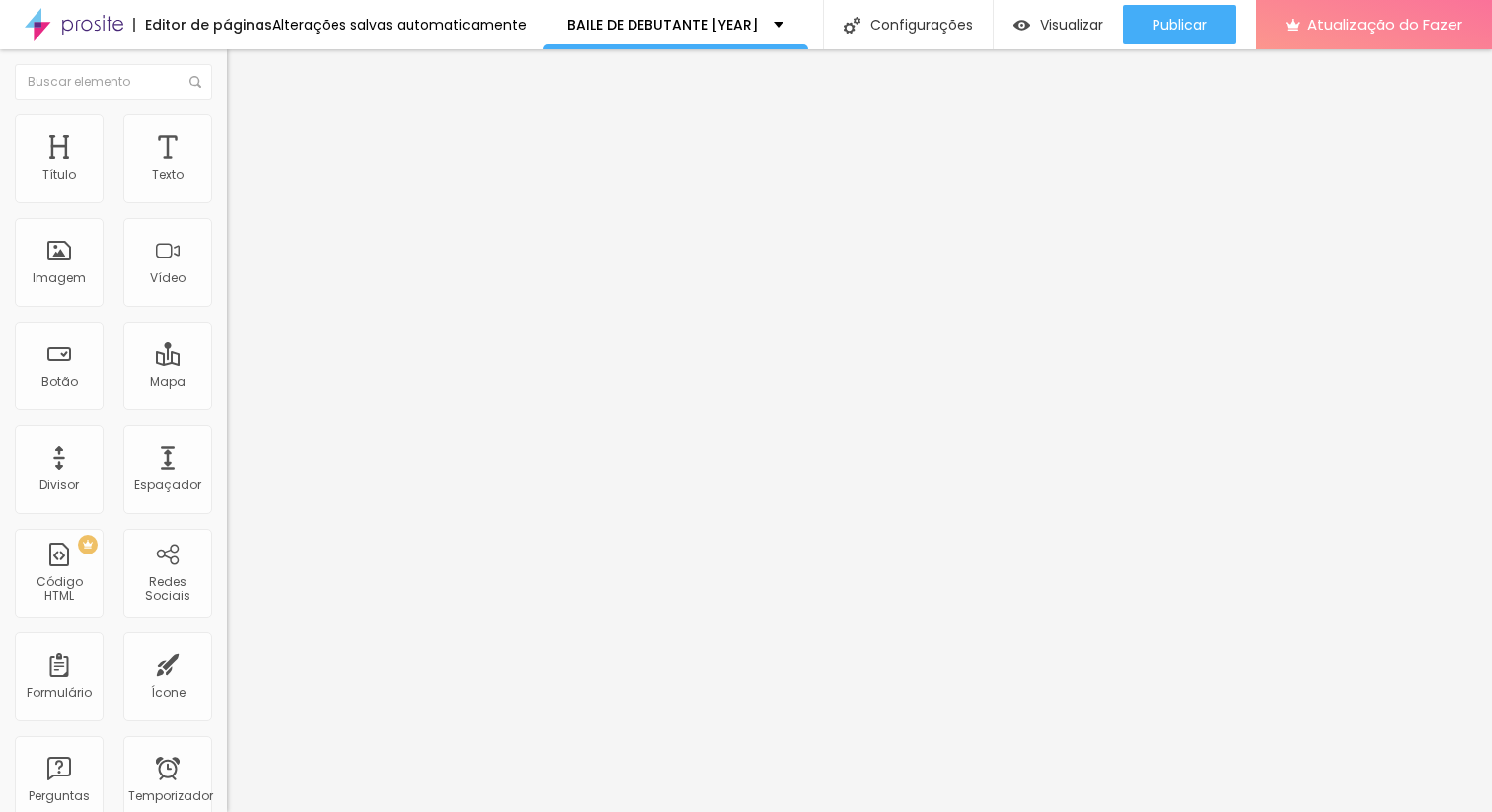 click 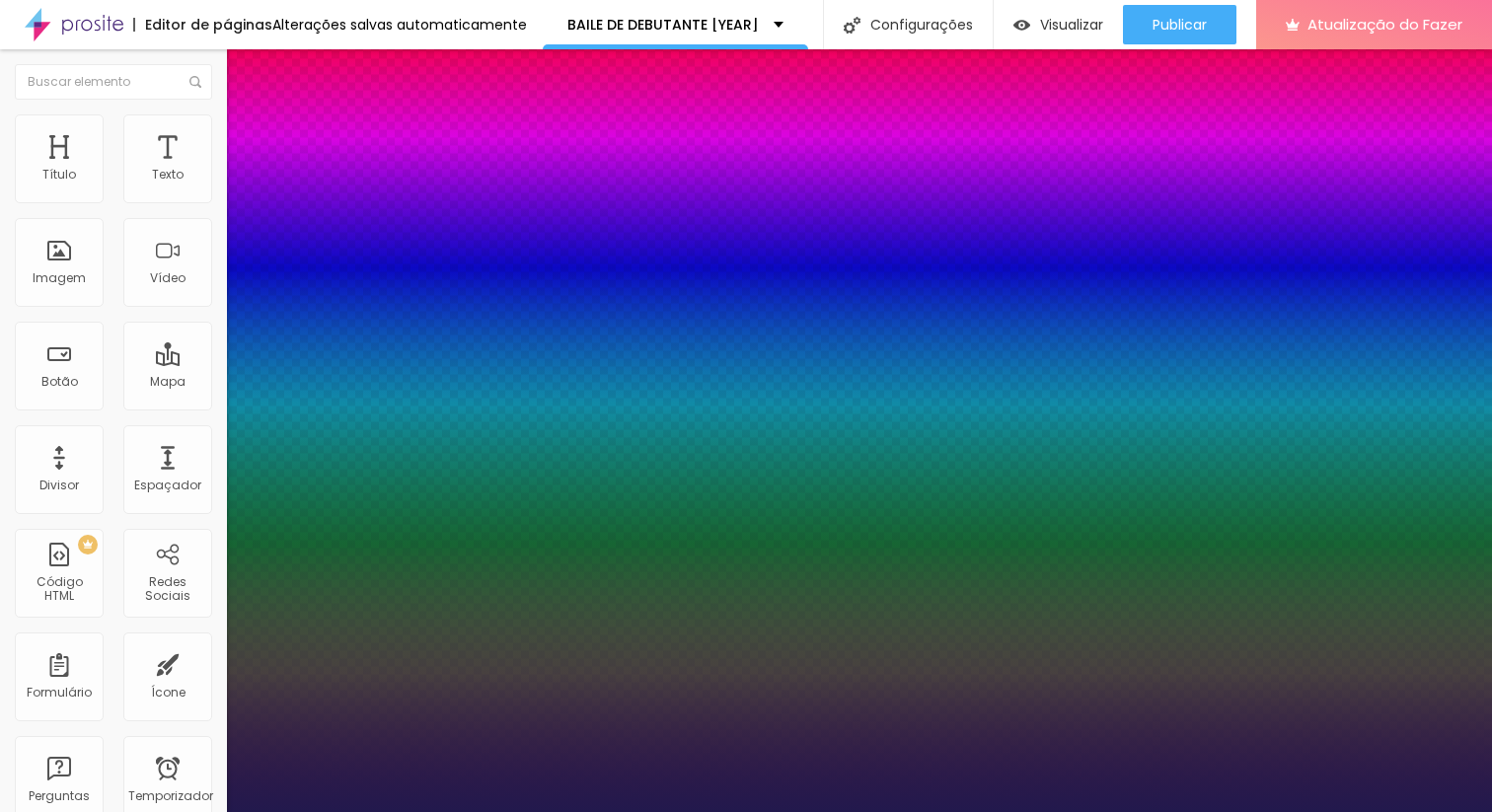 type on "1" 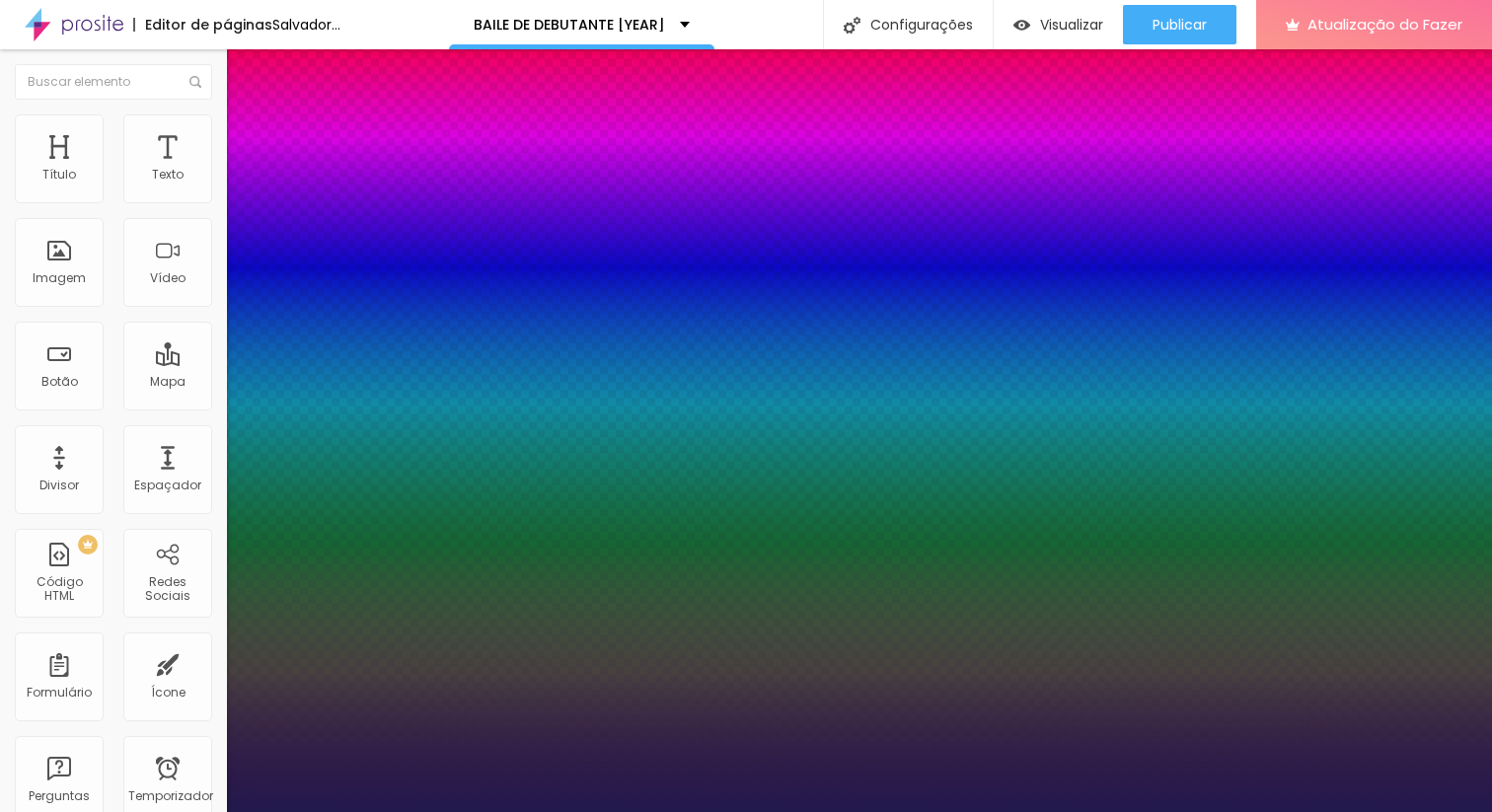 type on "60" 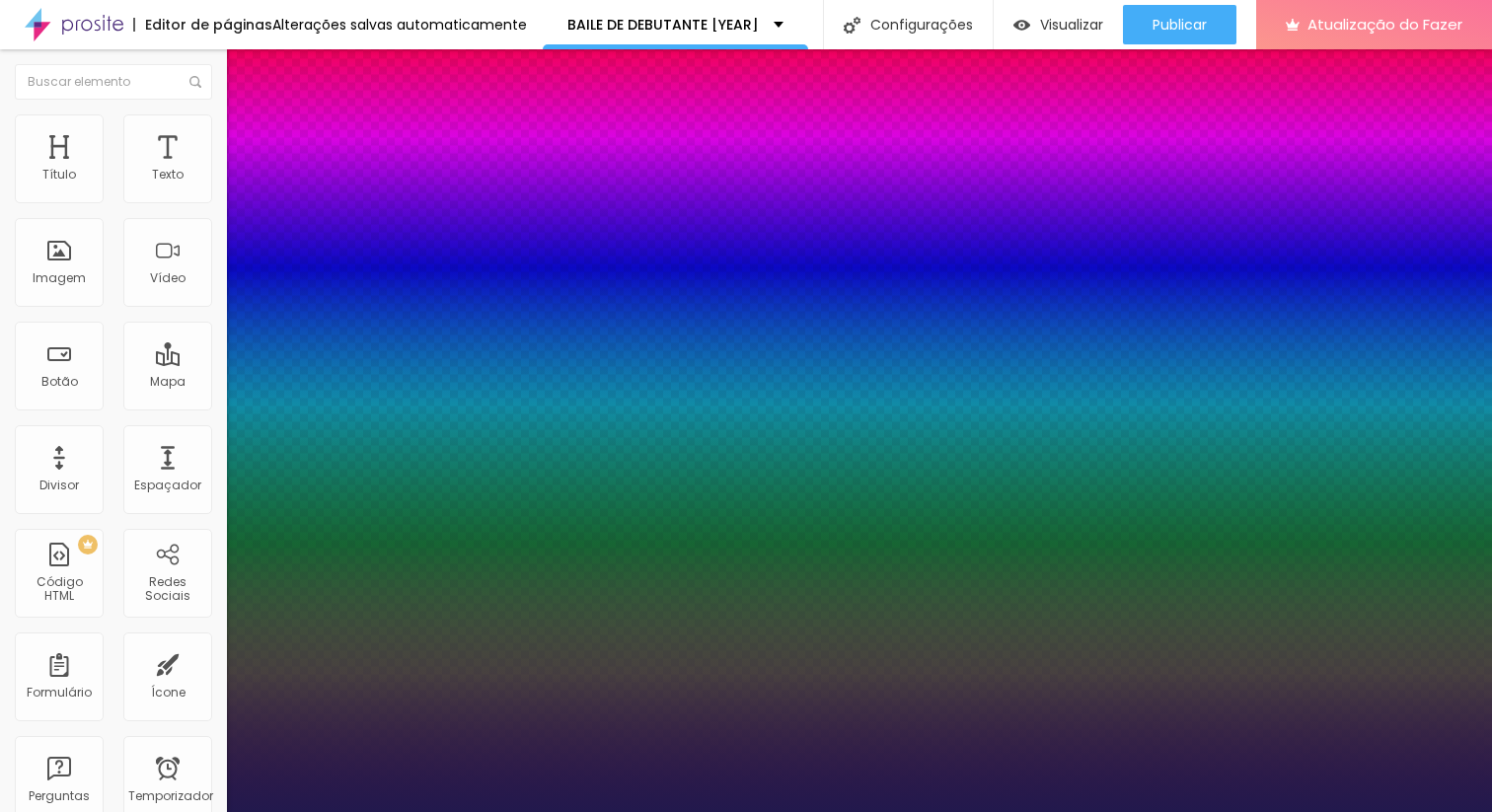 click at bounding box center (746, 1624) 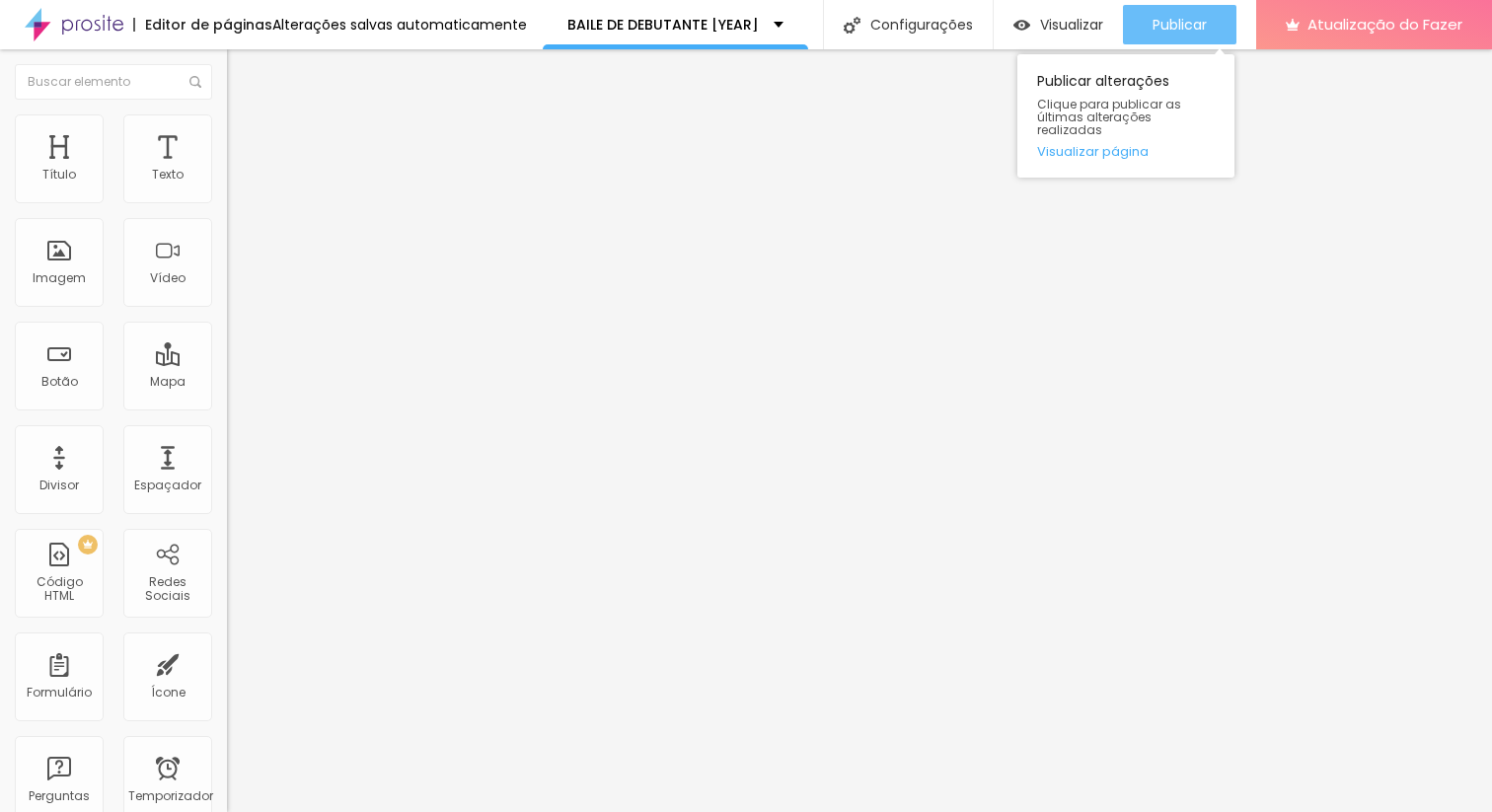 click on "Publicar" at bounding box center (1179, 25) 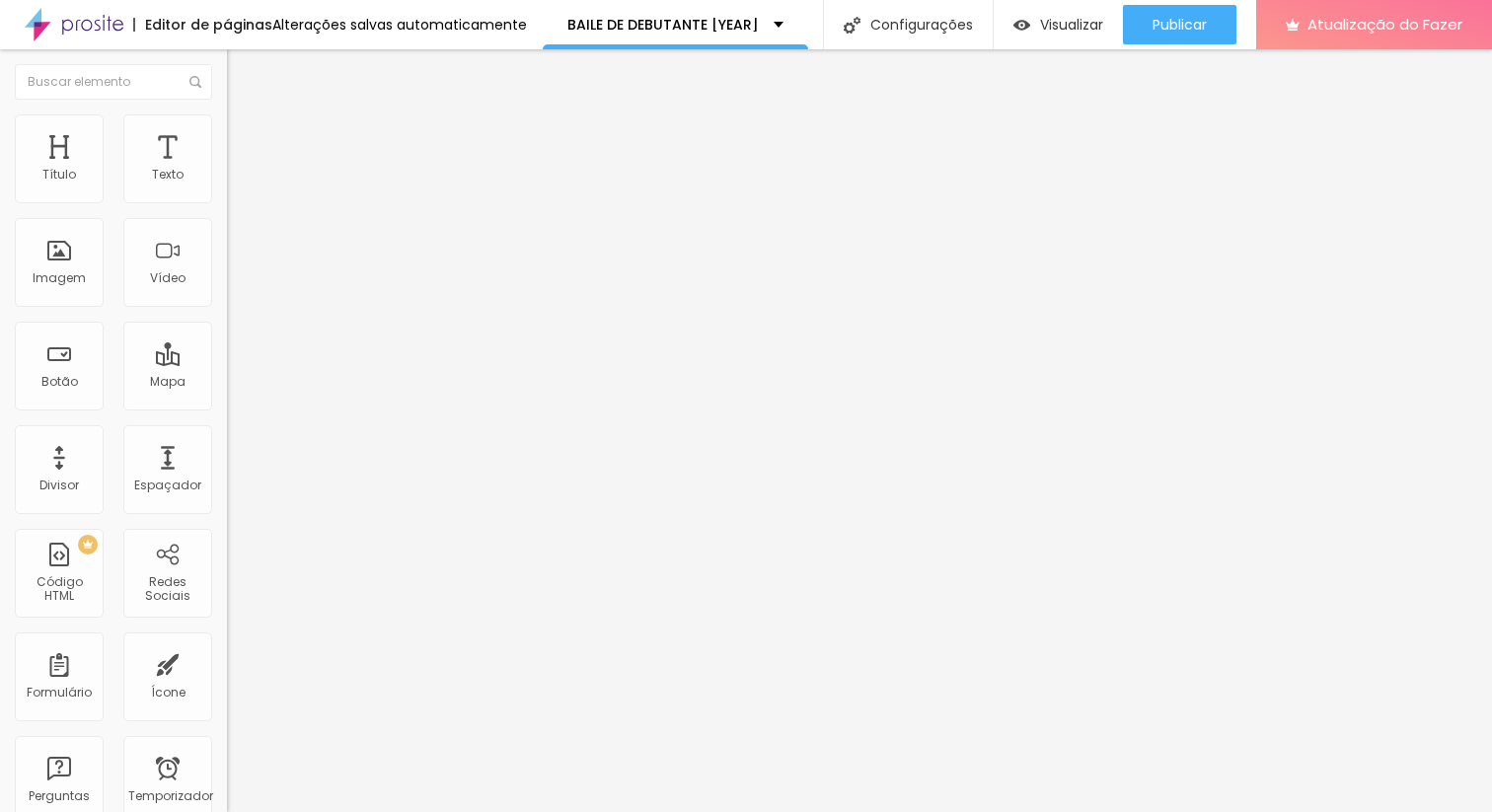 click 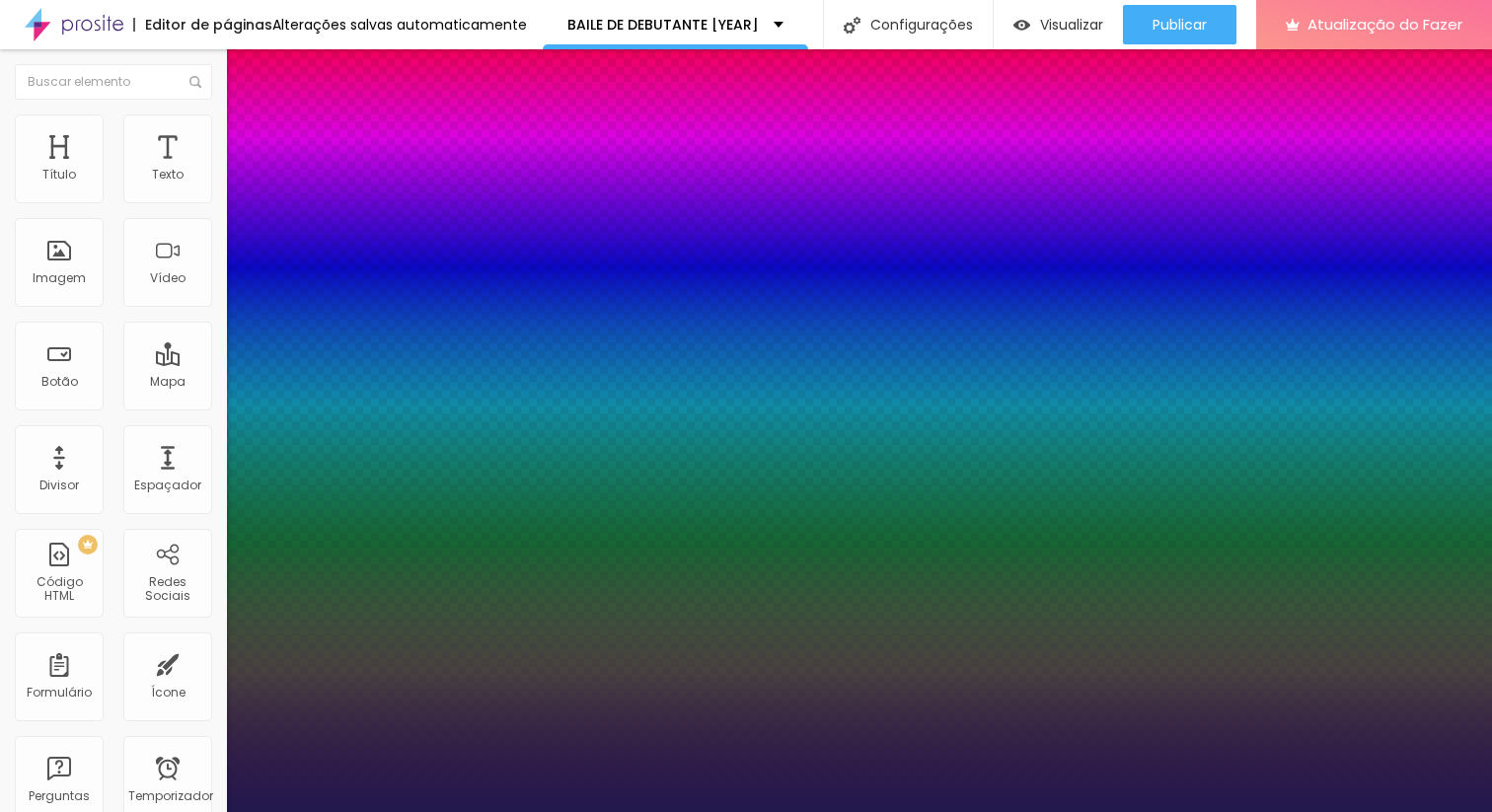type on "1" 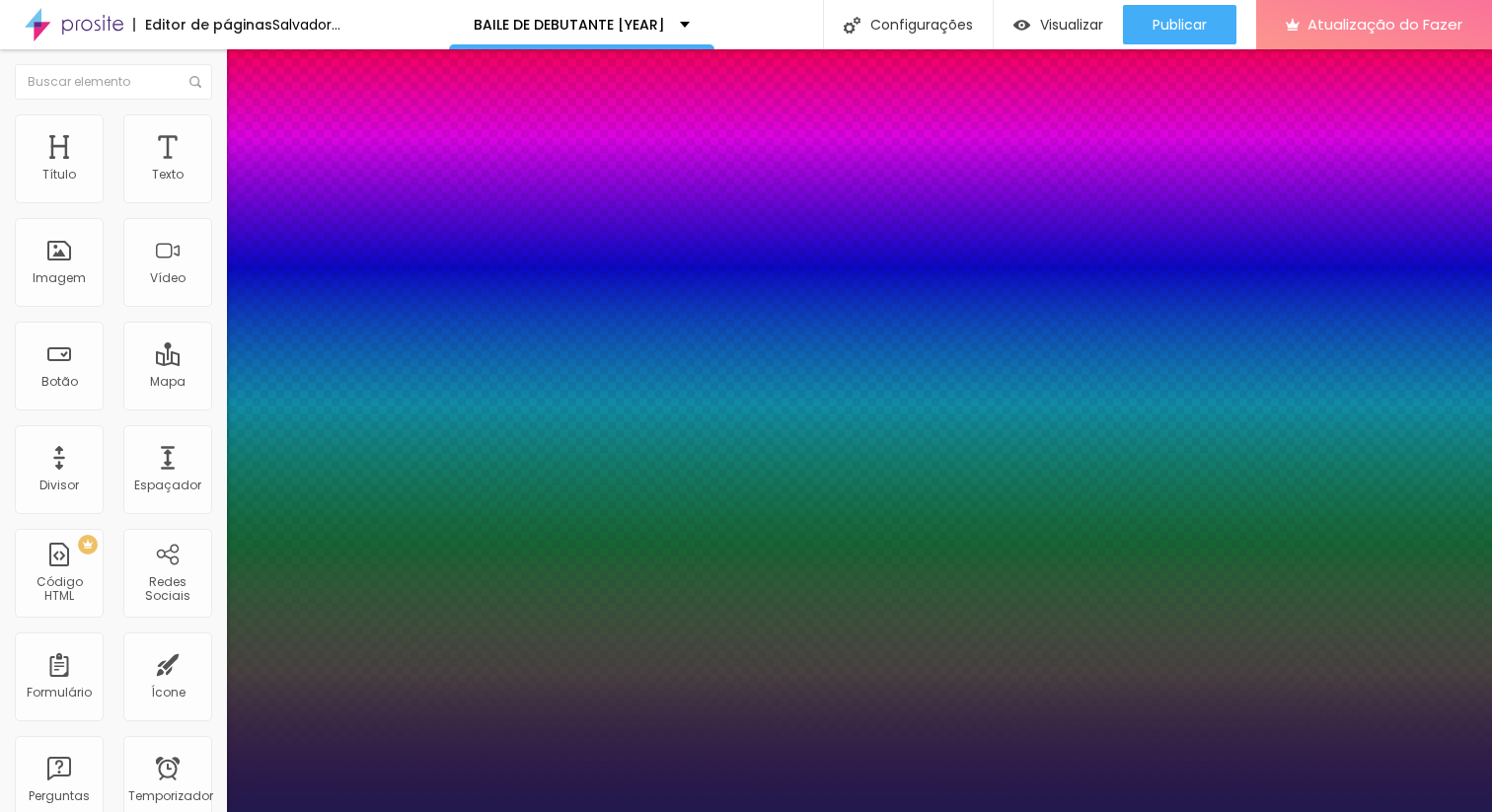 type on "50" 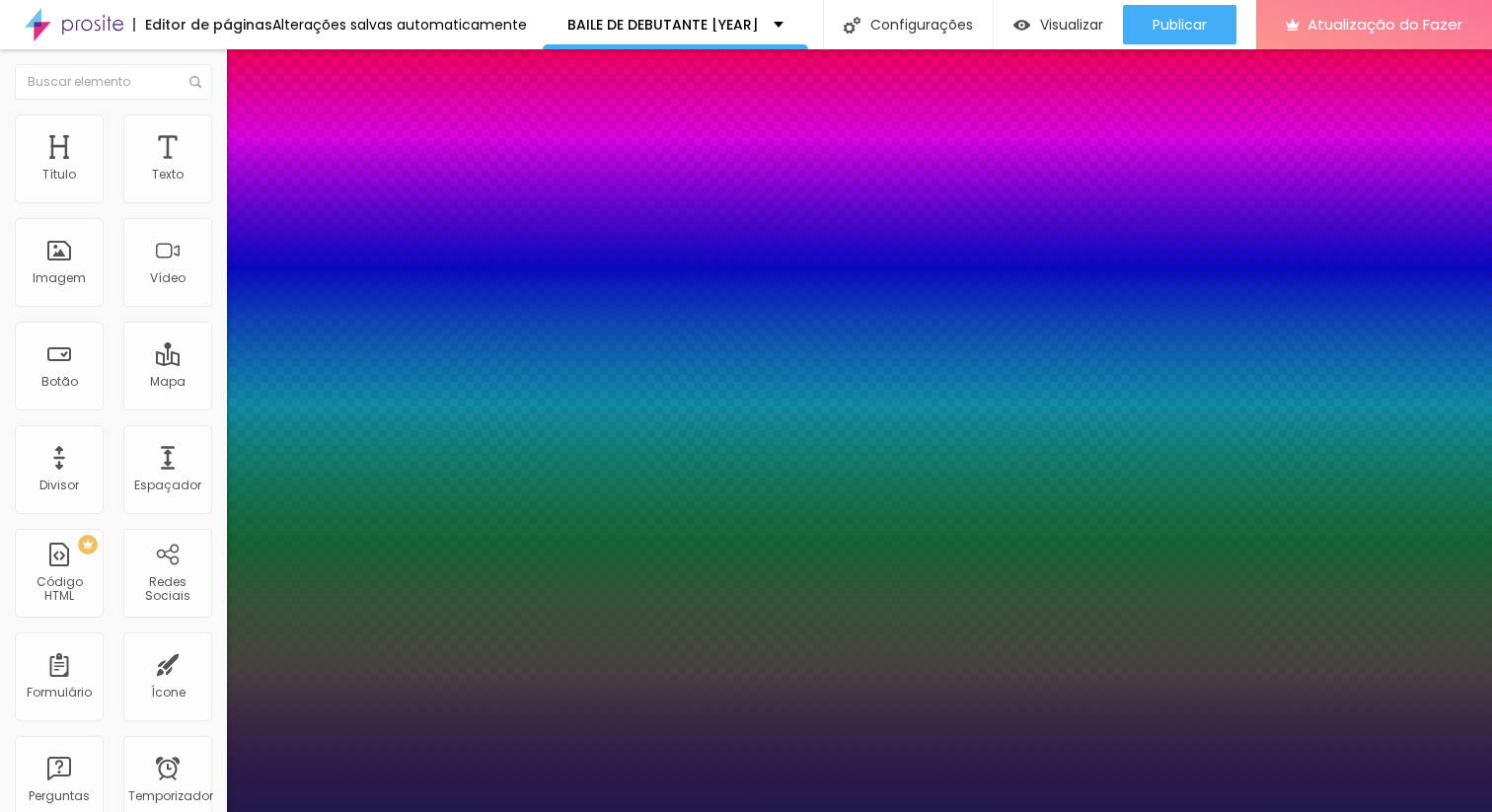 type on "50" 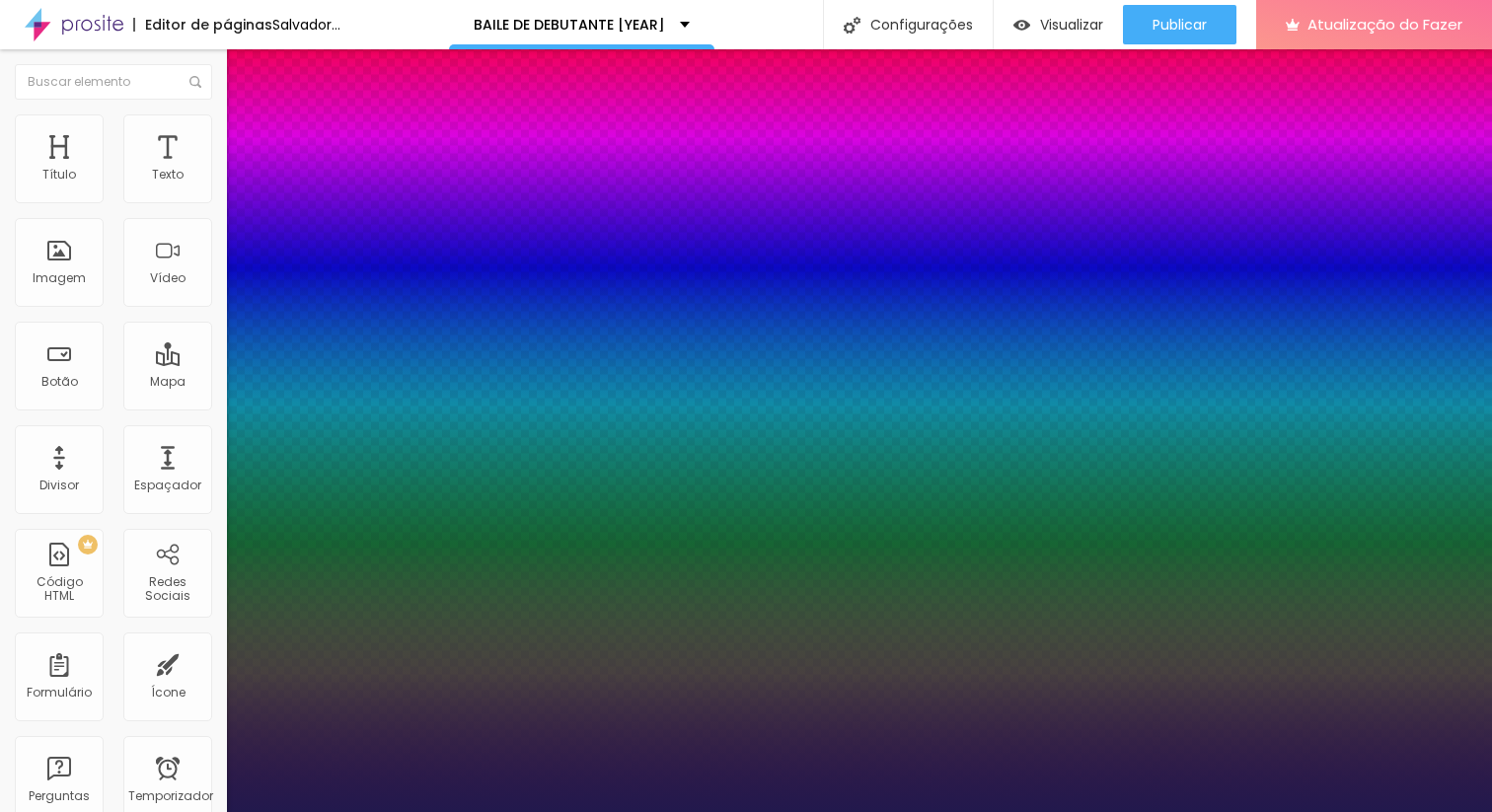 type on "1" 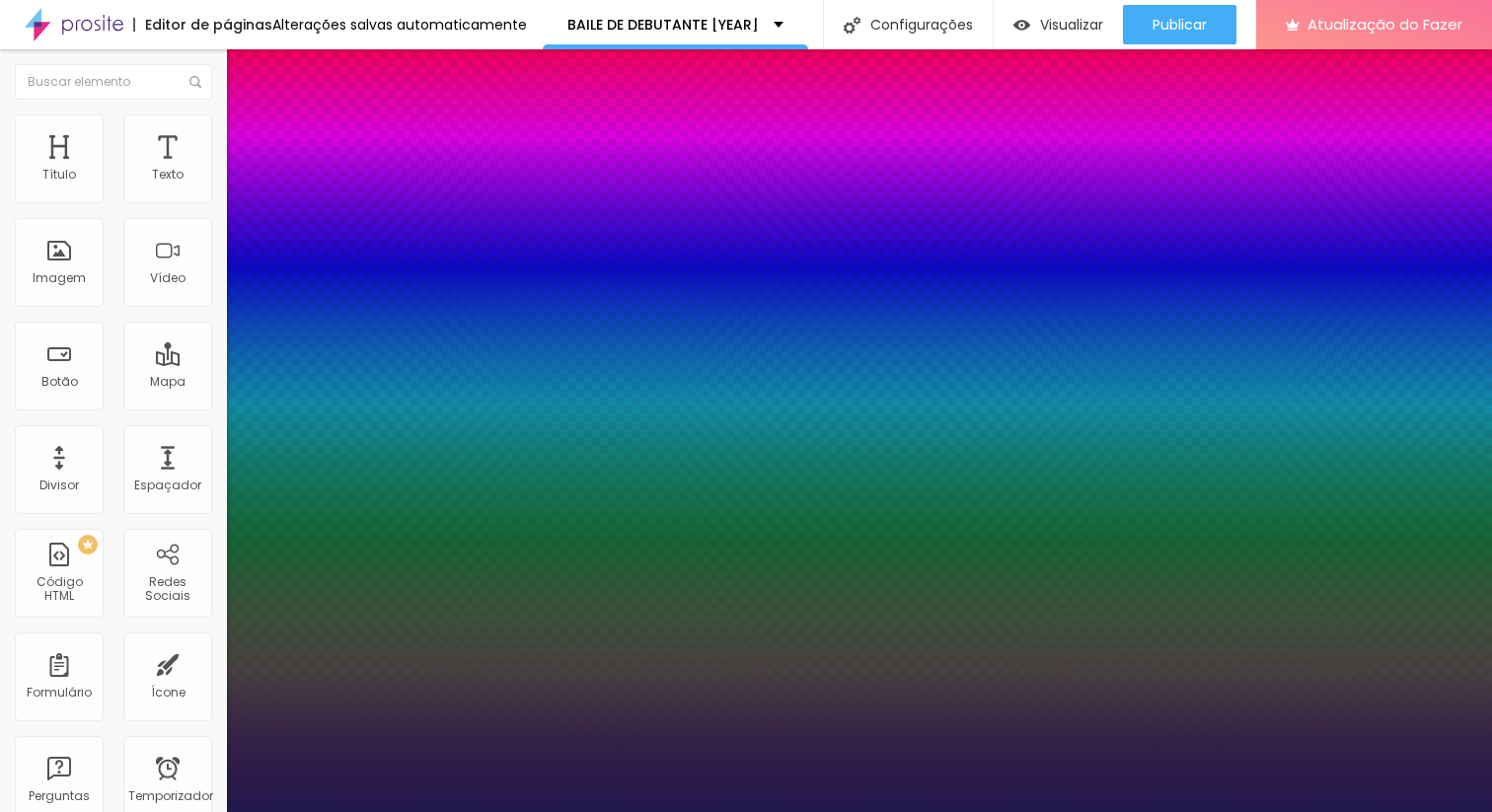 select on "AnonymousPro-Bold" 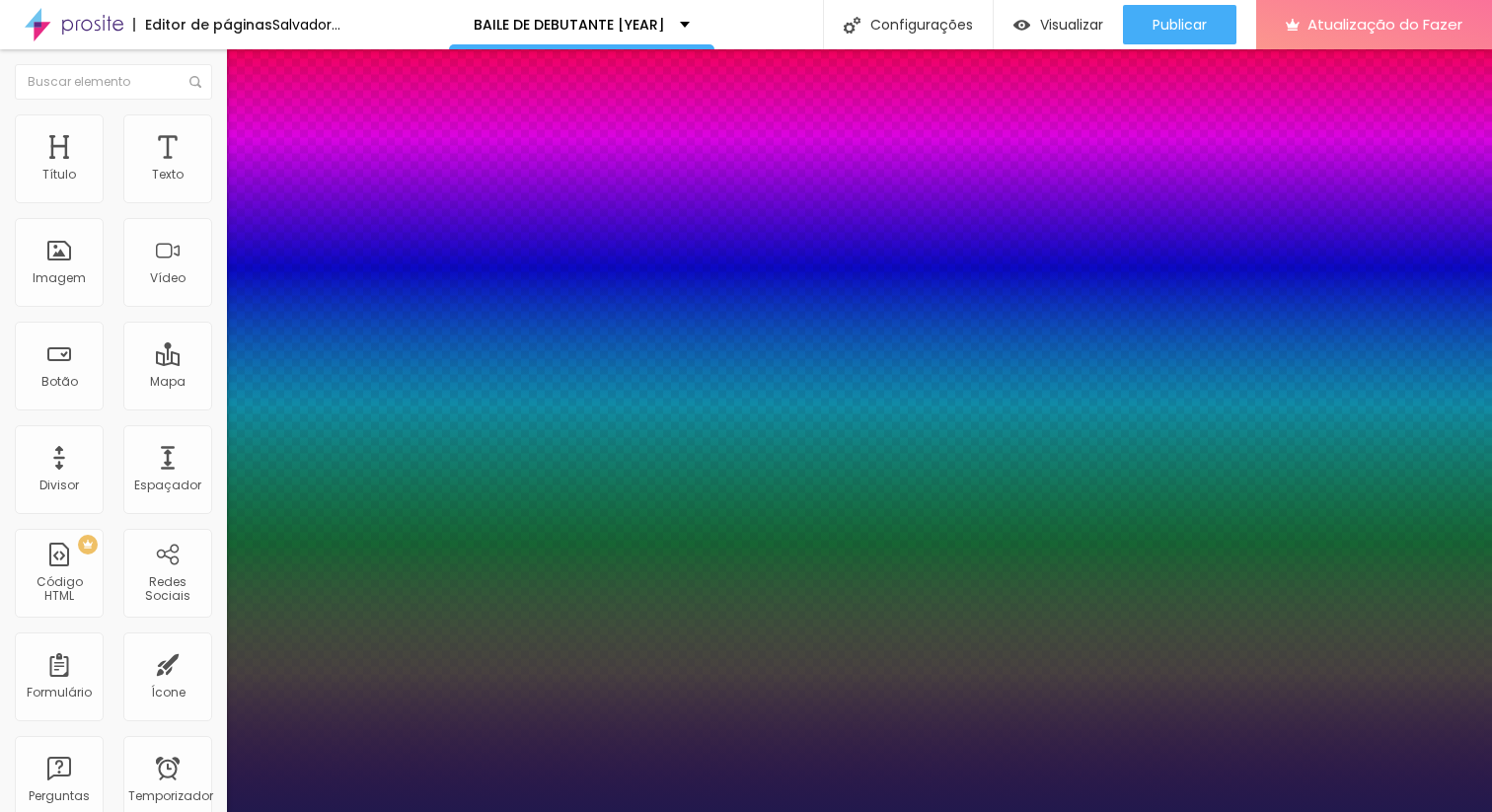 type on "1" 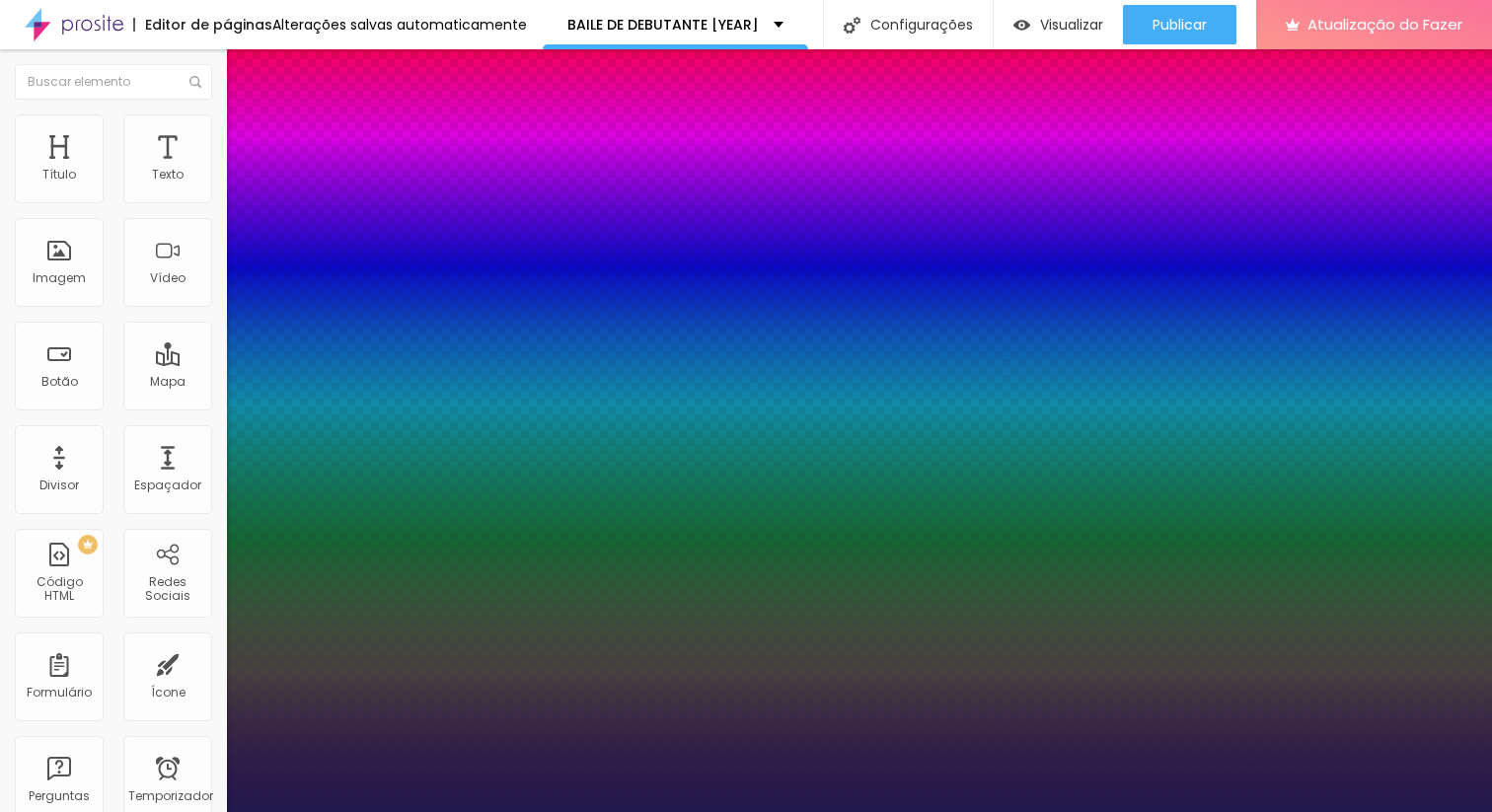 click on "AbrilFatface-Regular Actor-Regular Alegreya AlegreyaBlack Alice Allan-Bold Allan-Regular Amaranth AmaticaSC AmaticSC Amita-Bold Amita-Regular Anaheim AnonymousPro-Bold AnonymousPro-Italic AnonymousPro-Regular Arapey Archivo-Bold Archivo-Italic Archivo-Regular ArefRuqaa Arsenal-Bold Arsenal-Italic Arsenal-Regular Arvo Assistant AssistantLight AveriaLibre AveriaLibreLight AveriaSansLibre-Bold AveriaSansLibre-Italic AveriaSansLibre-Regular Bangers-Regular Bentham-Regular Bevan-Regular BioRhyme BioRhymeExtraBold BioRhymeLight Bitter BreeSerif ButterflyKids-Regular ChangaOne-Italic ChangaOne-Regular Chewy-Regular Chivo CinzelDecorative-Black CinzelDecorative-Bold CinzelDecorative-Regular Comfortaa-Bold Comfortaa-Light Comfortaa-Regular ComingSoon Cookie-Regular Corben-Bold Corben-Regular Cormorant CormorantGeramond-Bold CormorantGeramond-Italic CormorantGeramond-Medium CormorantGeramond-Regular CormorantLight Cousine-Bold Cousine-Italic Cousine-Regular Creepster-Regular CrimsonText CrimsonTextBold Cuprum FjallaOne" at bounding box center (106, 1646) 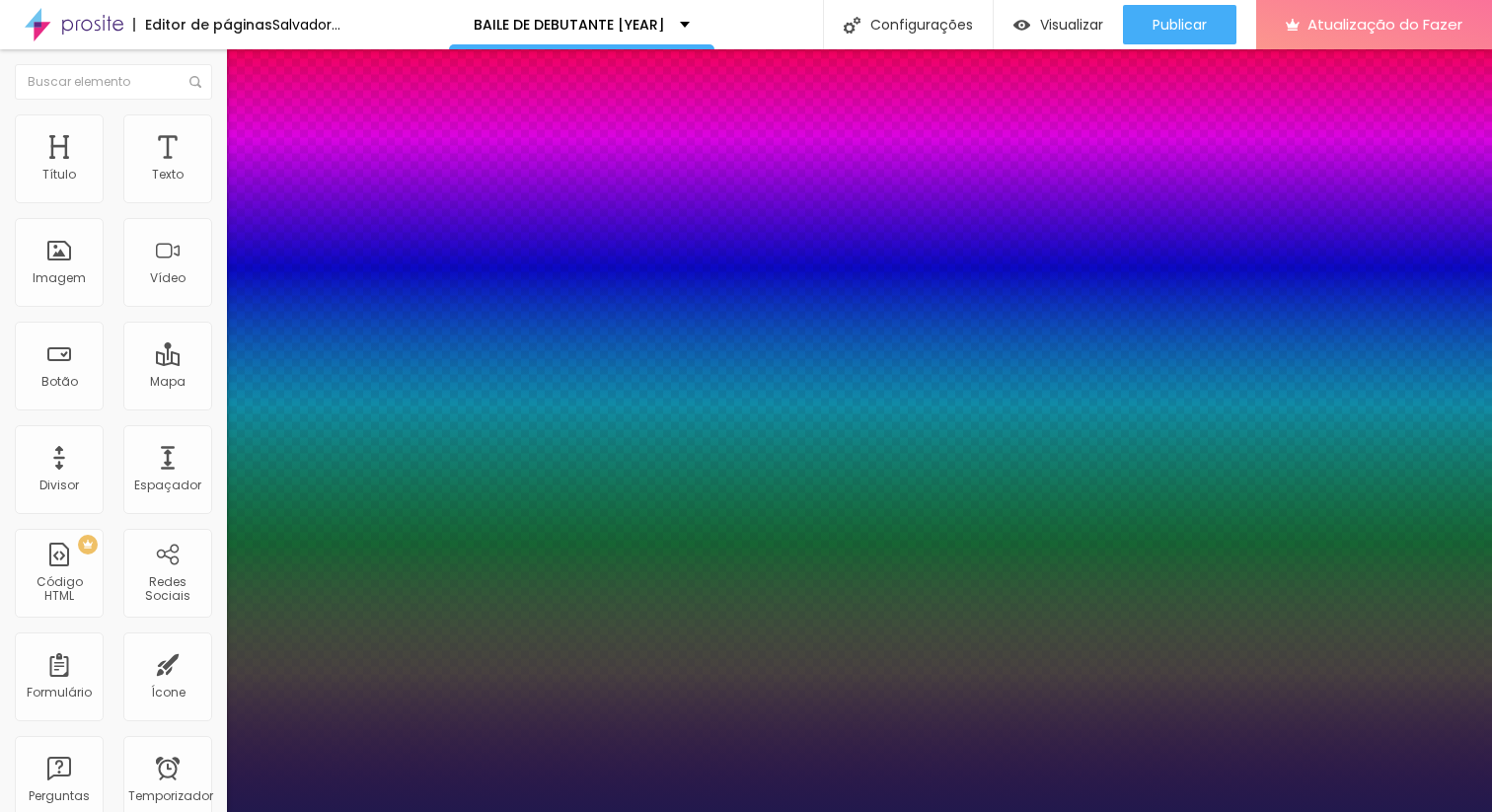 type on "1" 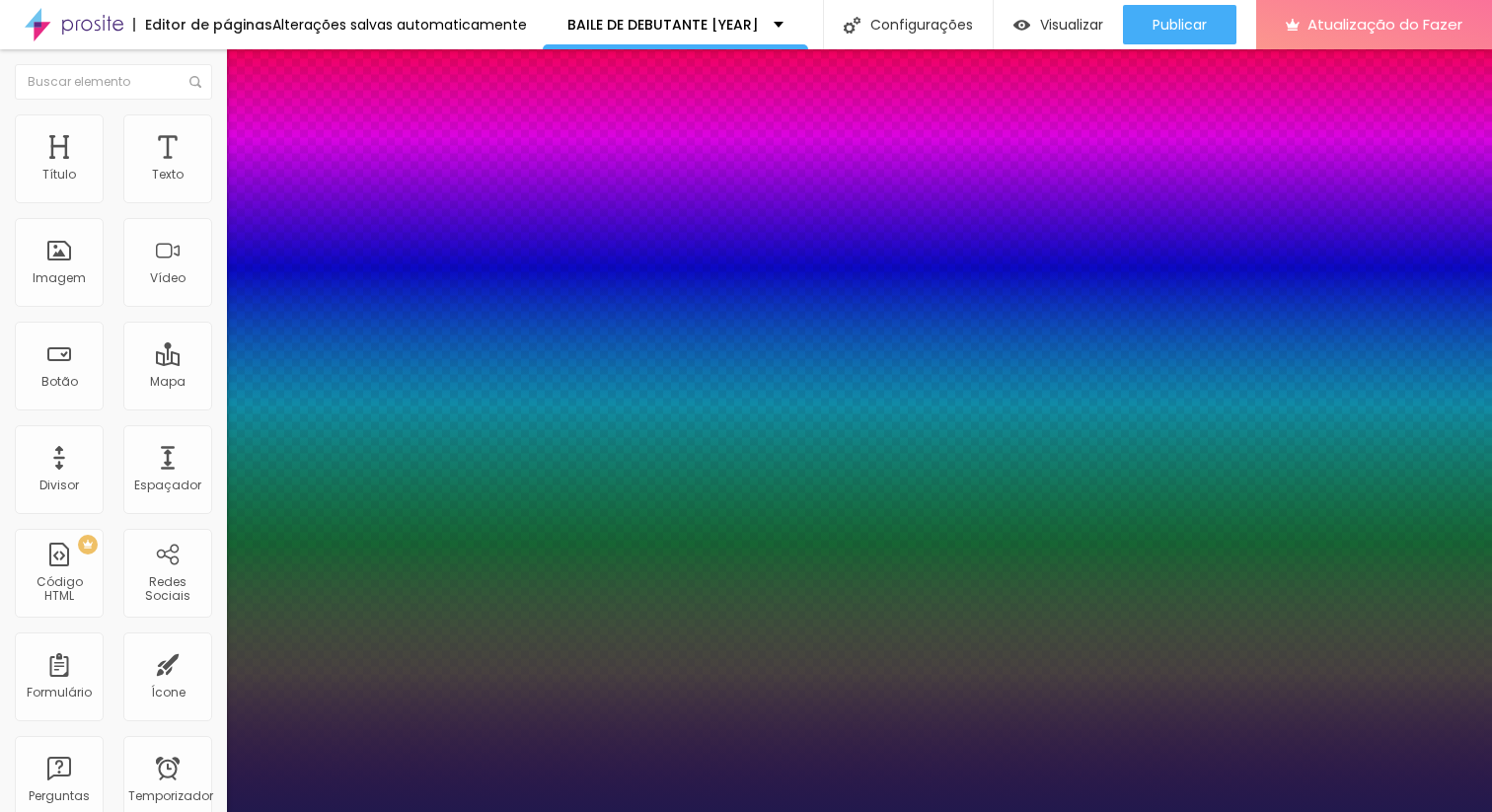 select on "AssistantLight" 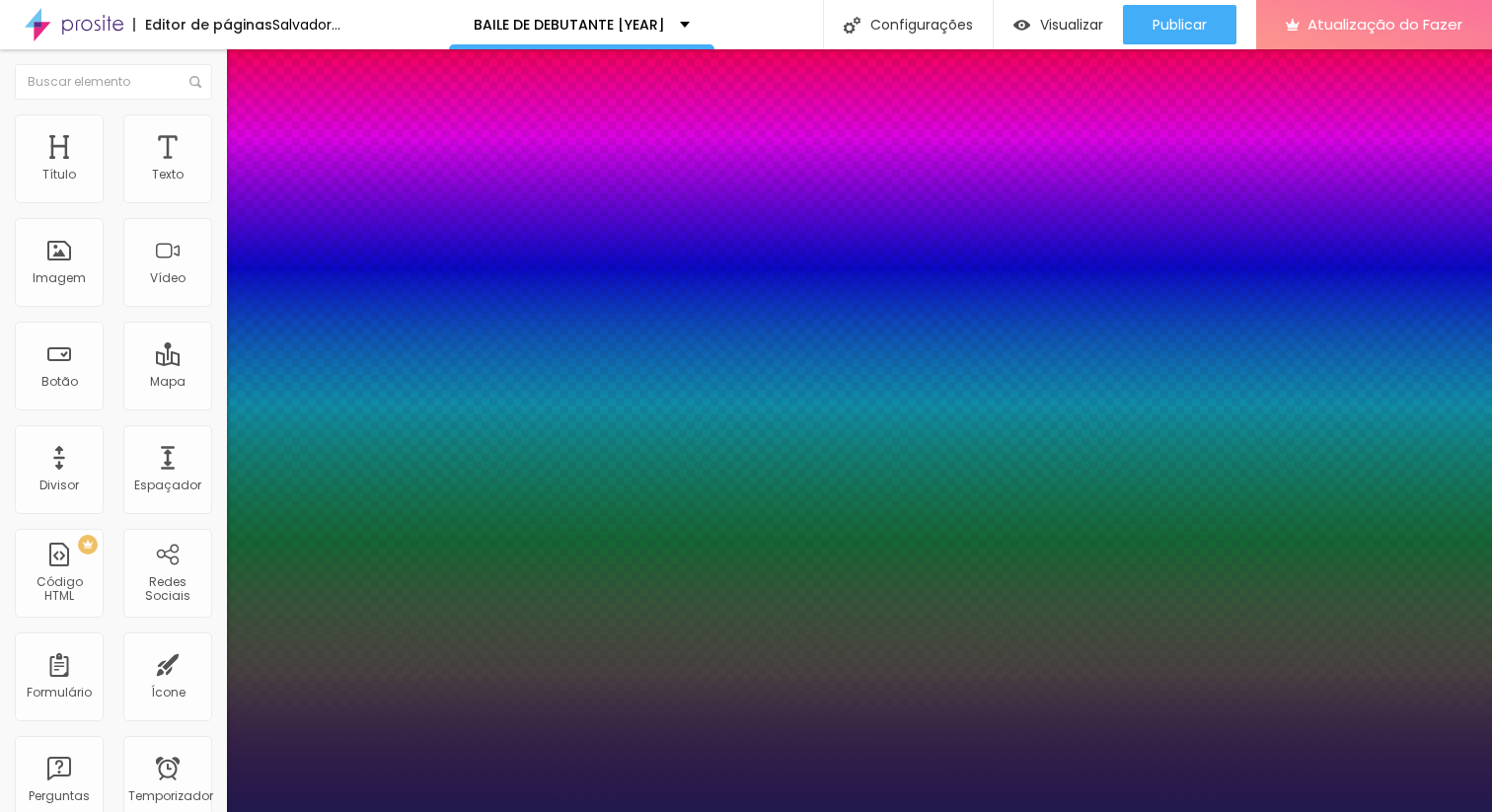 type on "1" 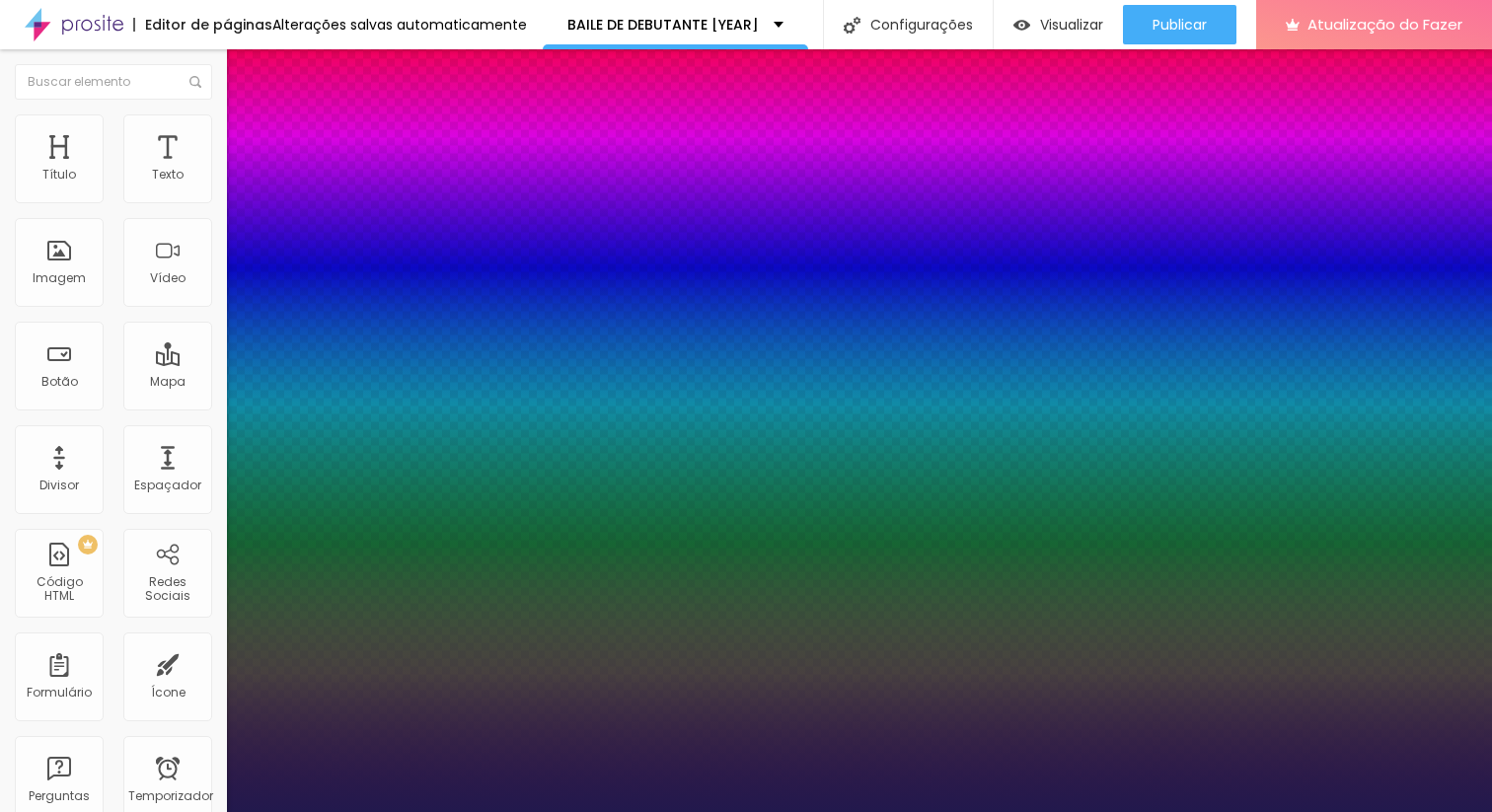 click on "AbrilFatface-Regular Actor-Regular Alegreya AlegreyaBlack Alice Allan-Bold Allan-Regular Amaranth AmaticaSC AmaticSC Amita-Bold Amita-Regular Anaheim AnonymousPro-Bold AnonymousPro-Italic AnonymousPro-Regular Arapey Archivo-Bold Archivo-Italic Archivo-Regular ArefRuqaa Arsenal-Bold Arsenal-Italic Arsenal-Regular Arvo Assistant AssistantLight AveriaLibre AveriaLibreLight AveriaSansLibre-Bold AveriaSansLibre-Italic AveriaSansLibre-Regular Bangers-Regular Bentham-Regular Bevan-Regular BioRhyme BioRhymeExtraBold BioRhymeLight Bitter BreeSerif ButterflyKids-Regular ChangaOne-Italic ChangaOne-Regular Chewy-Regular Chivo CinzelDecorative-Black CinzelDecorative-Bold CinzelDecorative-Regular Comfortaa-Bold Comfortaa-Light Comfortaa-Regular ComingSoon Cookie-Regular Corben-Bold Corben-Regular Cormorant CormorantGeramond-Bold CormorantGeramond-Italic CormorantGeramond-Medium CormorantGeramond-Regular CormorantLight Cousine-Bold Cousine-Italic Cousine-Regular Creepster-Regular CrimsonText CrimsonTextBold Cuprum FjallaOne" at bounding box center (106, 1646) 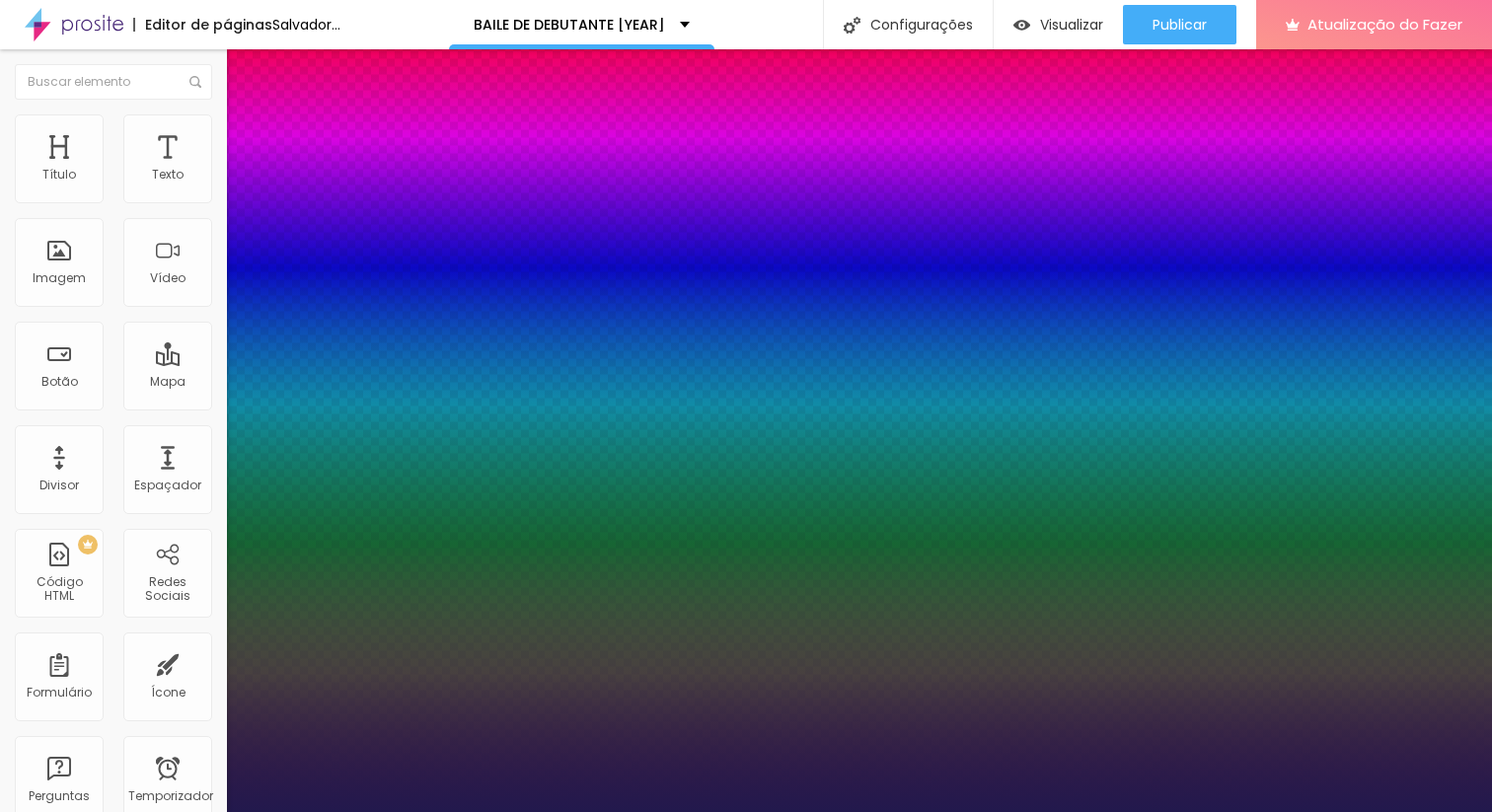 click on "AbrilFatface-Regular Actor-Regular Alegreya AlegreyaBlack Alice Allan-Bold Allan-Regular Amaranth AmaticaSC AmaticSC Amita-Bold Amita-Regular Anaheim AnonymousPro-Bold AnonymousPro-Italic AnonymousPro-Regular Arapey Archivo-Bold Archivo-Italic Archivo-Regular ArefRuqaa Arsenal-Bold Arsenal-Italic Arsenal-Regular Arvo Assistant AssistantLight AveriaLibre AveriaLibreLight AveriaSansLibre-Bold AveriaSansLibre-Italic AveriaSansLibre-Regular Bangers-Regular Bentham-Regular Bevan-Regular BioRhyme BioRhymeExtraBold BioRhymeLight Bitter BreeSerif ButterflyKids-Regular ChangaOne-Italic ChangaOne-Regular Chewy-Regular Chivo CinzelDecorative-Black CinzelDecorative-Bold CinzelDecorative-Regular Comfortaa-Bold Comfortaa-Light Comfortaa-Regular ComingSoon Cookie-Regular Corben-Bold Corben-Regular Cormorant CormorantGeramond-Bold CormorantGeramond-Italic CormorantGeramond-Medium CormorantGeramond-Regular CormorantLight Cousine-Bold Cousine-Italic Cousine-Regular Creepster-Regular CrimsonText CrimsonTextBold Cuprum FjallaOne" at bounding box center (106, 1646) 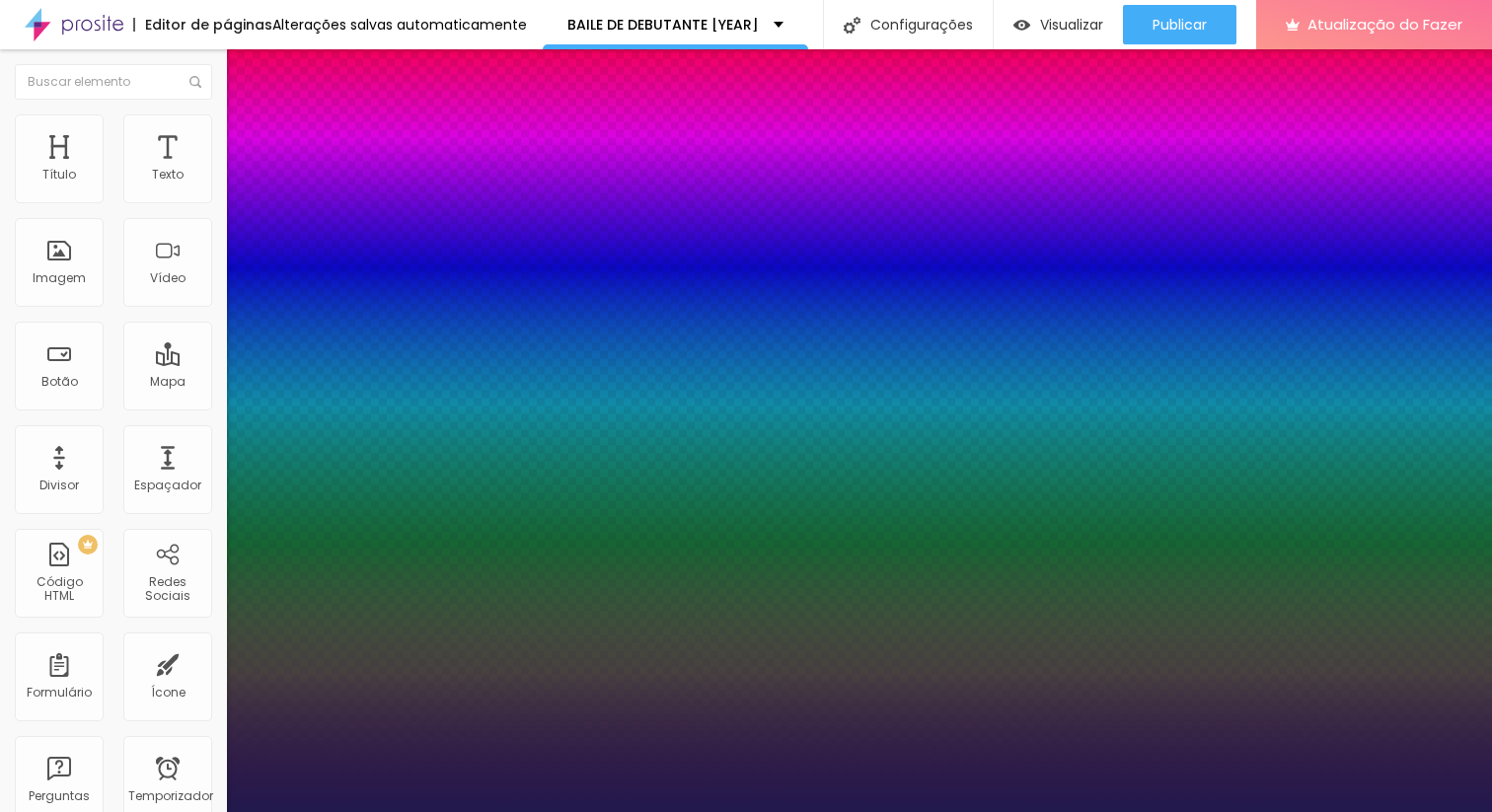 select on "CormorantGeramond-Bold" 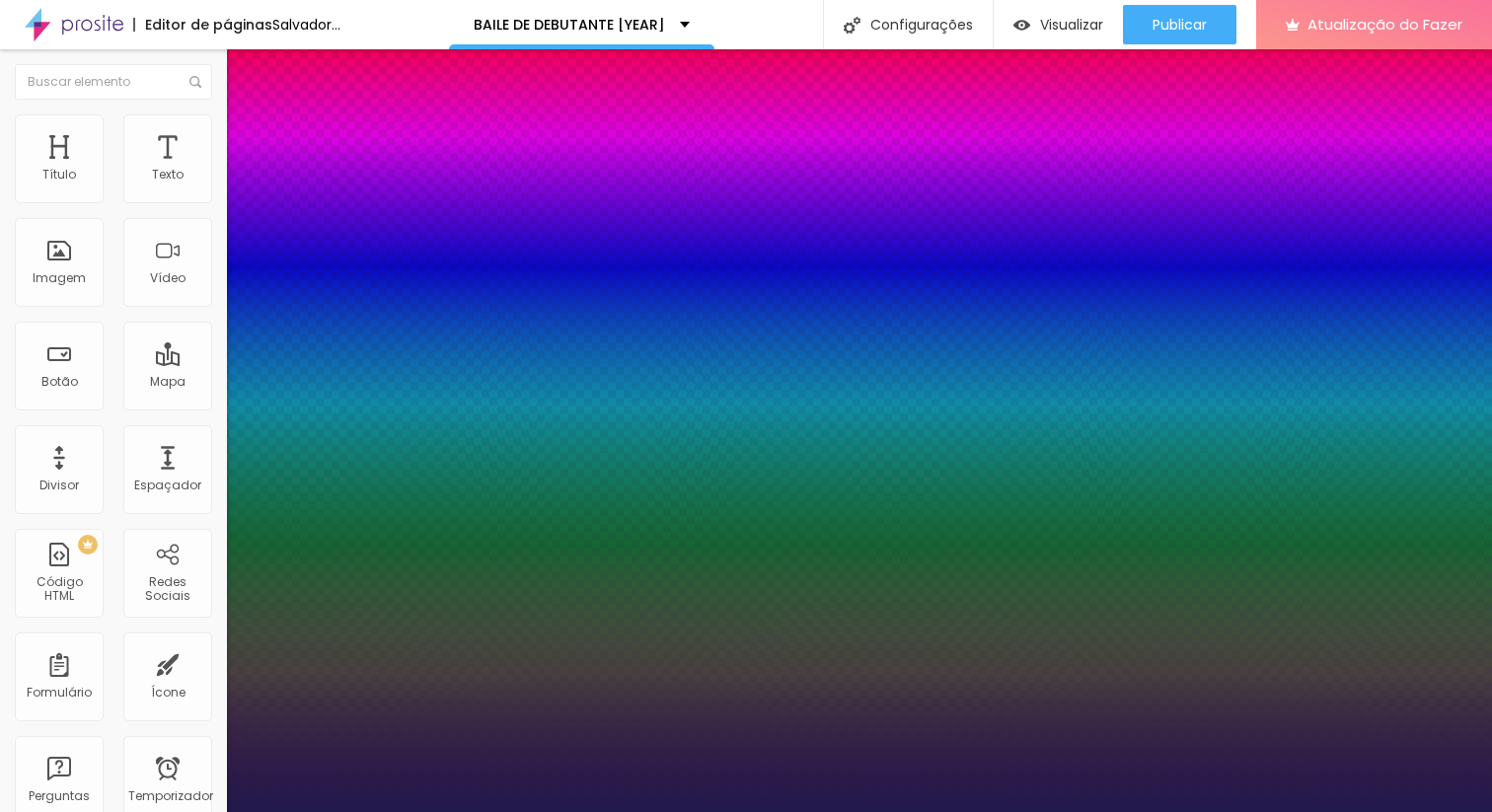 type on "1" 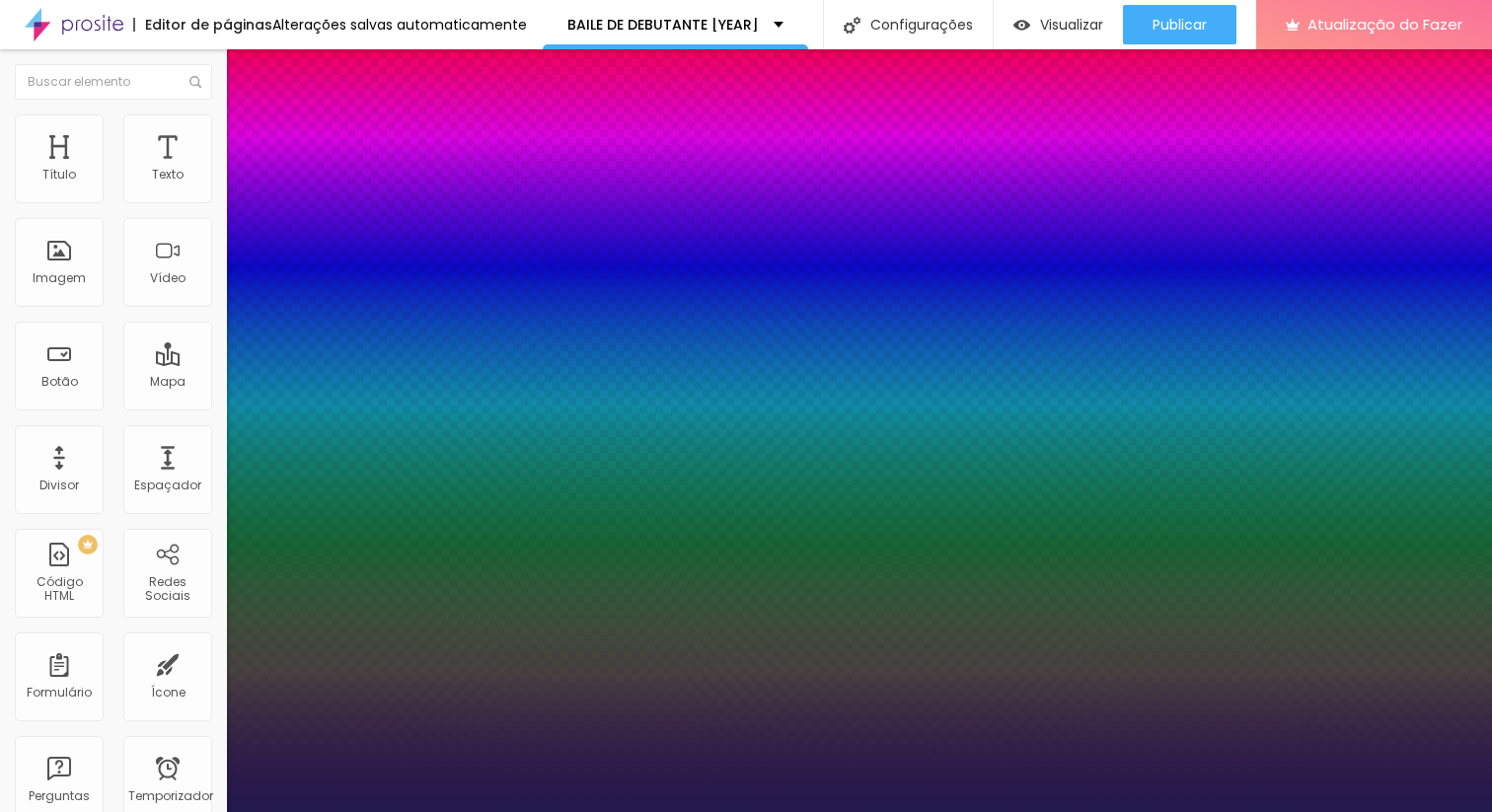 click on "AbrilFatface-Regular Actor-Regular Alegreya AlegreyaBlack Alice Allan-Bold Allan-Regular Amaranth AmaticaSC AmaticSC Amita-Bold Amita-Regular Anaheim AnonymousPro-Bold AnonymousPro-Italic AnonymousPro-Regular Arapey Archivo-Bold Archivo-Italic Archivo-Regular ArefRuqaa Arsenal-Bold Arsenal-Italic Arsenal-Regular Arvo Assistant AssistantLight AveriaLibre AveriaLibreLight AveriaSansLibre-Bold AveriaSansLibre-Italic AveriaSansLibre-Regular Bangers-Regular Bentham-Regular Bevan-Regular BioRhyme BioRhymeExtraBold BioRhymeLight Bitter BreeSerif ButterflyKids-Regular ChangaOne-Italic ChangaOne-Regular Chewy-Regular Chivo CinzelDecorative-Black CinzelDecorative-Bold CinzelDecorative-Regular Comfortaa-Bold Comfortaa-Light Comfortaa-Regular ComingSoon Cookie-Regular Corben-Bold Corben-Regular Cormorant CormorantGeramond-Bold CormorantGeramond-Italic CormorantGeramond-Medium CormorantGeramond-Regular CormorantLight Cousine-Bold Cousine-Italic Cousine-Regular Creepster-Regular CrimsonText CrimsonTextBold Cuprum FjallaOne" at bounding box center [106, 1646] 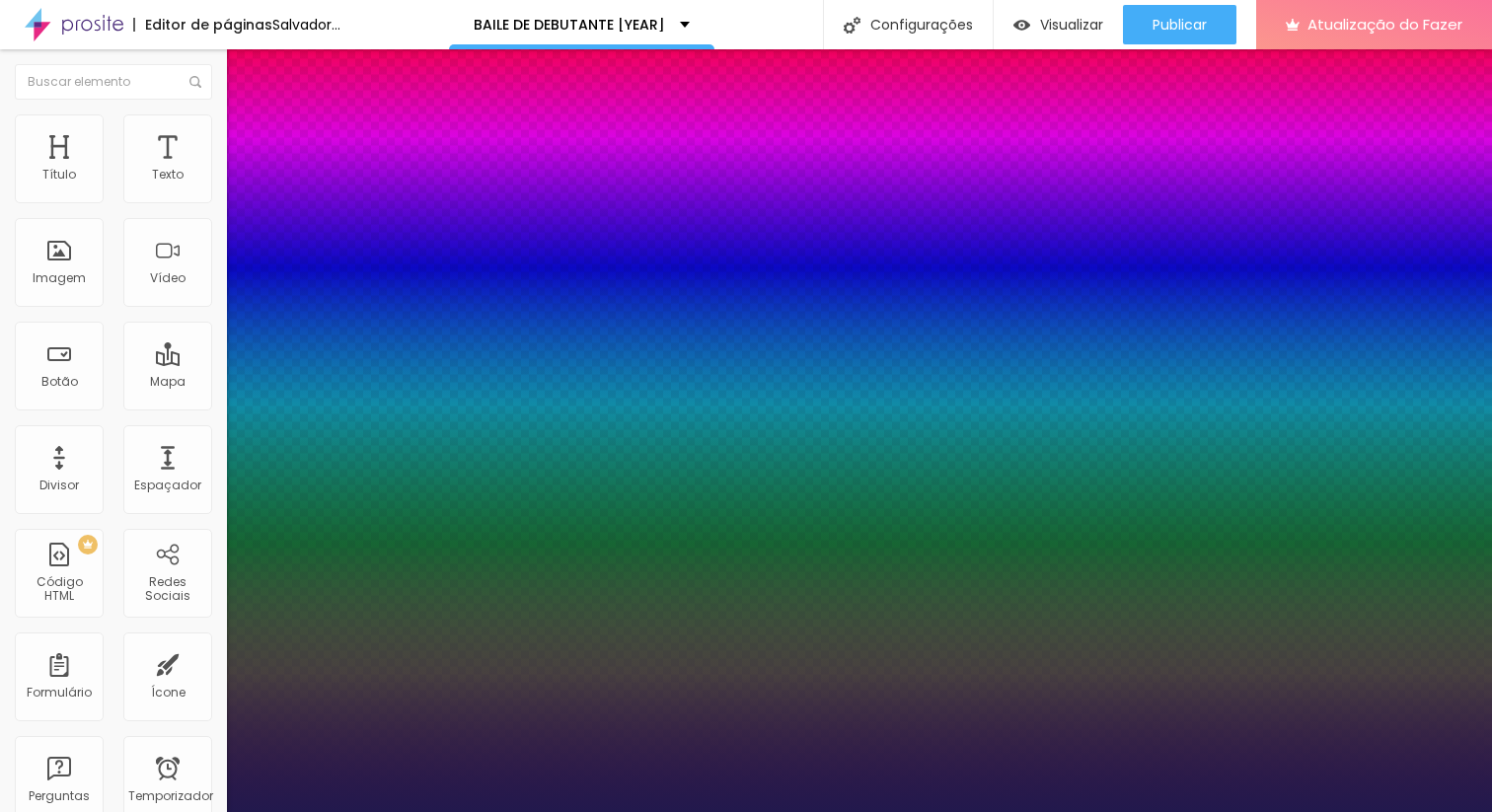 type on "1" 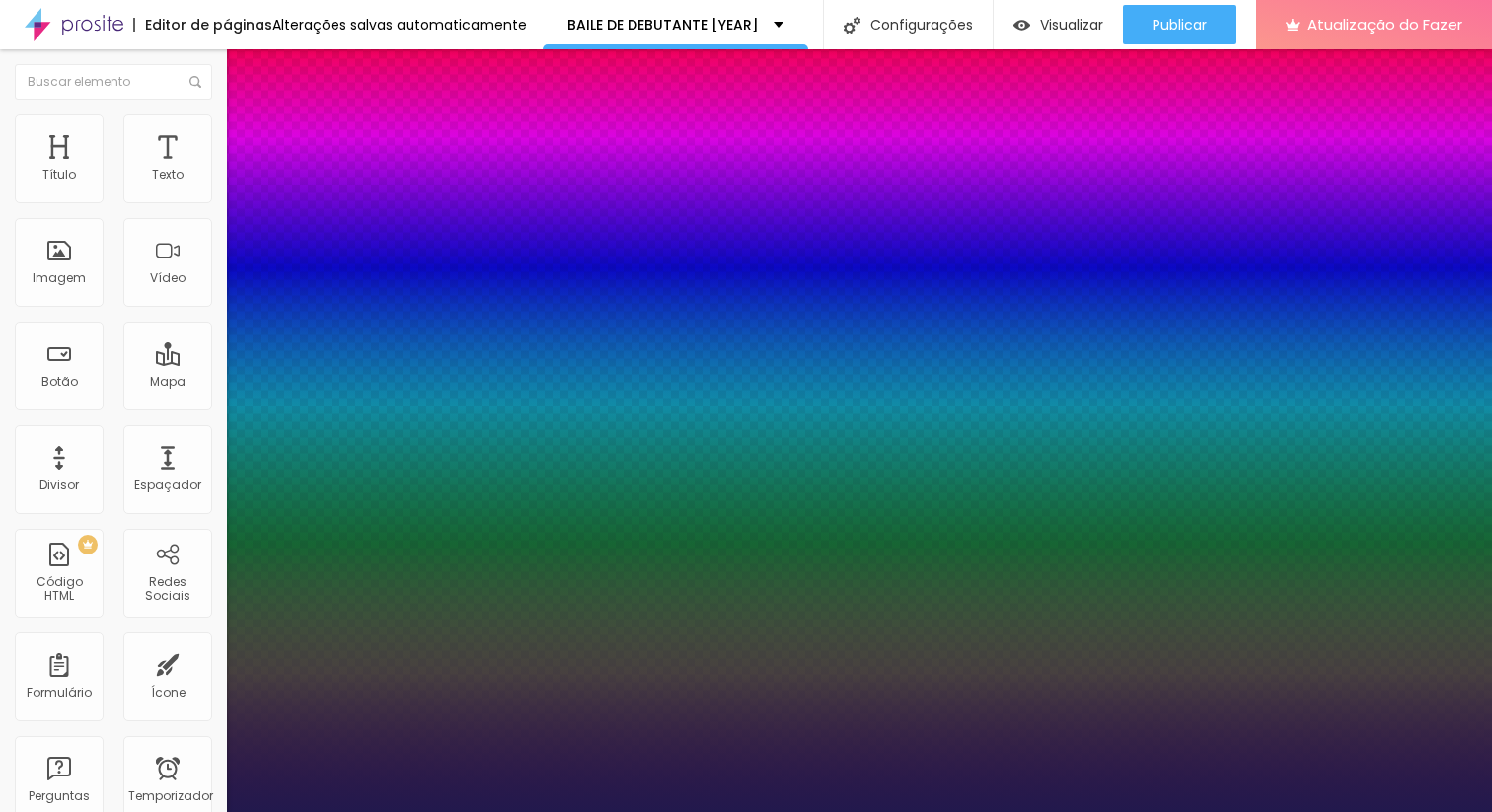 click on "AbrilFatface-Regular Actor-Regular Alegreya AlegreyaBlack Alice Allan-Bold Allan-Regular Amaranth AmaticaSC AmaticSC Amita-Bold Amita-Regular Anaheim AnonymousPro-Bold AnonymousPro-Italic AnonymousPro-Regular Arapey Archivo-Bold Archivo-Italic Archivo-Regular ArefRuqaa Arsenal-Bold Arsenal-Italic Arsenal-Regular Arvo Assistant AssistantLight AveriaLibre AveriaLibreLight AveriaSansLibre-Bold AveriaSansLibre-Italic AveriaSansLibre-Regular Bangers-Regular Bentham-Regular Bevan-Regular BioRhyme BioRhymeExtraBold BioRhymeLight Bitter BreeSerif ButterflyKids-Regular ChangaOne-Italic ChangaOne-Regular Chewy-Regular Chivo CinzelDecorative-Black CinzelDecorative-Bold CinzelDecorative-Regular Comfortaa-Bold Comfortaa-Light Comfortaa-Regular ComingSoon Cookie-Regular Corben-Bold Corben-Regular Cormorant CormorantGeramond-Bold CormorantGeramond-Italic CormorantGeramond-Medium CormorantGeramond-Regular CormorantLight Cousine-Bold Cousine-Italic Cousine-Regular Creepster-Regular CrimsonText CrimsonTextBold Cuprum FjallaOne" at bounding box center (106, 1646) 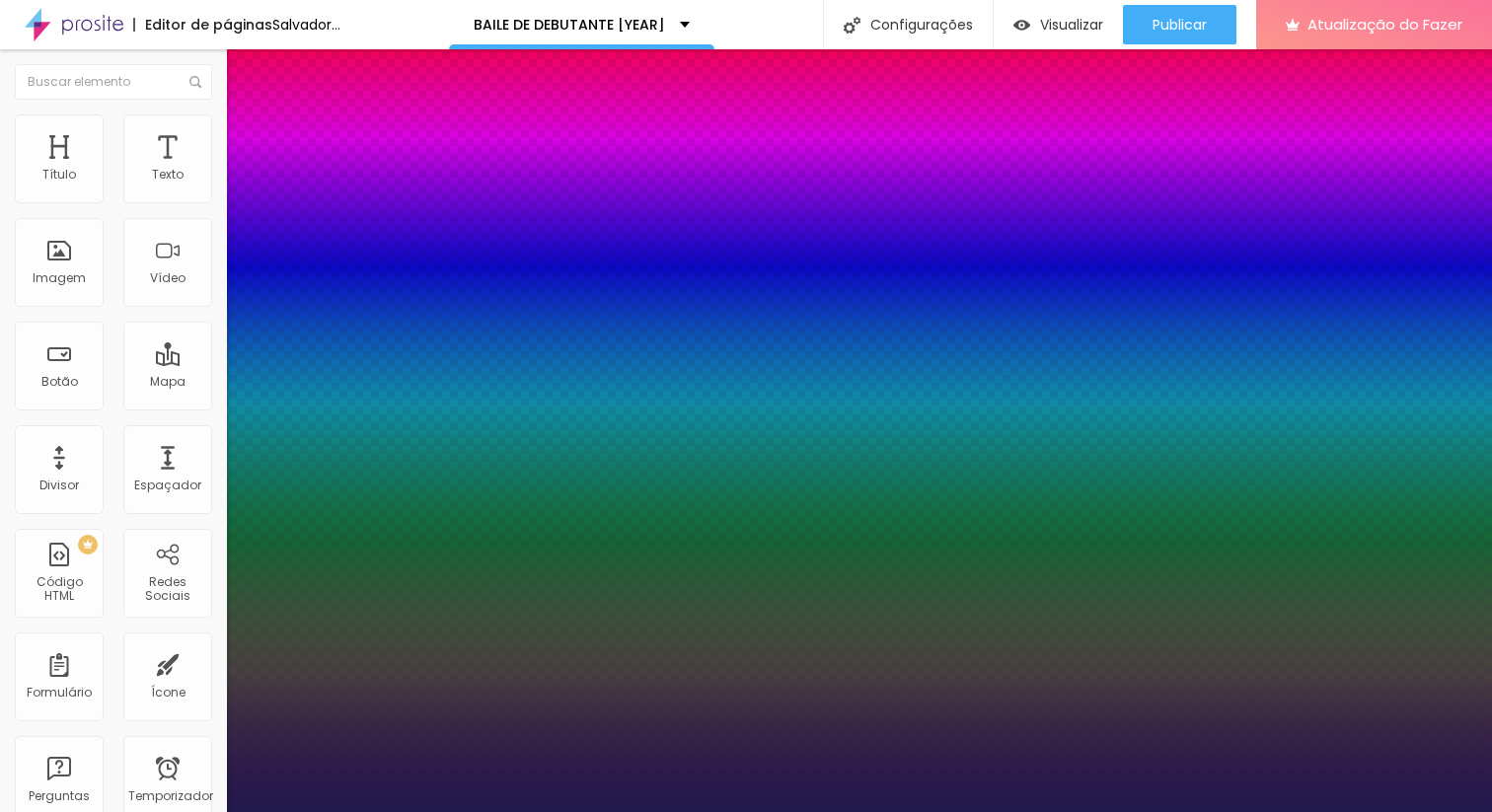 click on "AbrilFatface-Regular Actor-Regular Alegreya AlegreyaBlack Alice Allan-Bold Allan-Regular Amaranth AmaticaSC AmaticSC Amita-Bold Amita-Regular Anaheim AnonymousPro-Bold AnonymousPro-Italic AnonymousPro-Regular Arapey Archivo-Bold Archivo-Italic Archivo-Regular ArefRuqaa Arsenal-Bold Arsenal-Italic Arsenal-Regular Arvo Assistant AssistantLight AveriaLibre AveriaLibreLight AveriaSansLibre-Bold AveriaSansLibre-Italic AveriaSansLibre-Regular Bangers-Regular Bentham-Regular Bevan-Regular BioRhyme BioRhymeExtraBold BioRhymeLight Bitter BreeSerif ButterflyKids-Regular ChangaOne-Italic ChangaOne-Regular Chewy-Regular Chivo CinzelDecorative-Black CinzelDecorative-Bold CinzelDecorative-Regular Comfortaa-Bold Comfortaa-Light Comfortaa-Regular ComingSoon Cookie-Regular Corben-Bold Corben-Regular Cormorant CormorantGeramond-Bold CormorantGeramond-Italic CormorantGeramond-Medium CormorantGeramond-Regular CormorantLight Cousine-Bold Cousine-Italic Cousine-Regular Creepster-Regular CrimsonText CrimsonTextBold Cuprum FjallaOne" at bounding box center [106, 1646] 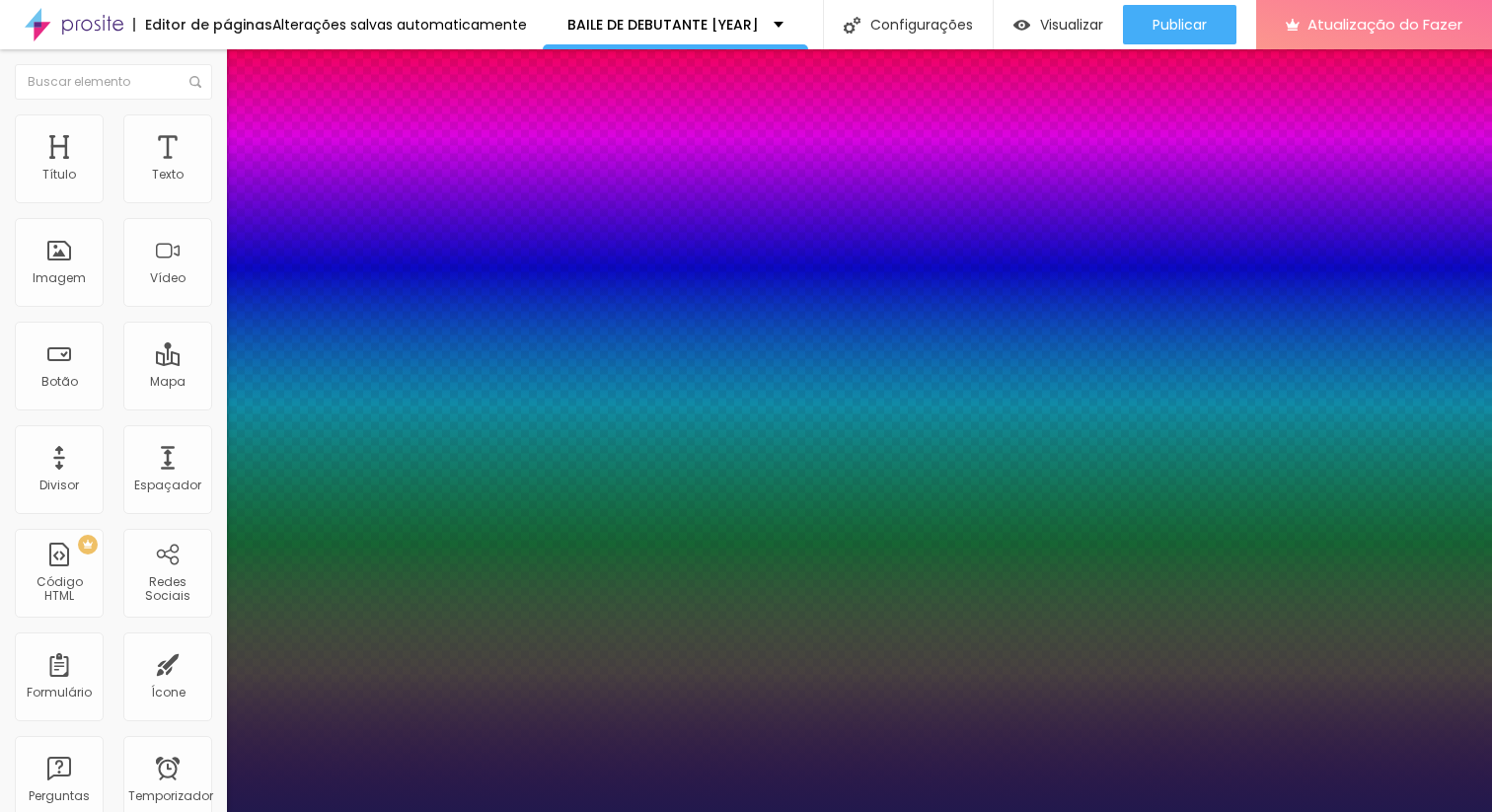 select on "ShareTechMono-Regular" 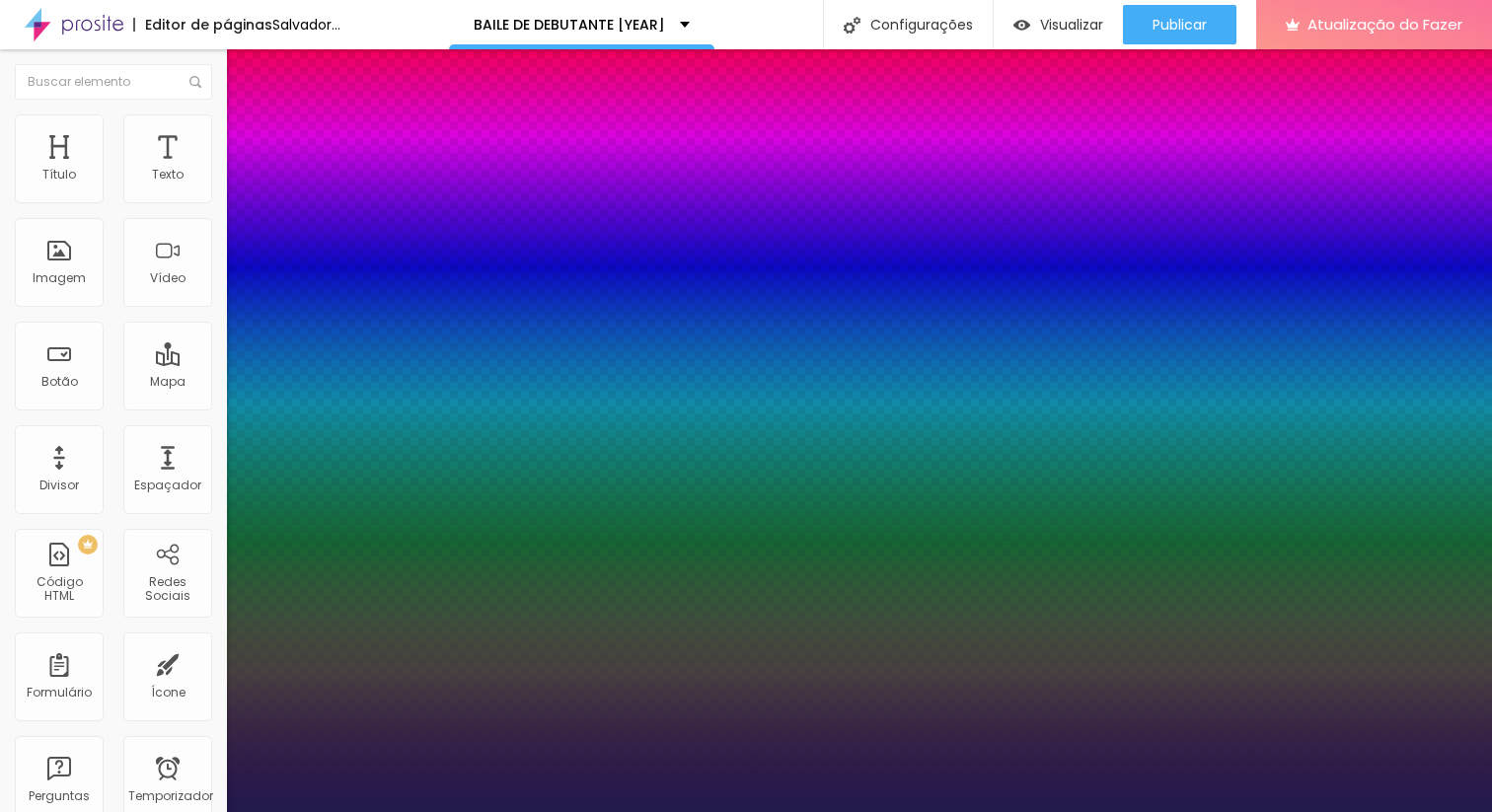 click on "AbrilFatface-Regular Actor-Regular Alegreya AlegreyaBlack Alice Allan-Bold Allan-Regular Amaranth AmaticaSC AmaticSC Amita-Bold Amita-Regular Anaheim AnonymousPro-Bold AnonymousPro-Italic AnonymousPro-Regular Arapey Archivo-Bold Archivo-Italic Archivo-Regular ArefRuqaa Arsenal-Bold Arsenal-Italic Arsenal-Regular Arvo Assistant AssistantLight AveriaLibre AveriaLibreLight AveriaSansLibre-Bold AveriaSansLibre-Italic AveriaSansLibre-Regular Bangers-Regular Bentham-Regular Bevan-Regular BioRhyme BioRhymeExtraBold BioRhymeLight Bitter BreeSerif ButterflyKids-Regular ChangaOne-Italic ChangaOne-Regular Chewy-Regular Chivo CinzelDecorative-Black CinzelDecorative-Bold CinzelDecorative-Regular Comfortaa-Bold Comfortaa-Light Comfortaa-Regular ComingSoon Cookie-Regular Corben-Bold Corben-Regular Cormorant CormorantGeramond-Bold CormorantGeramond-Italic CormorantGeramond-Medium CormorantGeramond-Regular CormorantLight Cousine-Bold Cousine-Italic Cousine-Regular Creepster-Regular CrimsonText CrimsonTextBold Cuprum FjallaOne" at bounding box center [106, 1646] 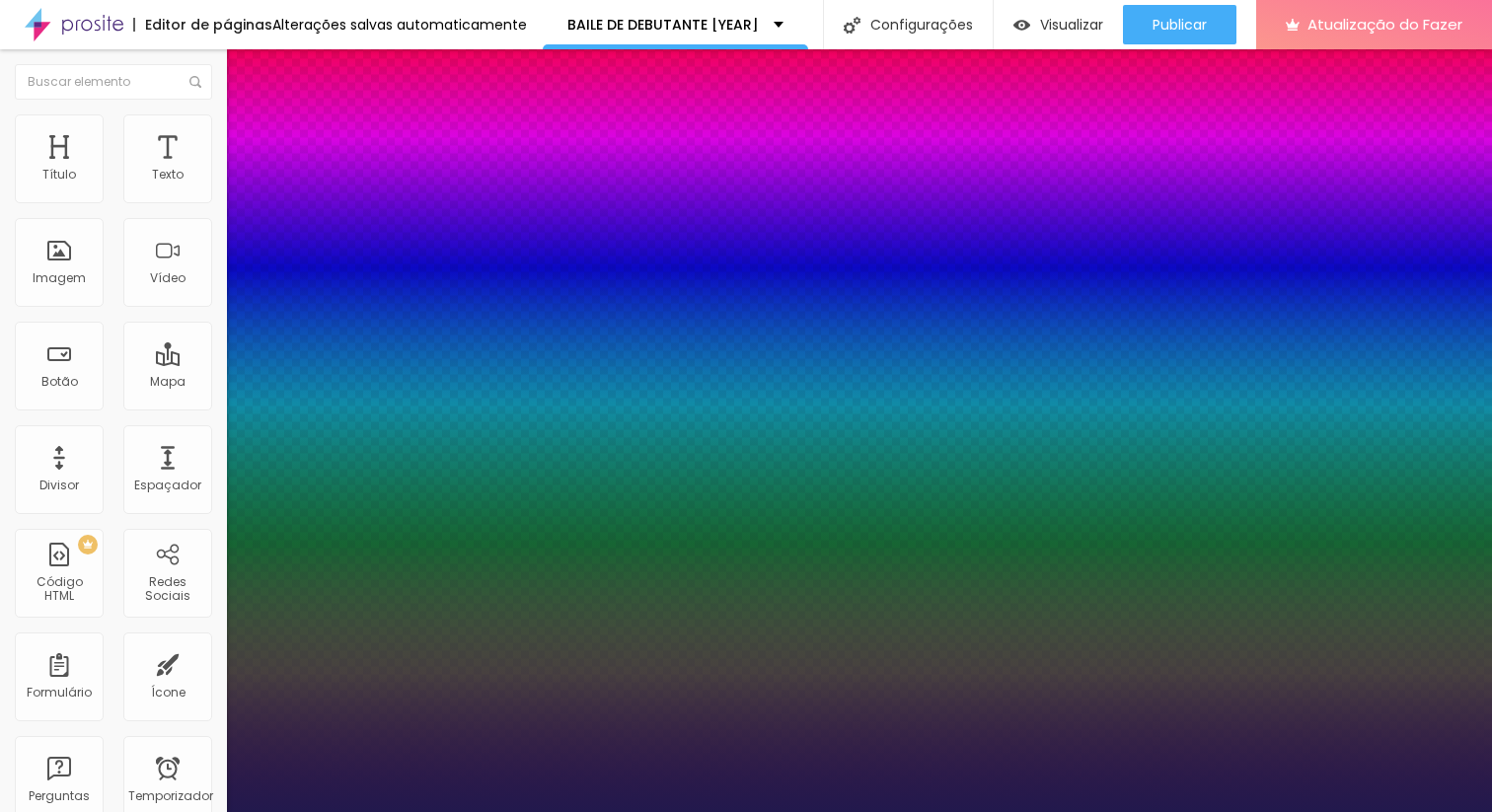 select on "TitilliumWeb" 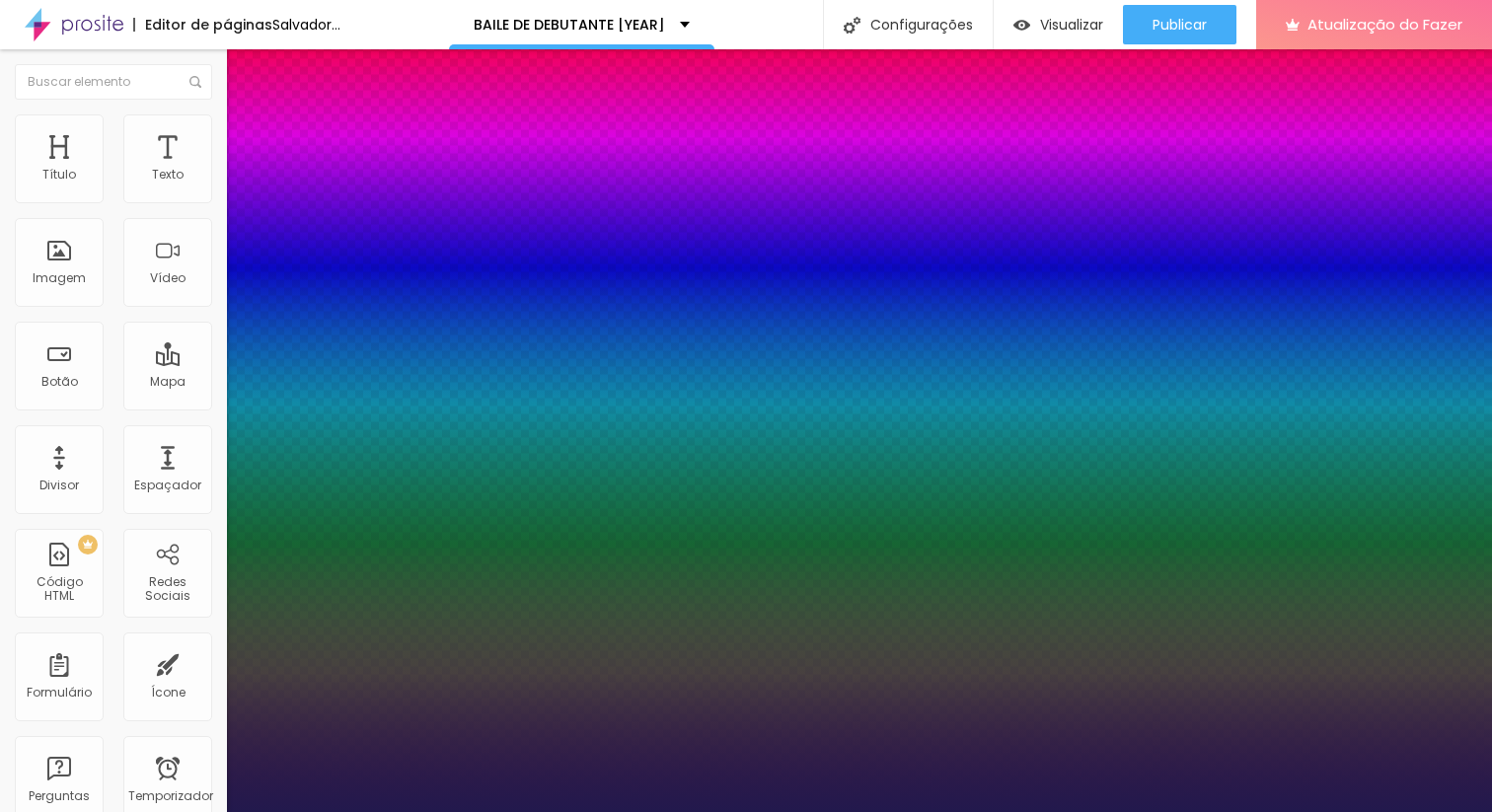 type on "1" 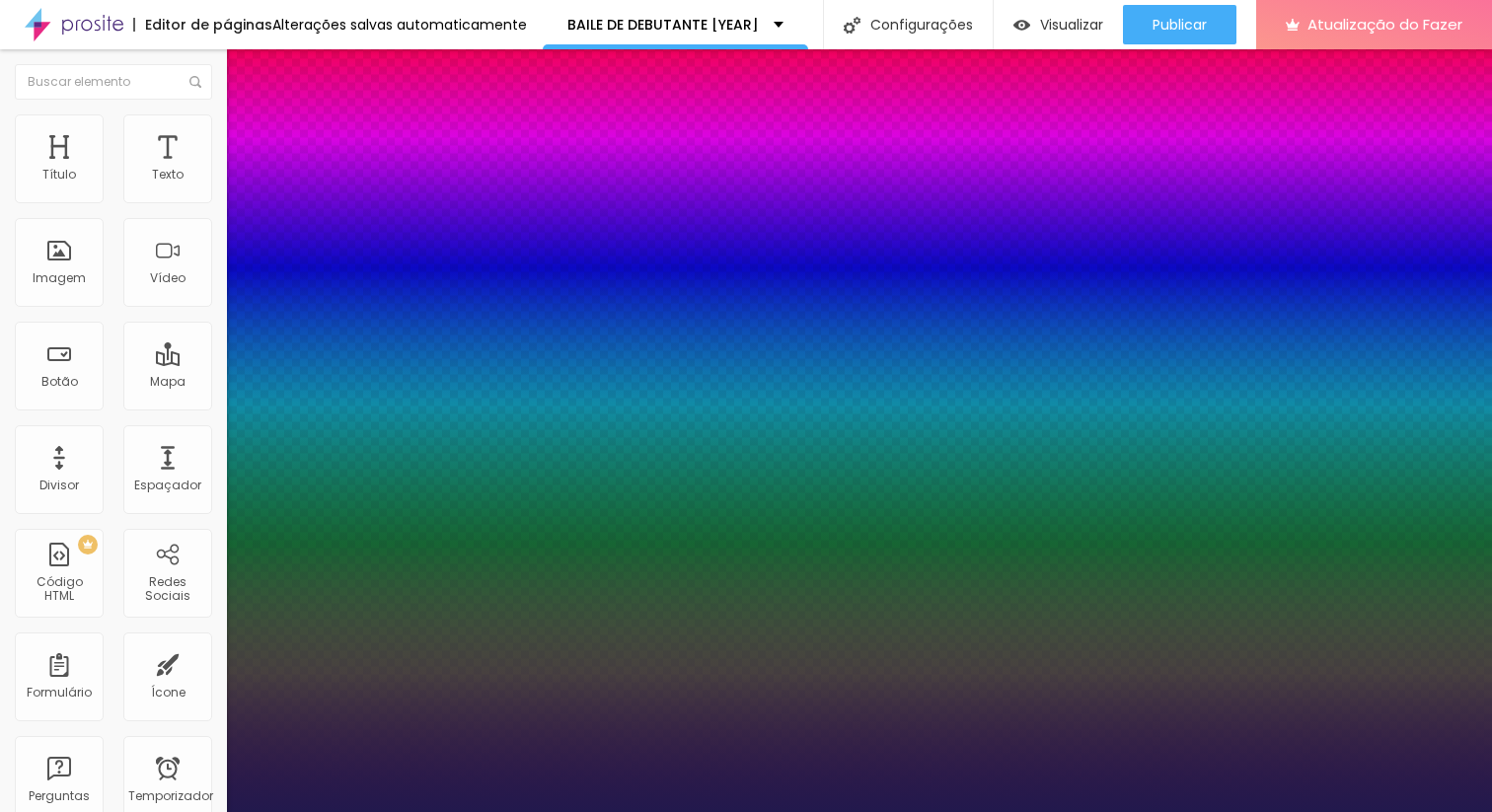 click on "AbrilFatface-Regular Actor-Regular Alegreya AlegreyaBlack Alice Allan-Bold Allan-Regular Amaranth AmaticaSC AmaticSC Amita-Bold Amita-Regular Anaheim AnonymousPro-Bold AnonymousPro-Italic AnonymousPro-Regular Arapey Archivo-Bold Archivo-Italic Archivo-Regular ArefRuqaa Arsenal-Bold Arsenal-Italic Arsenal-Regular Arvo Assistant AssistantLight AveriaLibre AveriaLibreLight AveriaSansLibre-Bold AveriaSansLibre-Italic AveriaSansLibre-Regular Bangers-Regular Bentham-Regular Bevan-Regular BioRhyme BioRhymeExtraBold BioRhymeLight Bitter BreeSerif ButterflyKids-Regular ChangaOne-Italic ChangaOne-Regular Chewy-Regular Chivo CinzelDecorative-Black CinzelDecorative-Bold CinzelDecorative-Regular Comfortaa-Bold Comfortaa-Light Comfortaa-Regular ComingSoon Cookie-Regular Corben-Bold Corben-Regular Cormorant CormorantGeramond-Bold CormorantGeramond-Italic CormorantGeramond-Medium CormorantGeramond-Regular CormorantLight Cousine-Bold Cousine-Italic Cousine-Regular Creepster-Regular CrimsonText CrimsonTextBold Cuprum FjallaOne" at bounding box center [106, 1646] 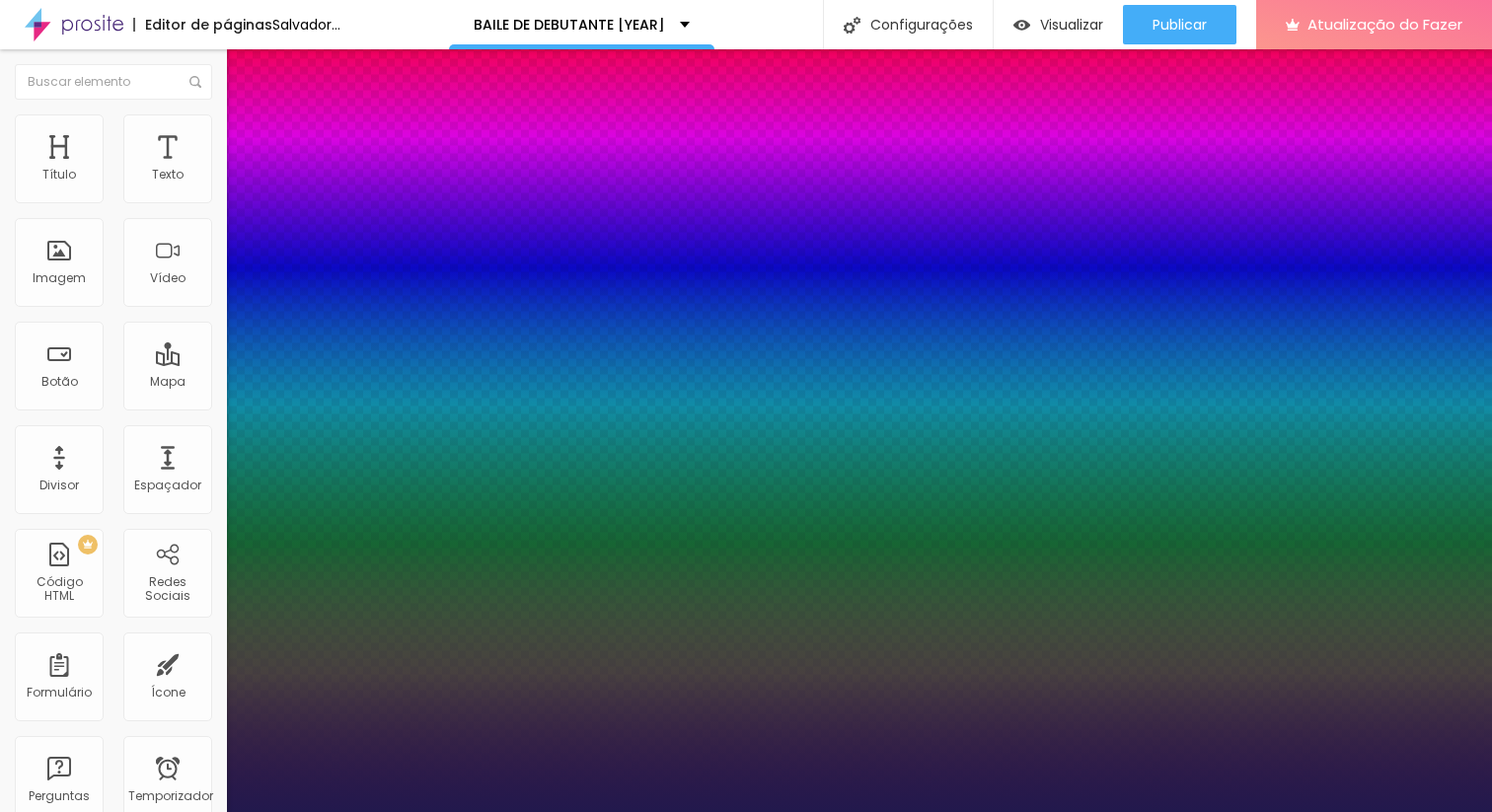 click on "AbrilFatface-Regular Actor-Regular Alegreya AlegreyaBlack Alice Allan-Bold Allan-Regular Amaranth AmaticaSC AmaticSC Amita-Bold Amita-Regular Anaheim AnonymousPro-Bold AnonymousPro-Italic AnonymousPro-Regular Arapey Archivo-Bold Archivo-Italic Archivo-Regular ArefRuqaa Arsenal-Bold Arsenal-Italic Arsenal-Regular Arvo Assistant AssistantLight AveriaLibre AveriaLibreLight AveriaSansLibre-Bold AveriaSansLibre-Italic AveriaSansLibre-Regular Bangers-Regular Bentham-Regular Bevan-Regular BioRhyme BioRhymeExtraBold BioRhymeLight Bitter BreeSerif ButterflyKids-Regular ChangaOne-Italic ChangaOne-Regular Chewy-Regular Chivo CinzelDecorative-Black CinzelDecorative-Bold CinzelDecorative-Regular Comfortaa-Bold Comfortaa-Light Comfortaa-Regular ComingSoon Cookie-Regular Corben-Bold Corben-Regular Cormorant CormorantGeramond-Bold CormorantGeramond-Italic CormorantGeramond-Medium CormorantGeramond-Regular CormorantLight Cousine-Bold Cousine-Italic Cousine-Regular Creepster-Regular CrimsonText CrimsonTextBold Cuprum FjallaOne" at bounding box center (106, 1646) 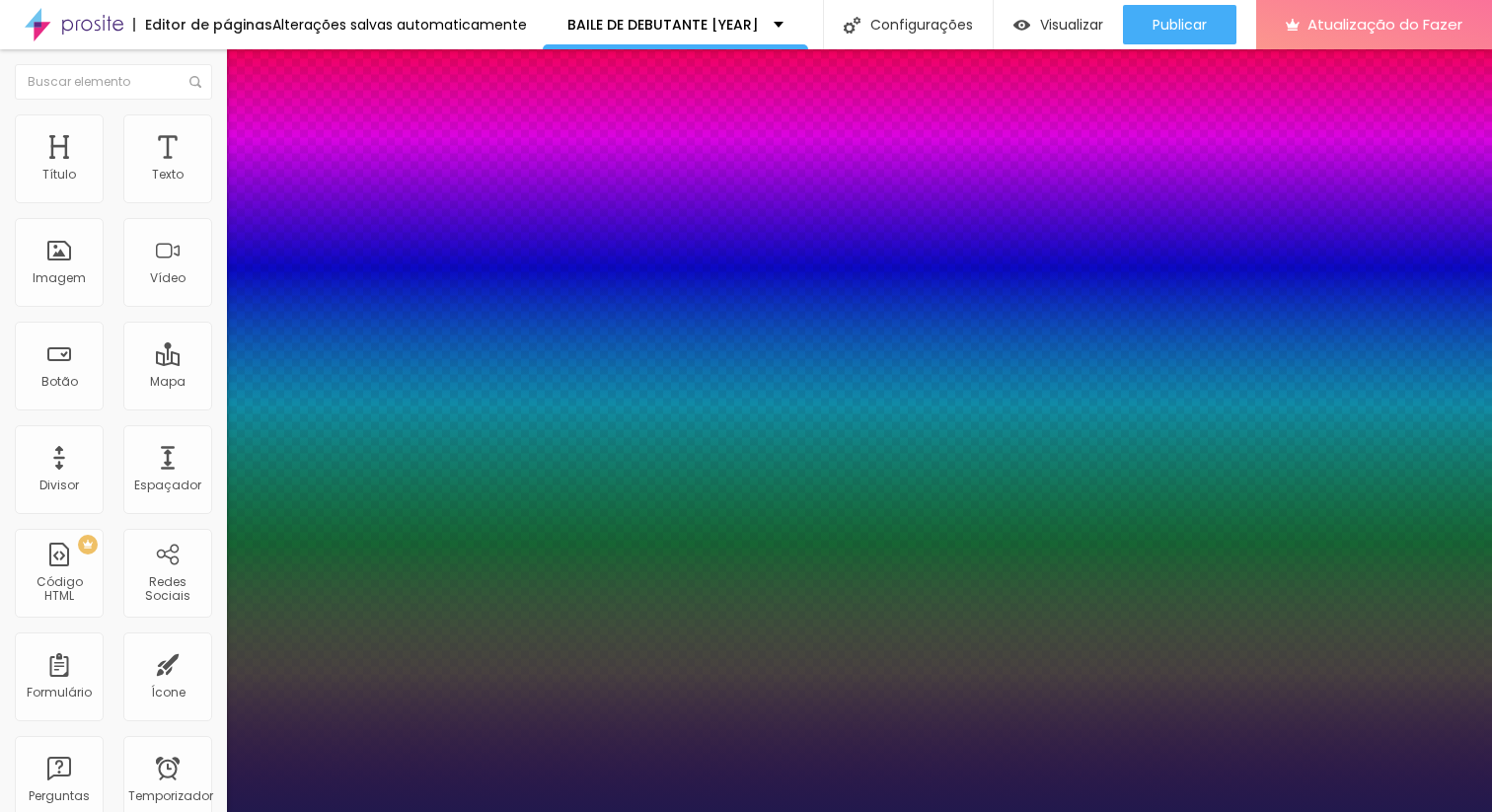 select on "YesevaOne-Regular" 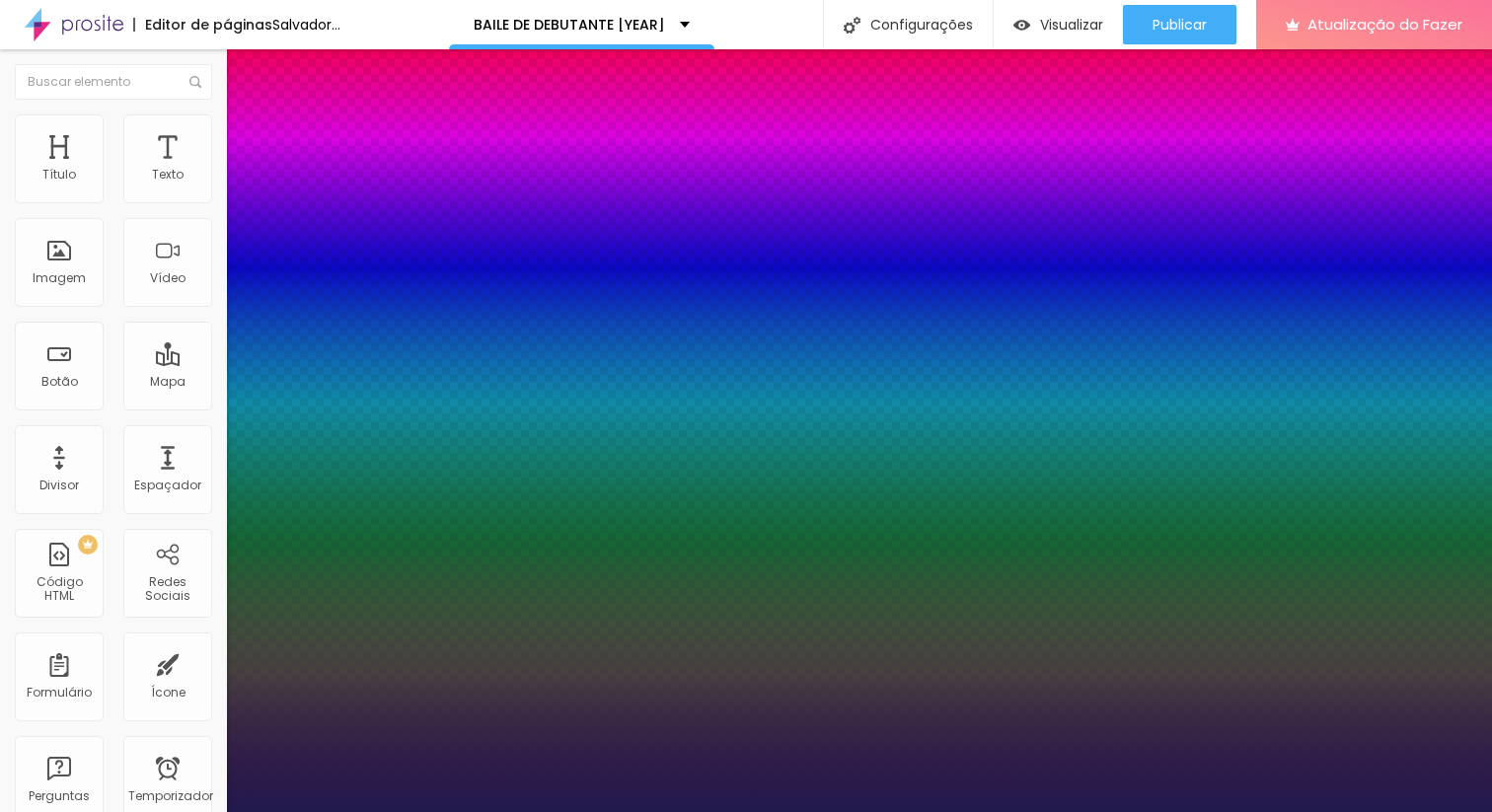 type on "1" 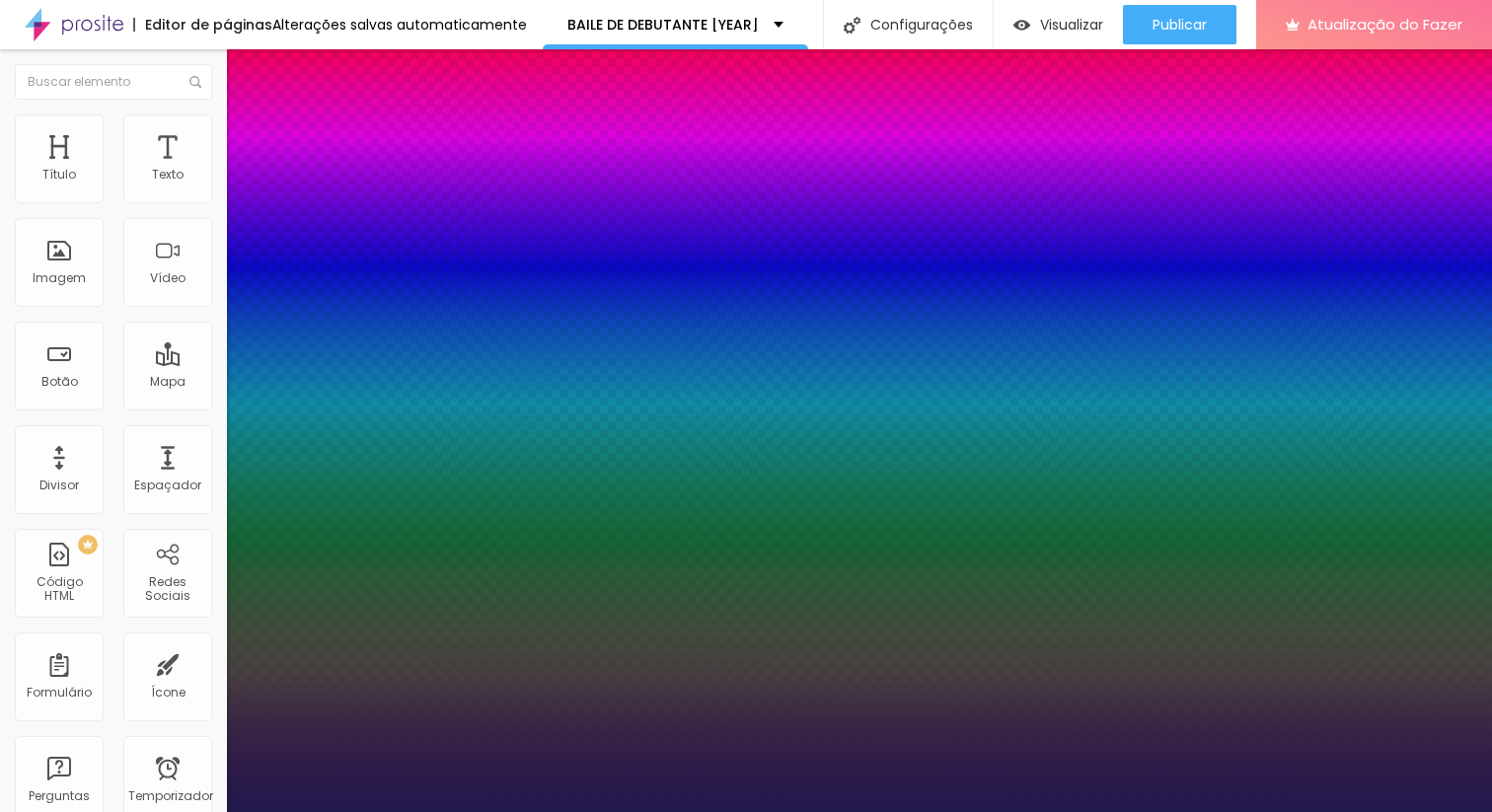 click on "AbrilFatface-Regular Actor-Regular Alegreya AlegreyaBlack Alice Allan-Bold Allan-Regular Amaranth AmaticaSC AmaticSC Amita-Bold Amita-Regular Anaheim AnonymousPro-Bold AnonymousPro-Italic AnonymousPro-Regular Arapey Archivo-Bold Archivo-Italic Archivo-Regular ArefRuqaa Arsenal-Bold Arsenal-Italic Arsenal-Regular Arvo Assistant AssistantLight AveriaLibre AveriaLibreLight AveriaSansLibre-Bold AveriaSansLibre-Italic AveriaSansLibre-Regular Bangers-Regular Bentham-Regular Bevan-Regular BioRhyme BioRhymeExtraBold BioRhymeLight Bitter BreeSerif ButterflyKids-Regular ChangaOne-Italic ChangaOne-Regular Chewy-Regular Chivo CinzelDecorative-Black CinzelDecorative-Bold CinzelDecorative-Regular Comfortaa-Bold Comfortaa-Light Comfortaa-Regular ComingSoon Cookie-Regular Corben-Bold Corben-Regular Cormorant CormorantGeramond-Bold CormorantGeramond-Italic CormorantGeramond-Medium CormorantGeramond-Regular CormorantLight Cousine-Bold Cousine-Italic Cousine-Regular Creepster-Regular CrimsonText CrimsonTextBold Cuprum FjallaOne" at bounding box center (106, 1646) 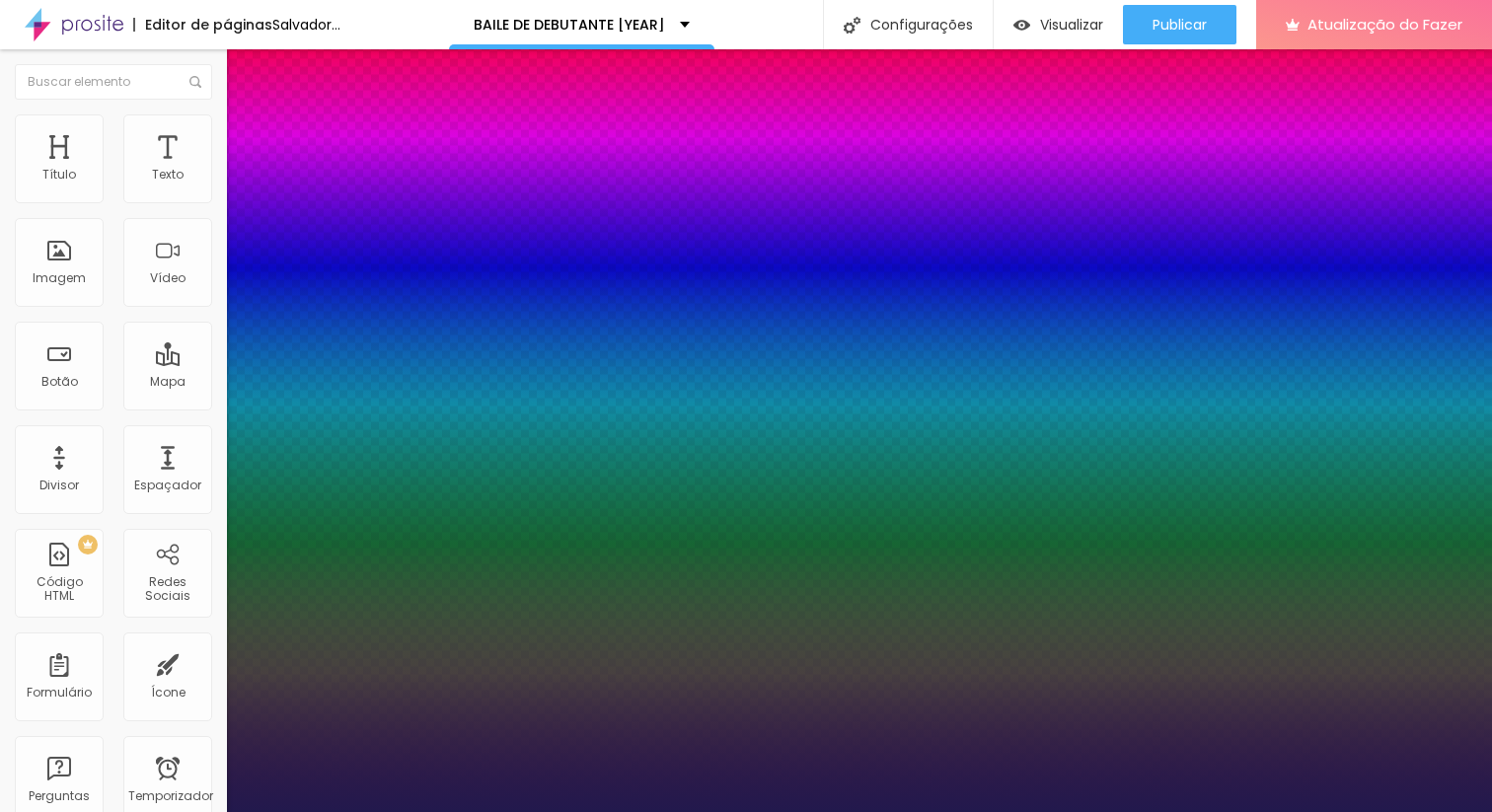 click on "AbrilFatface-Regular Actor-Regular Alegreya AlegreyaBlack Alice Allan-Bold Allan-Regular Amaranth AmaticaSC AmaticSC Amita-Bold Amita-Regular Anaheim AnonymousPro-Bold AnonymousPro-Italic AnonymousPro-Regular Arapey Archivo-Bold Archivo-Italic Archivo-Regular ArefRuqaa Arsenal-Bold Arsenal-Italic Arsenal-Regular Arvo Assistant AssistantLight AveriaLibre AveriaLibreLight AveriaSansLibre-Bold AveriaSansLibre-Italic AveriaSansLibre-Regular Bangers-Regular Bentham-Regular Bevan-Regular BioRhyme BioRhymeExtraBold BioRhymeLight Bitter BreeSerif ButterflyKids-Regular ChangaOne-Italic ChangaOne-Regular Chewy-Regular Chivo CinzelDecorative-Black CinzelDecorative-Bold CinzelDecorative-Regular Comfortaa-Bold Comfortaa-Light Comfortaa-Regular ComingSoon Cookie-Regular Corben-Bold Corben-Regular Cormorant CormorantGeramond-Bold CormorantGeramond-Italic CormorantGeramond-Medium CormorantGeramond-Regular CormorantLight Cousine-Bold Cousine-Italic Cousine-Regular Creepster-Regular CrimsonText CrimsonTextBold Cuprum FjallaOne" at bounding box center (106, 1646) 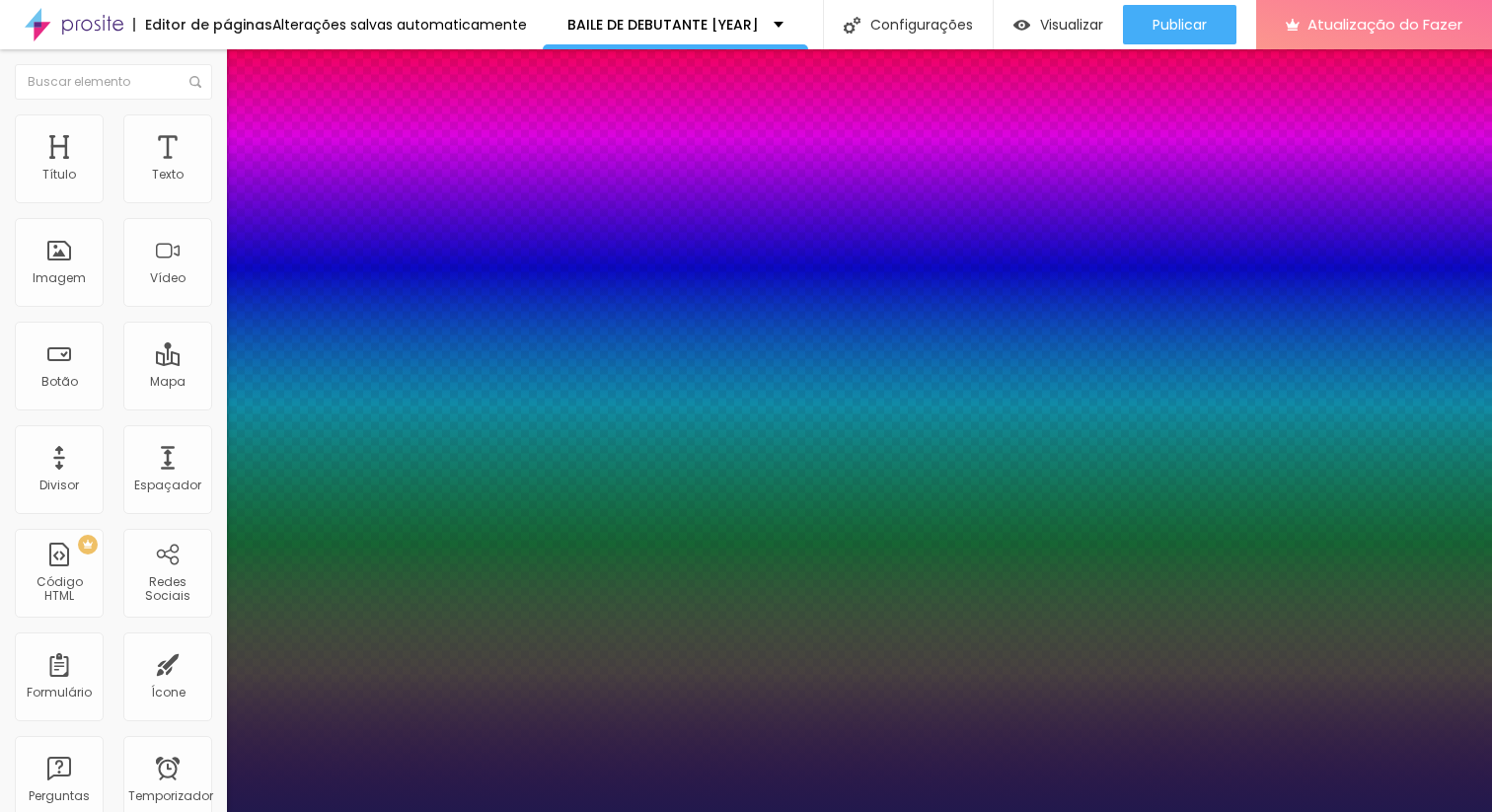 select on "Alegreya" 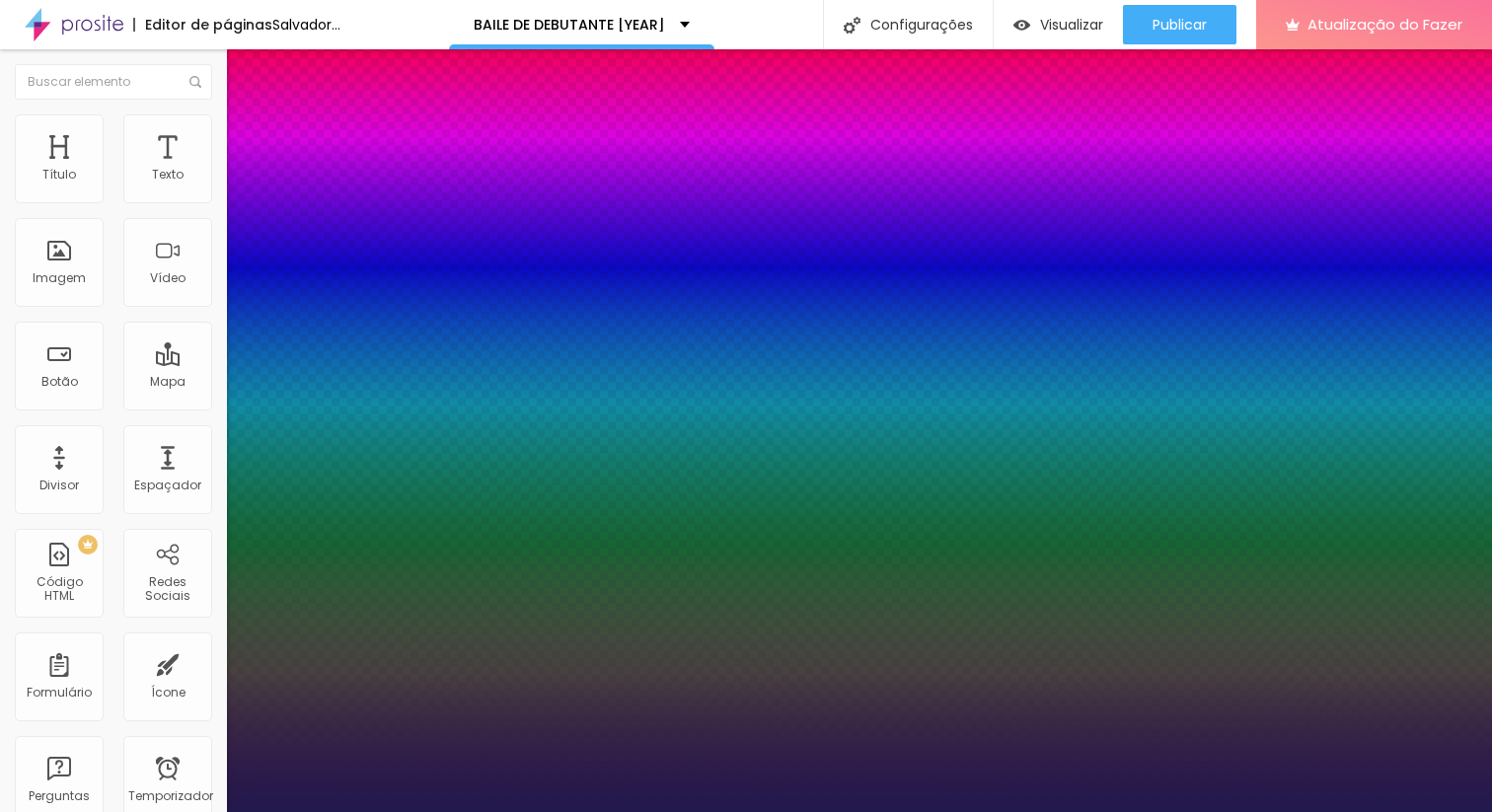 click on "AbrilFatface-Regular Actor-Regular Alegreya AlegreyaBlack Alice Allan-Bold Allan-Regular Amaranth AmaticaSC AmaticSC Amita-Bold Amita-Regular Anaheim AnonymousPro-Bold AnonymousPro-Italic AnonymousPro-Regular Arapey Archivo-Bold Archivo-Italic Archivo-Regular ArefRuqaa Arsenal-Bold Arsenal-Italic Arsenal-Regular Arvo Assistant AssistantLight AveriaLibre AveriaLibreLight AveriaSansLibre-Bold AveriaSansLibre-Italic AveriaSansLibre-Regular Bangers-Regular Bentham-Regular Bevan-Regular BioRhyme BioRhymeExtraBold BioRhymeLight Bitter BreeSerif ButterflyKids-Regular ChangaOne-Italic ChangaOne-Regular Chewy-Regular Chivo CinzelDecorative-Black CinzelDecorative-Bold CinzelDecorative-Regular Comfortaa-Bold Comfortaa-Light Comfortaa-Regular ComingSoon Cookie-Regular Corben-Bold Corben-Regular Cormorant CormorantGeramond-Bold CormorantGeramond-Italic CormorantGeramond-Medium CormorantGeramond-Regular CormorantLight Cousine-Bold Cousine-Italic Cousine-Regular Creepster-Regular CrimsonText CrimsonTextBold Cuprum FjallaOne" at bounding box center (106, 1646) 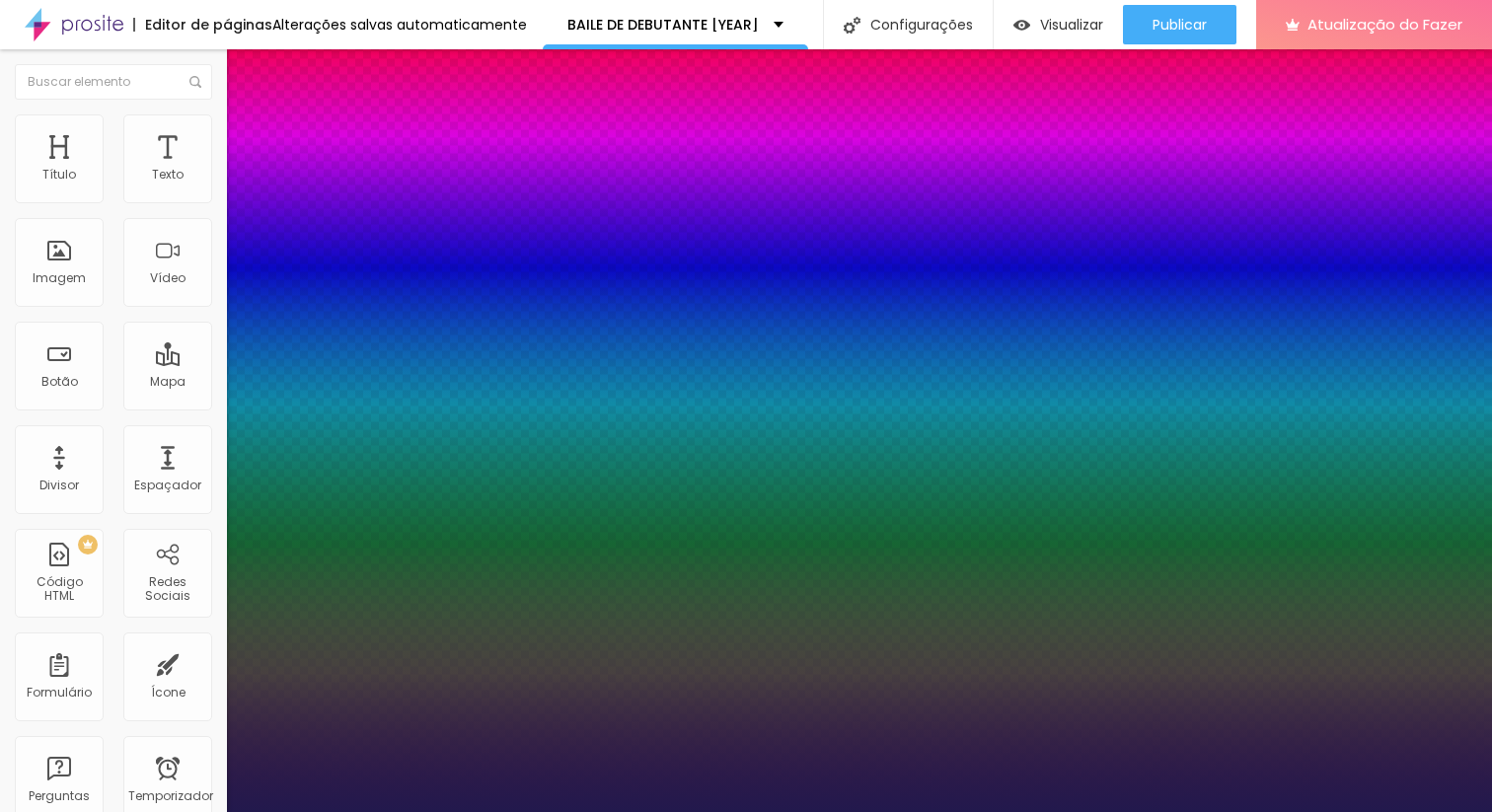 select on "Alice" 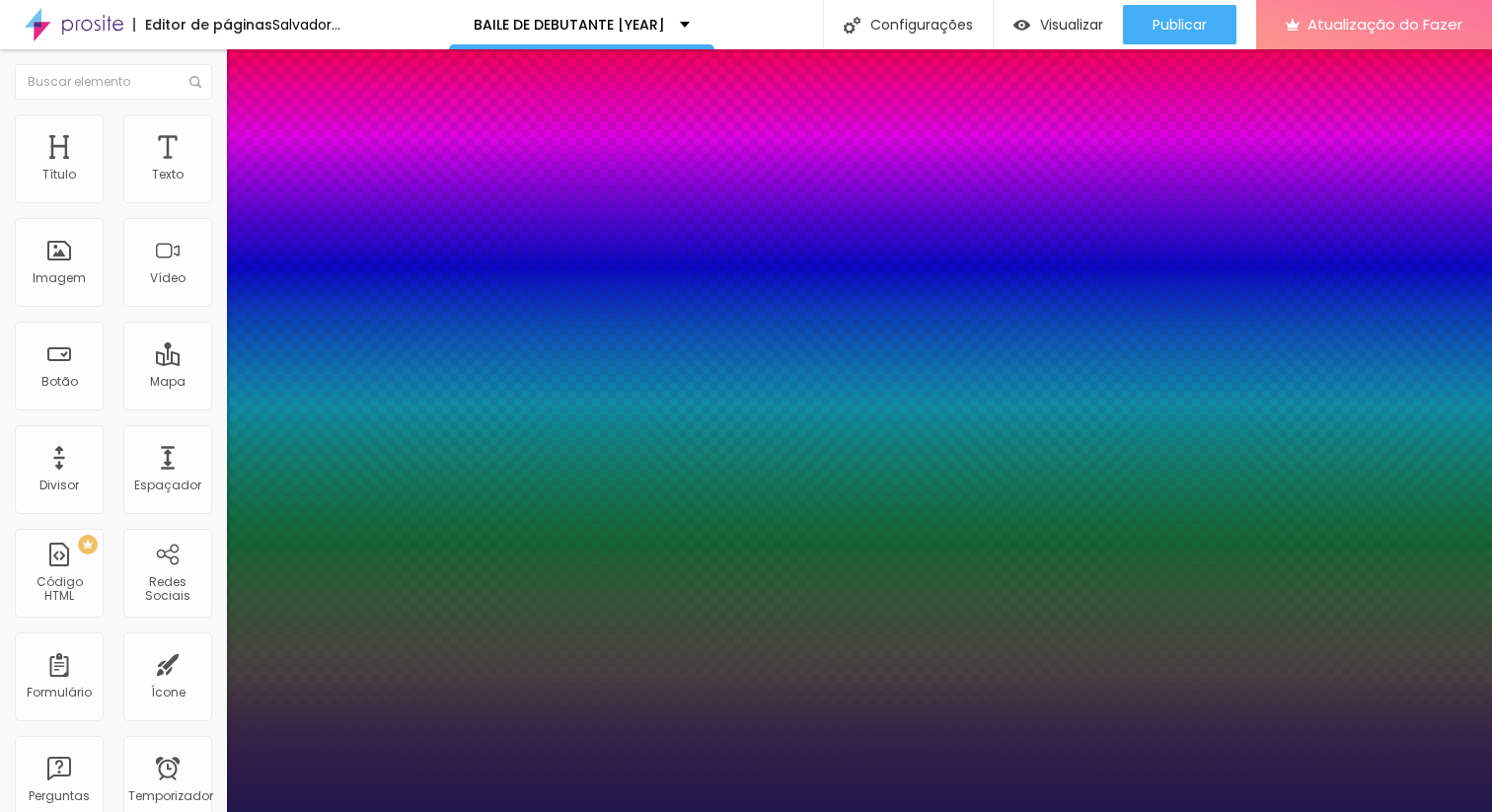 type on "1" 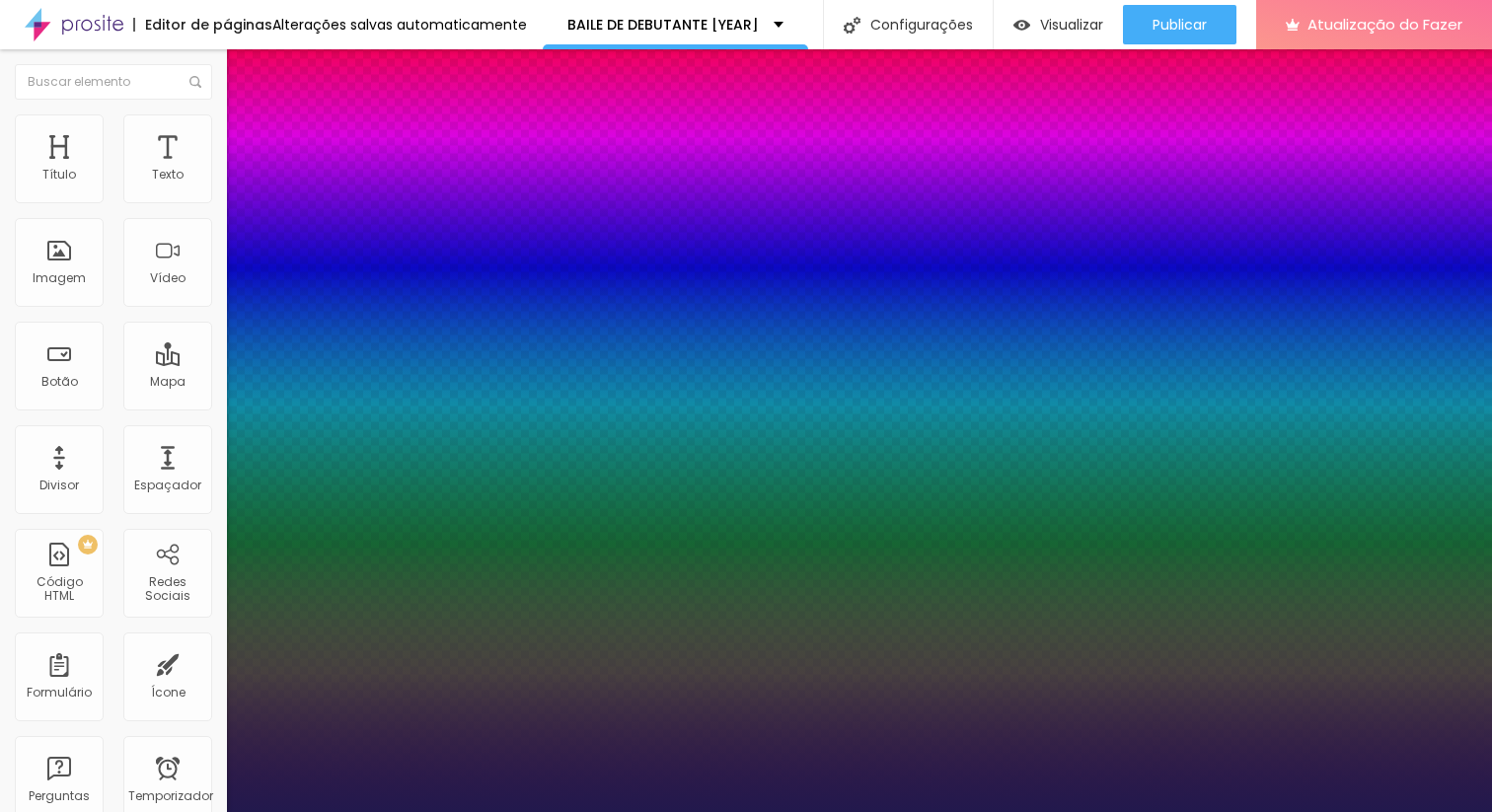 click at bounding box center (746, 1624) 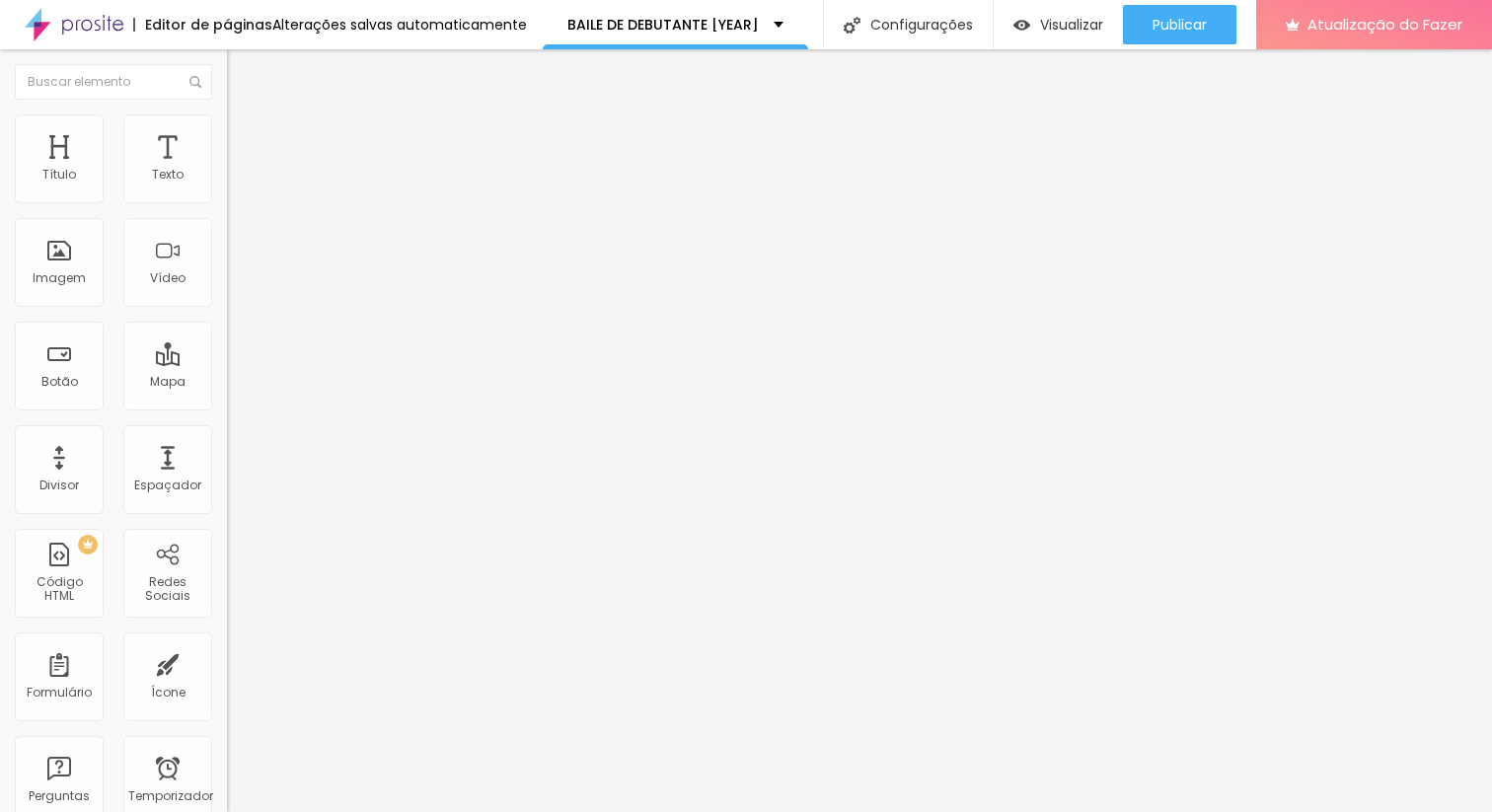 click 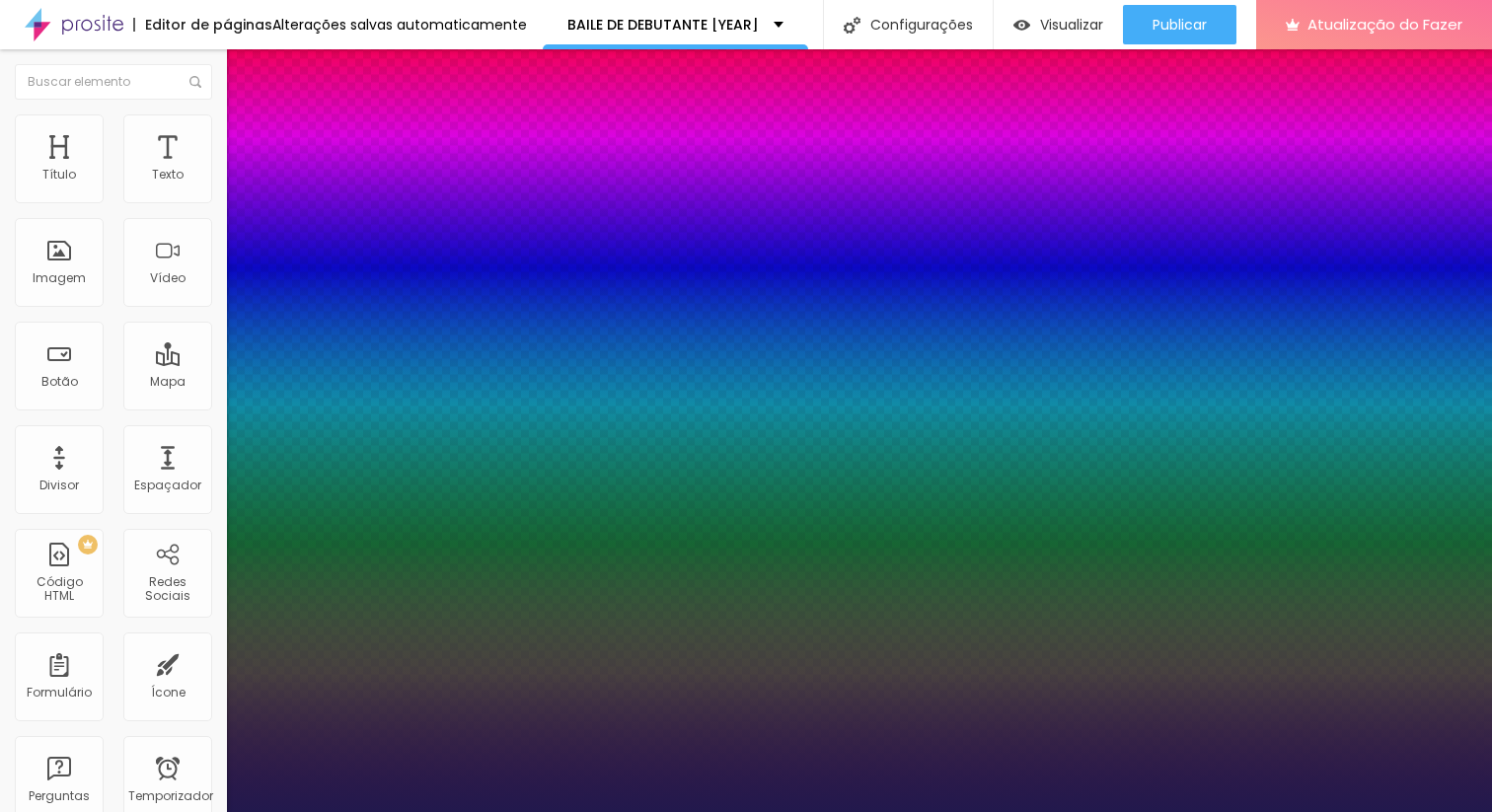 type on "1" 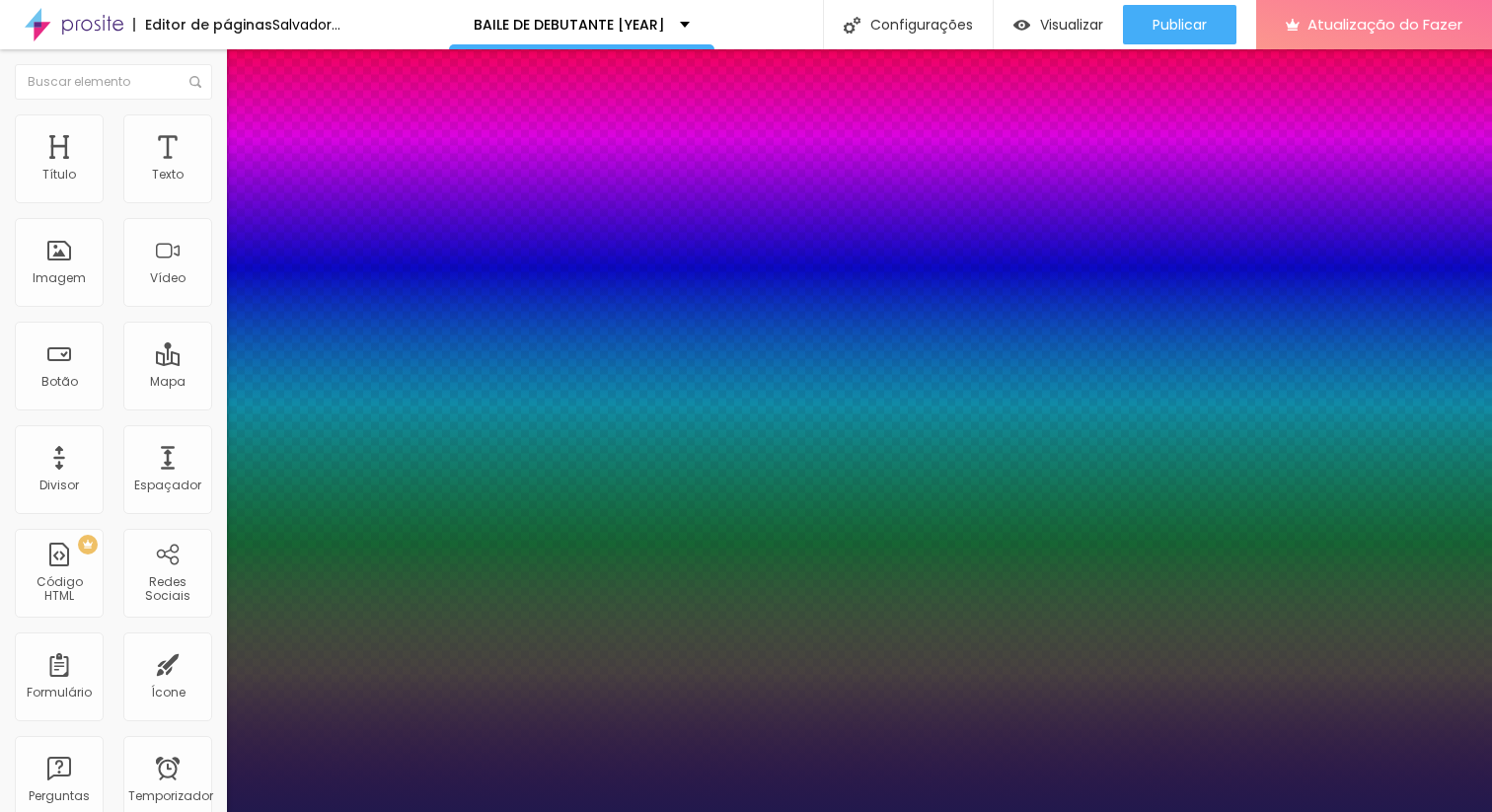 type on "1" 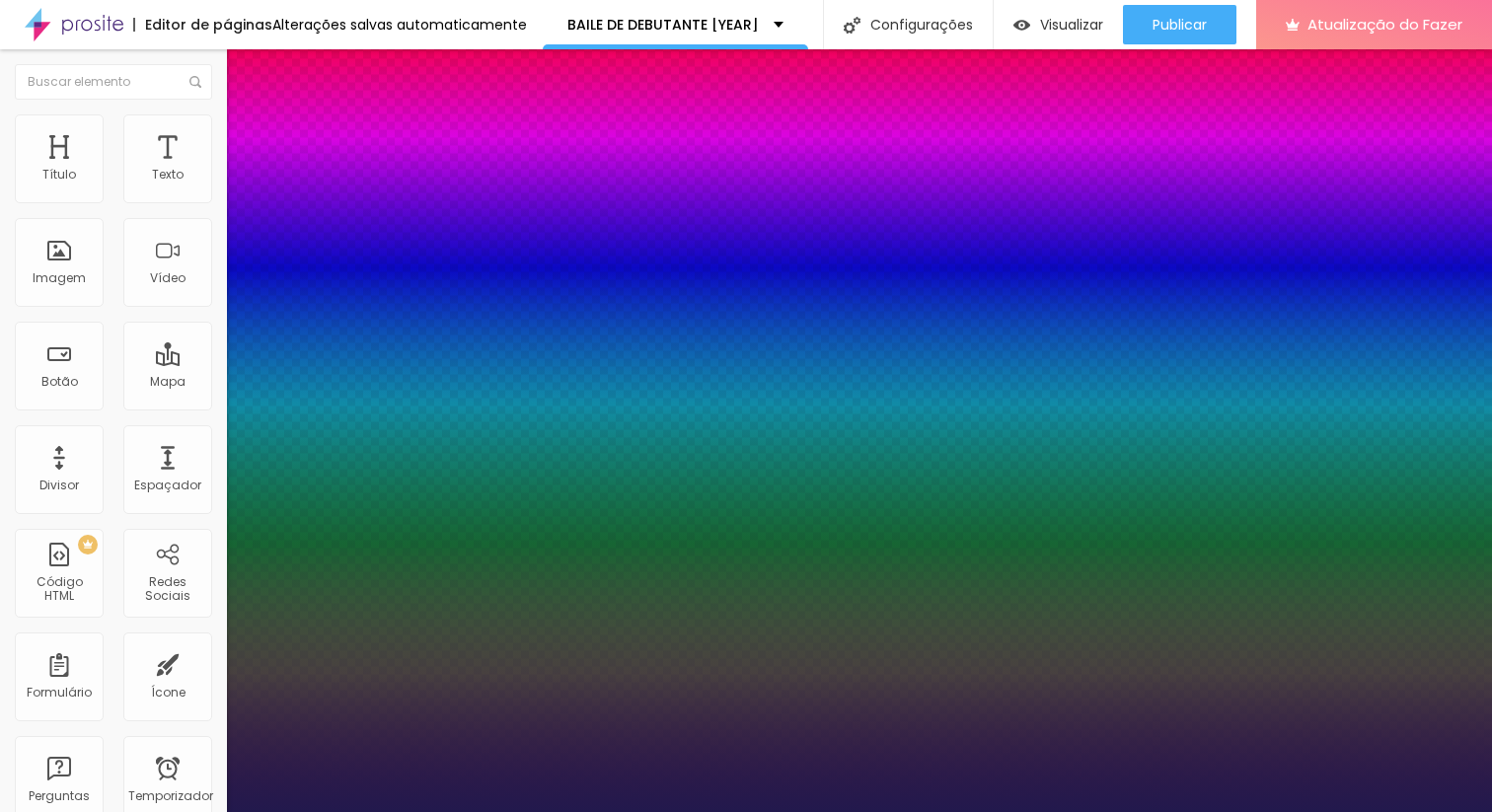 select on "Alice" 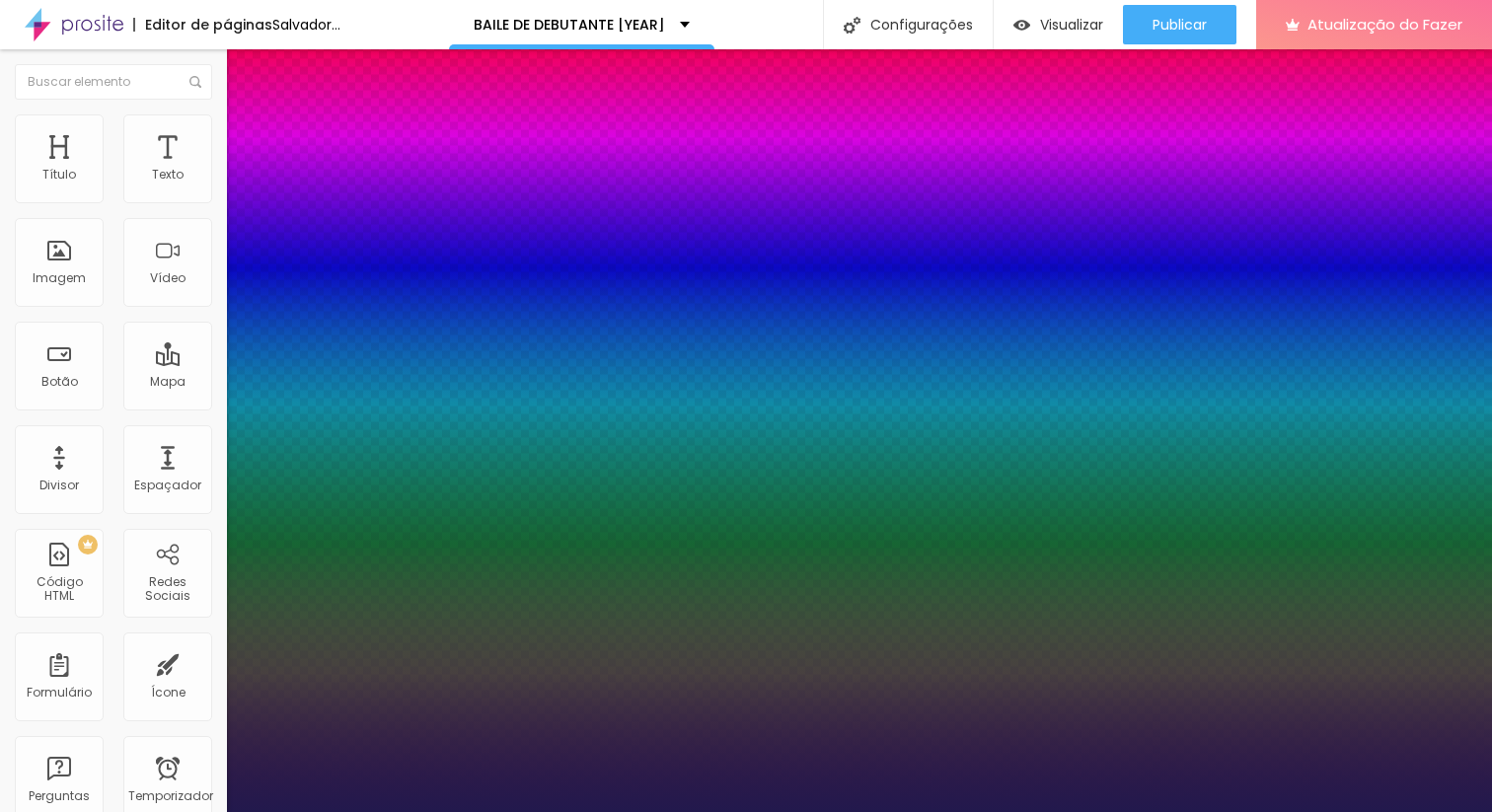 type on "1" 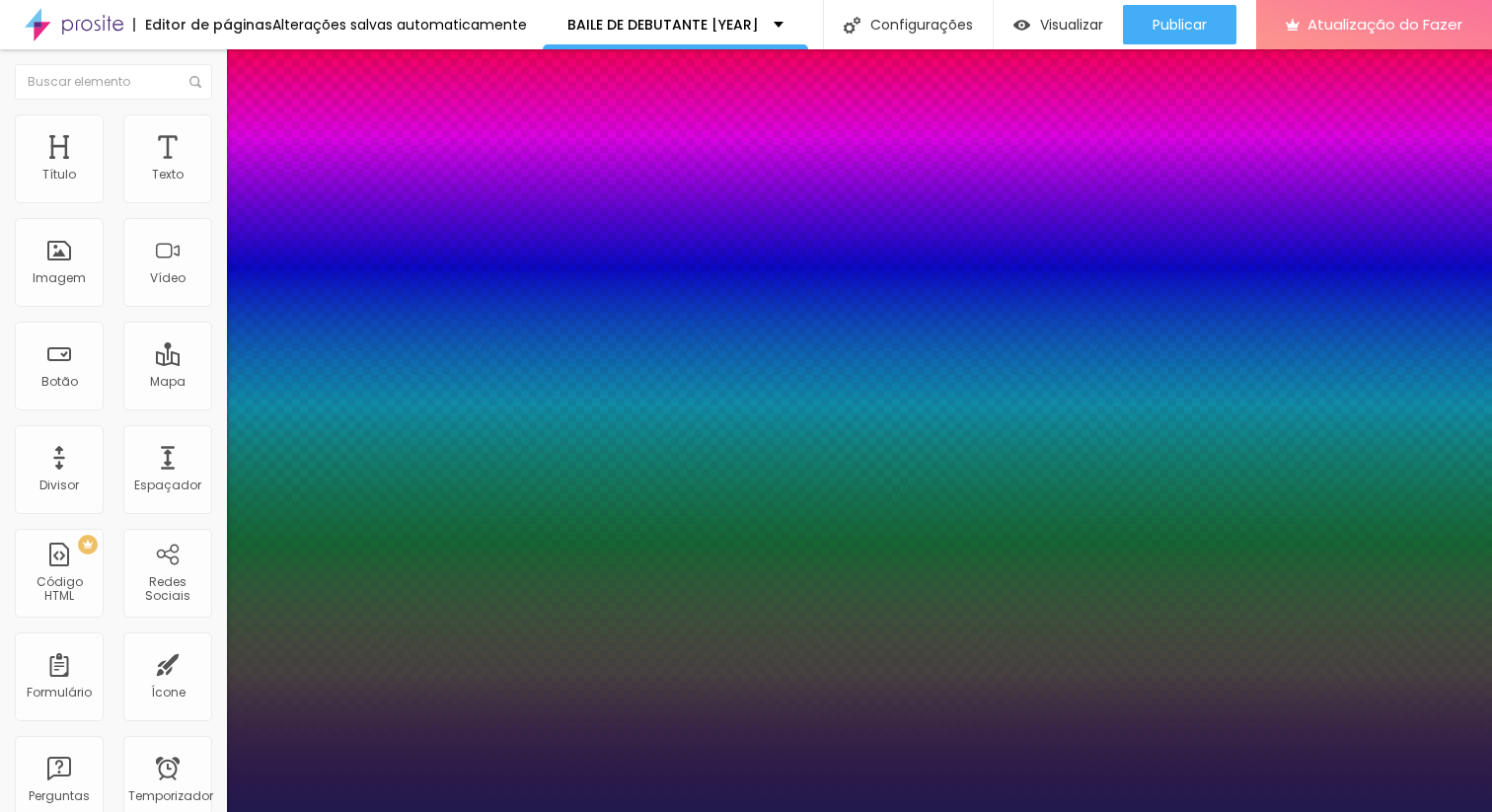 click at bounding box center [746, 1624] 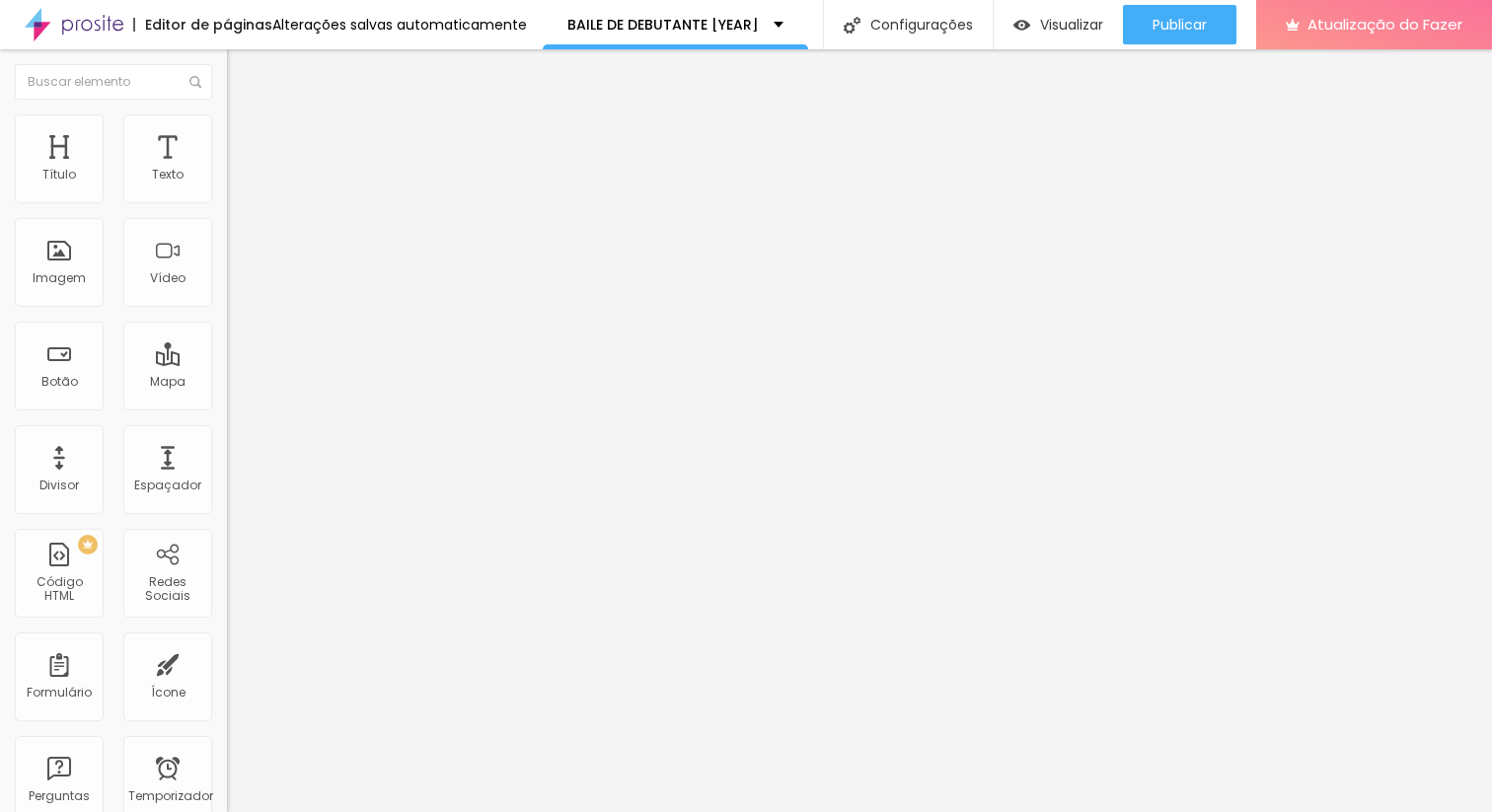 click 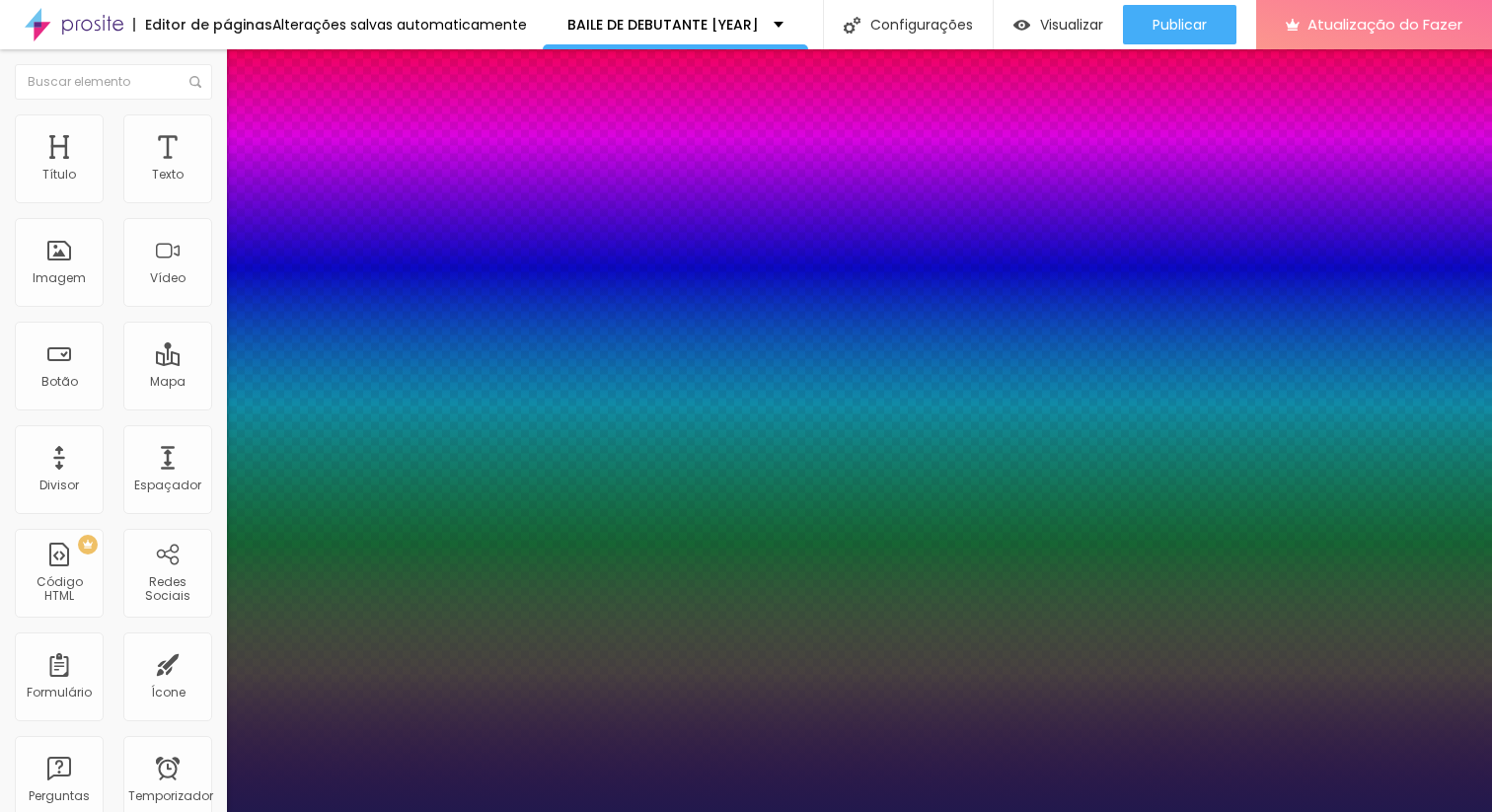 type on "1" 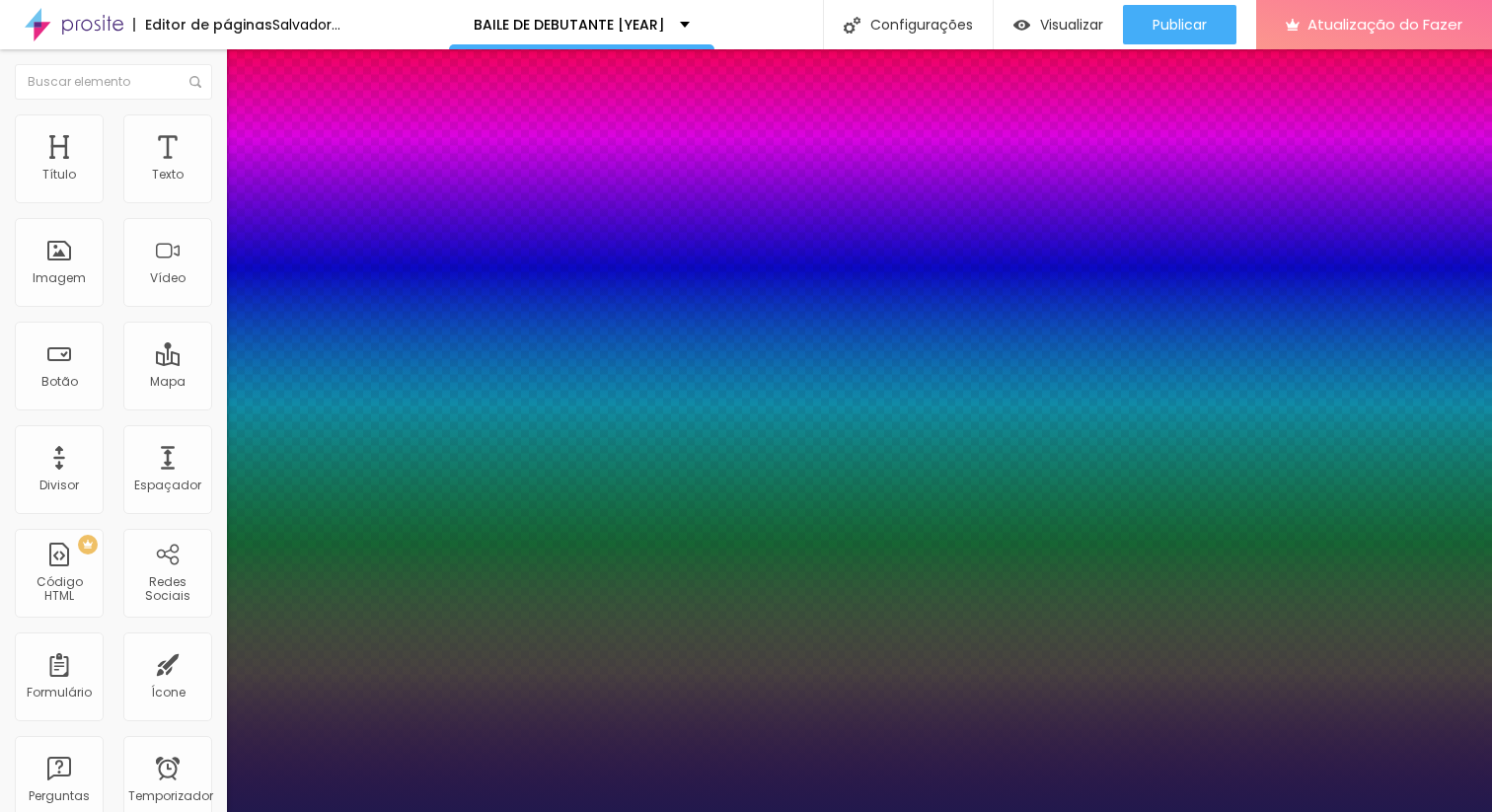 click at bounding box center [746, 1624] 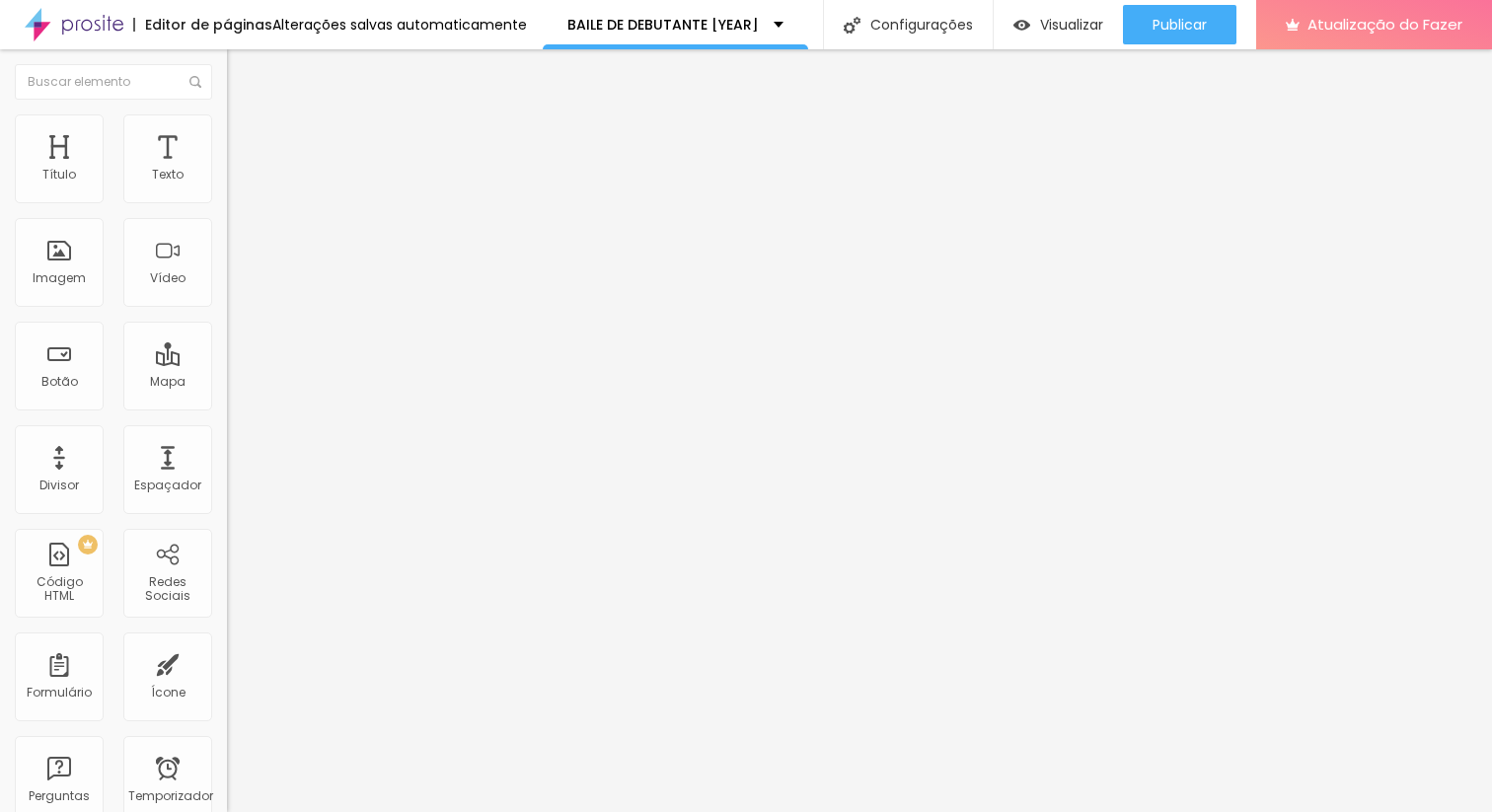 click 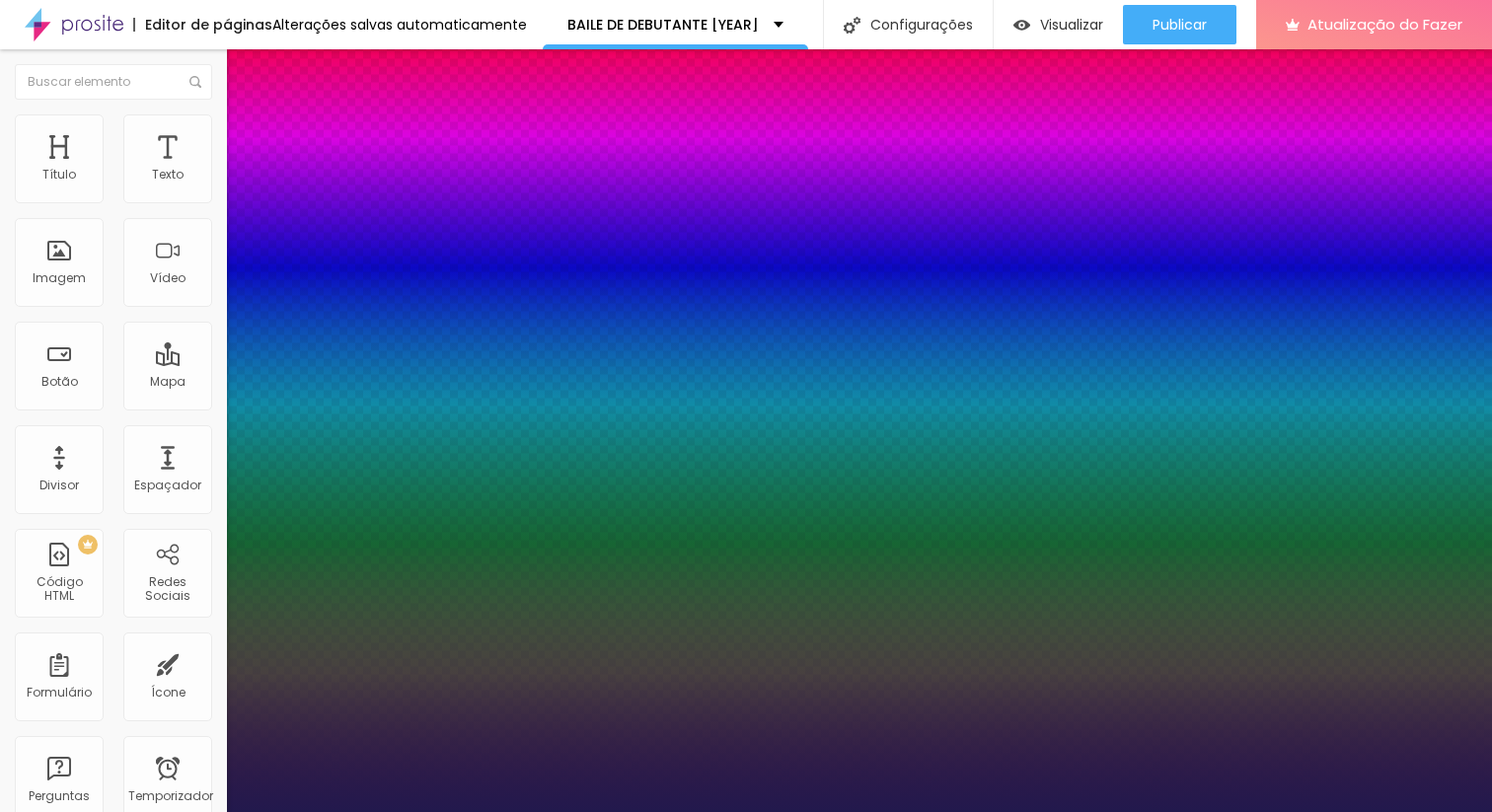 type on "1" 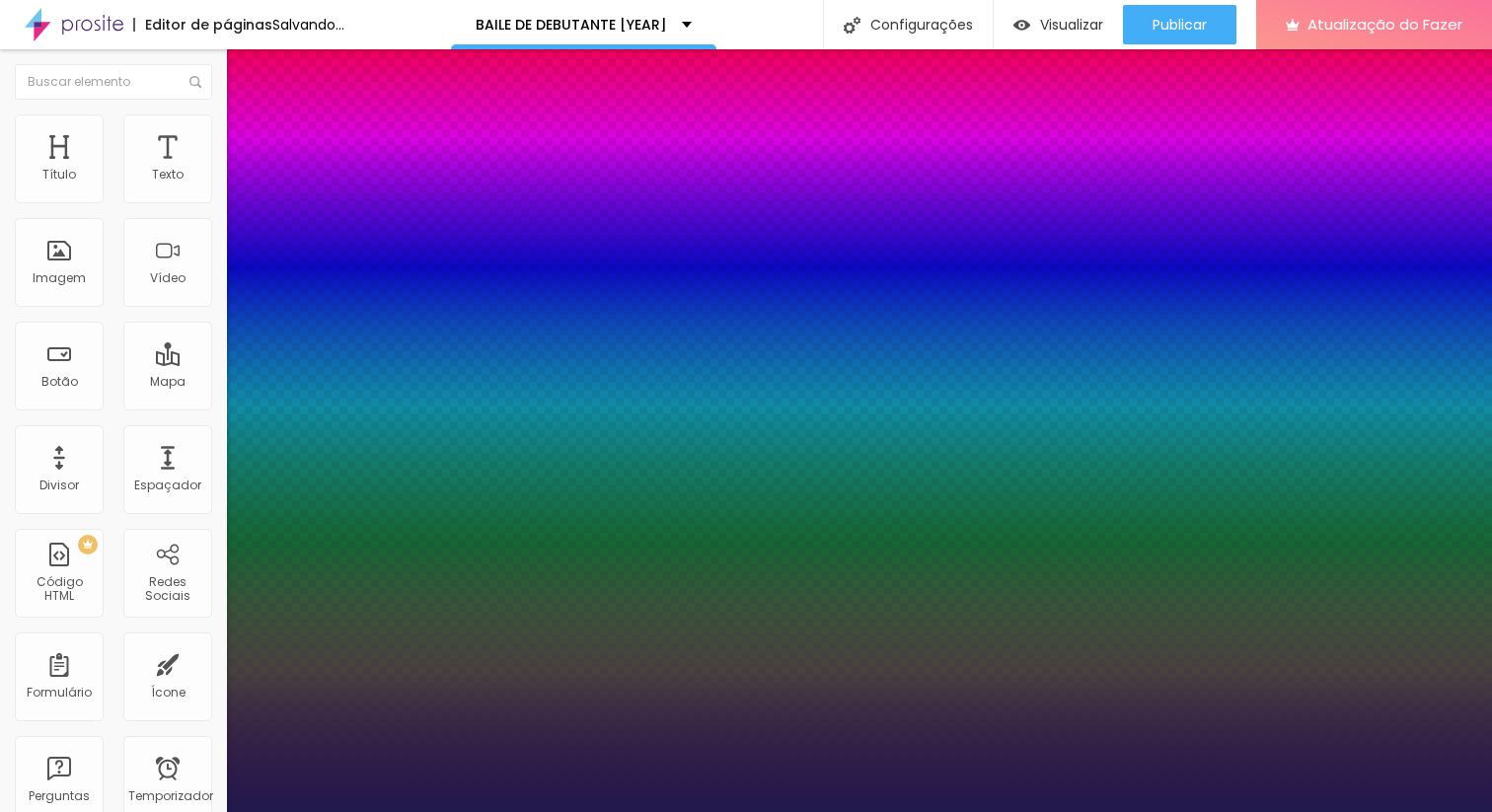 type on "50" 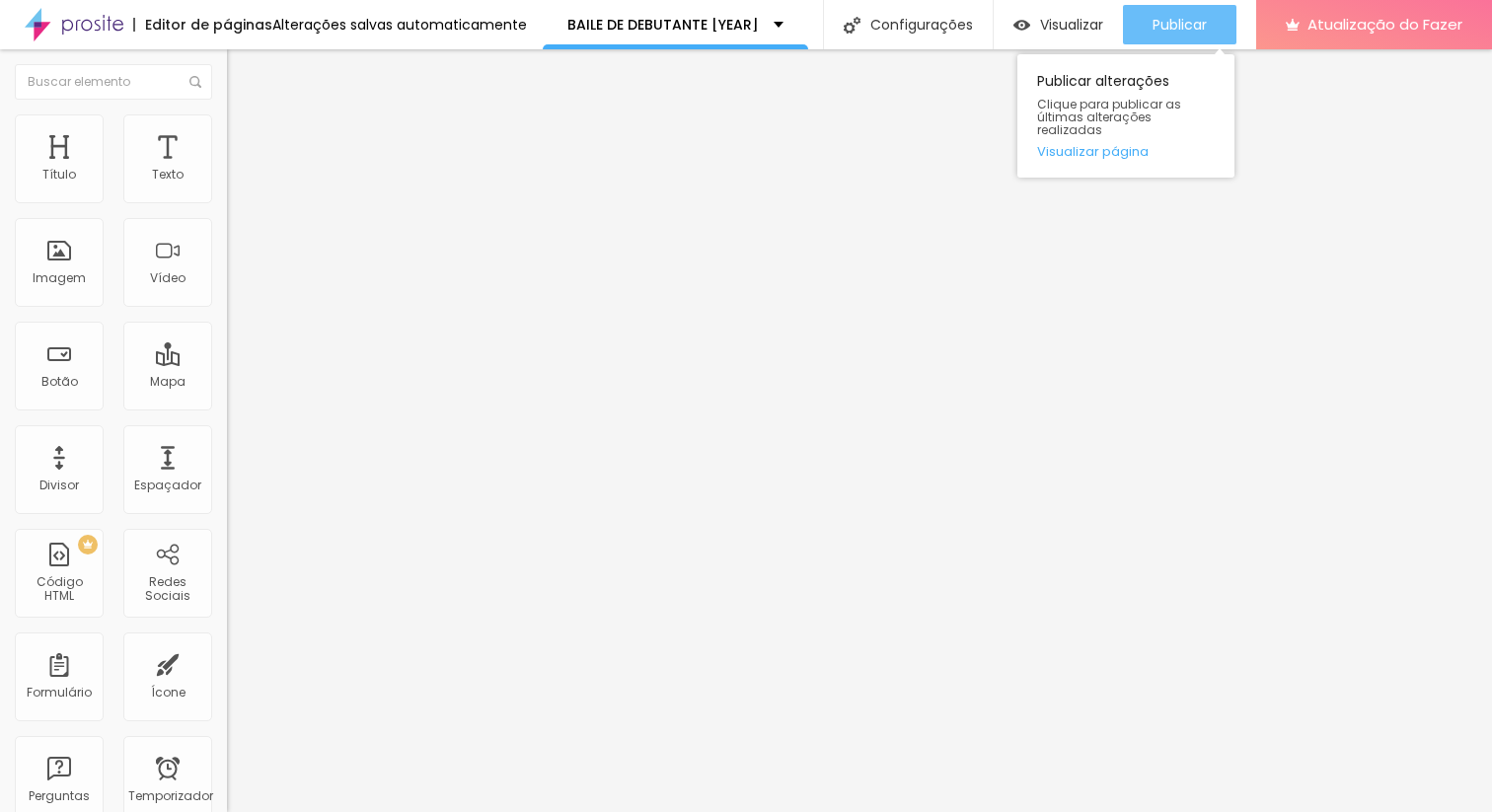 click on "Publicar" at bounding box center [1179, 25] 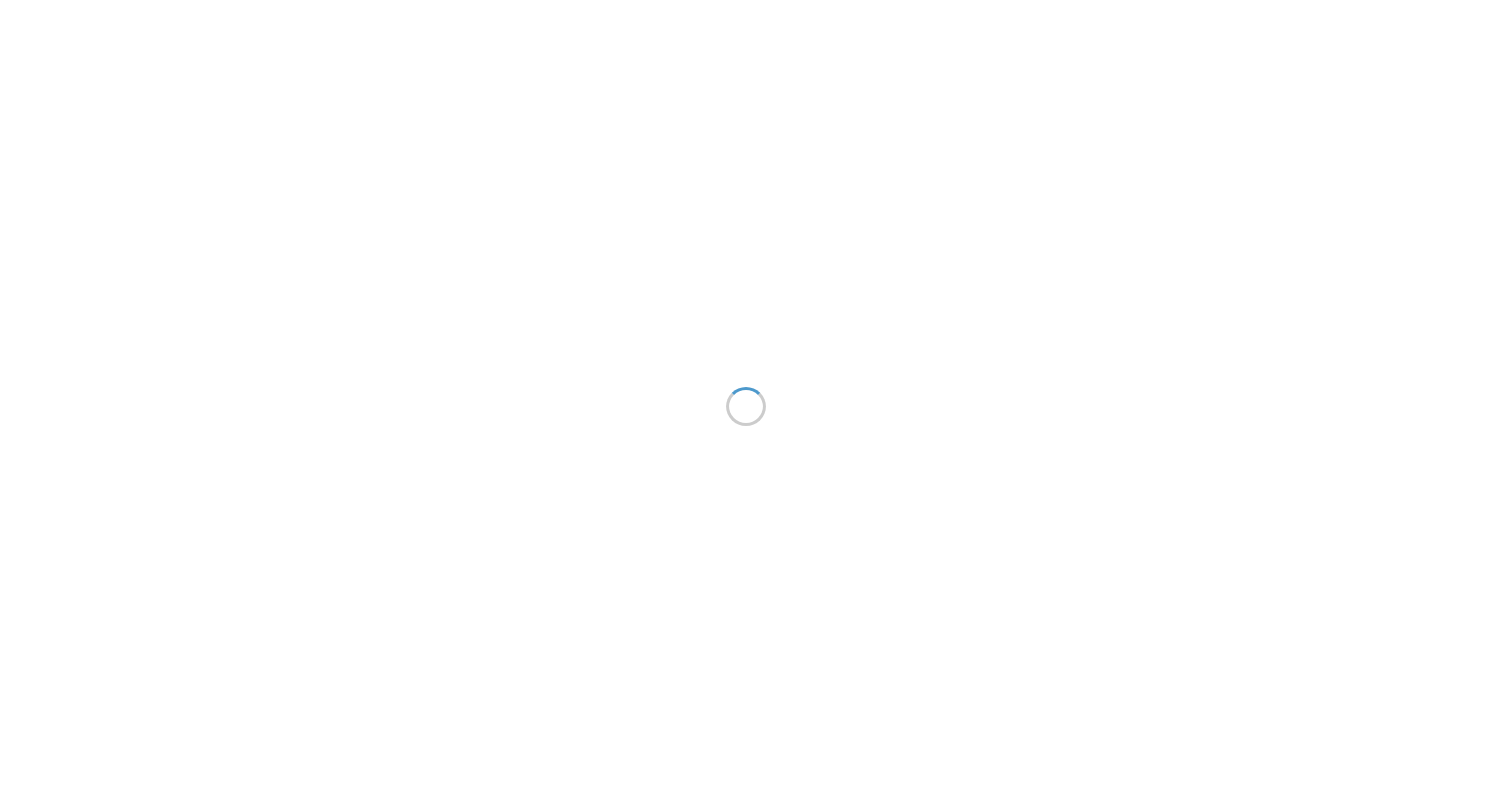 scroll, scrollTop: 0, scrollLeft: 0, axis: both 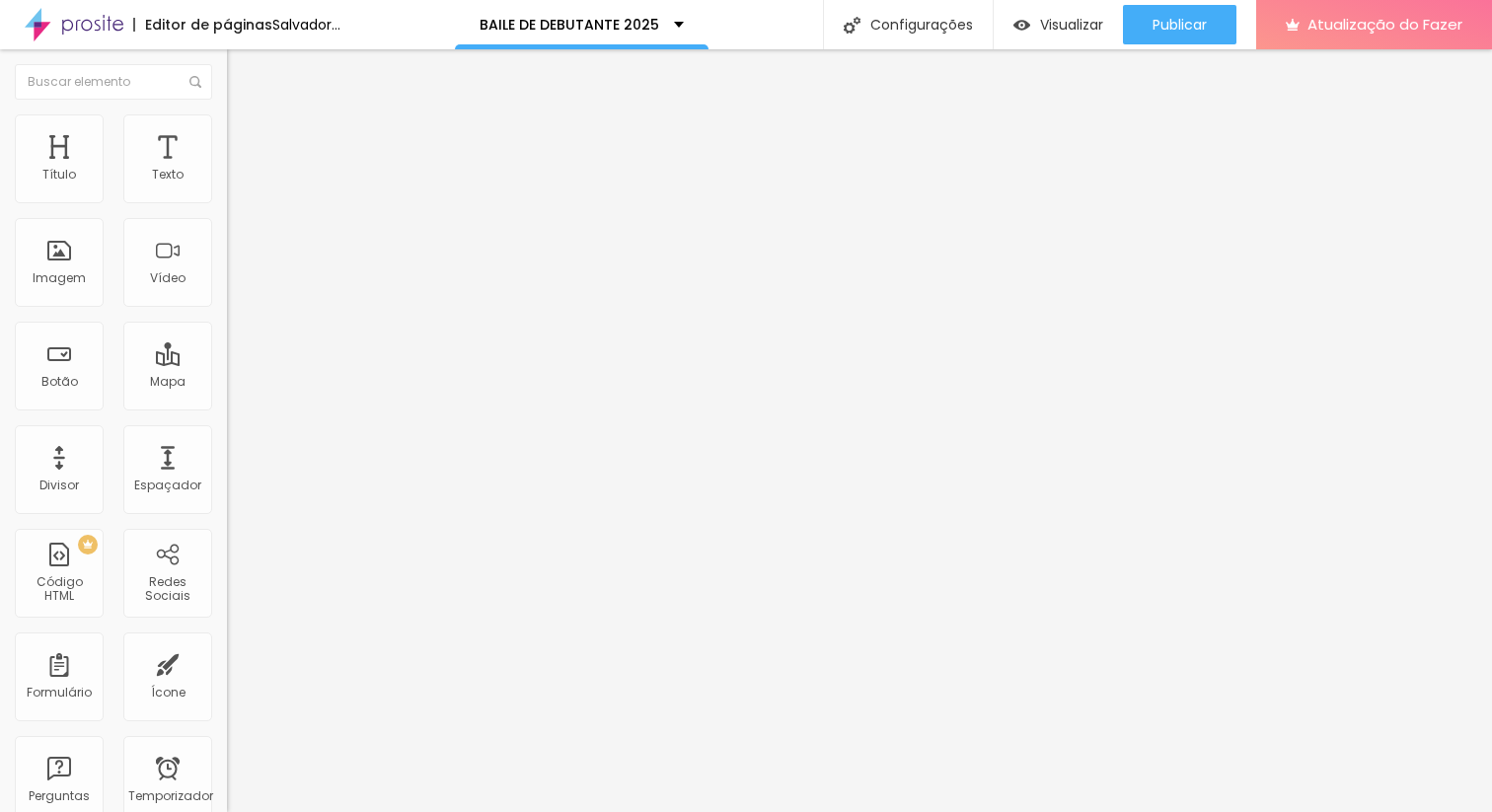 click on "Adicionar imagem" at bounding box center [296, 161] 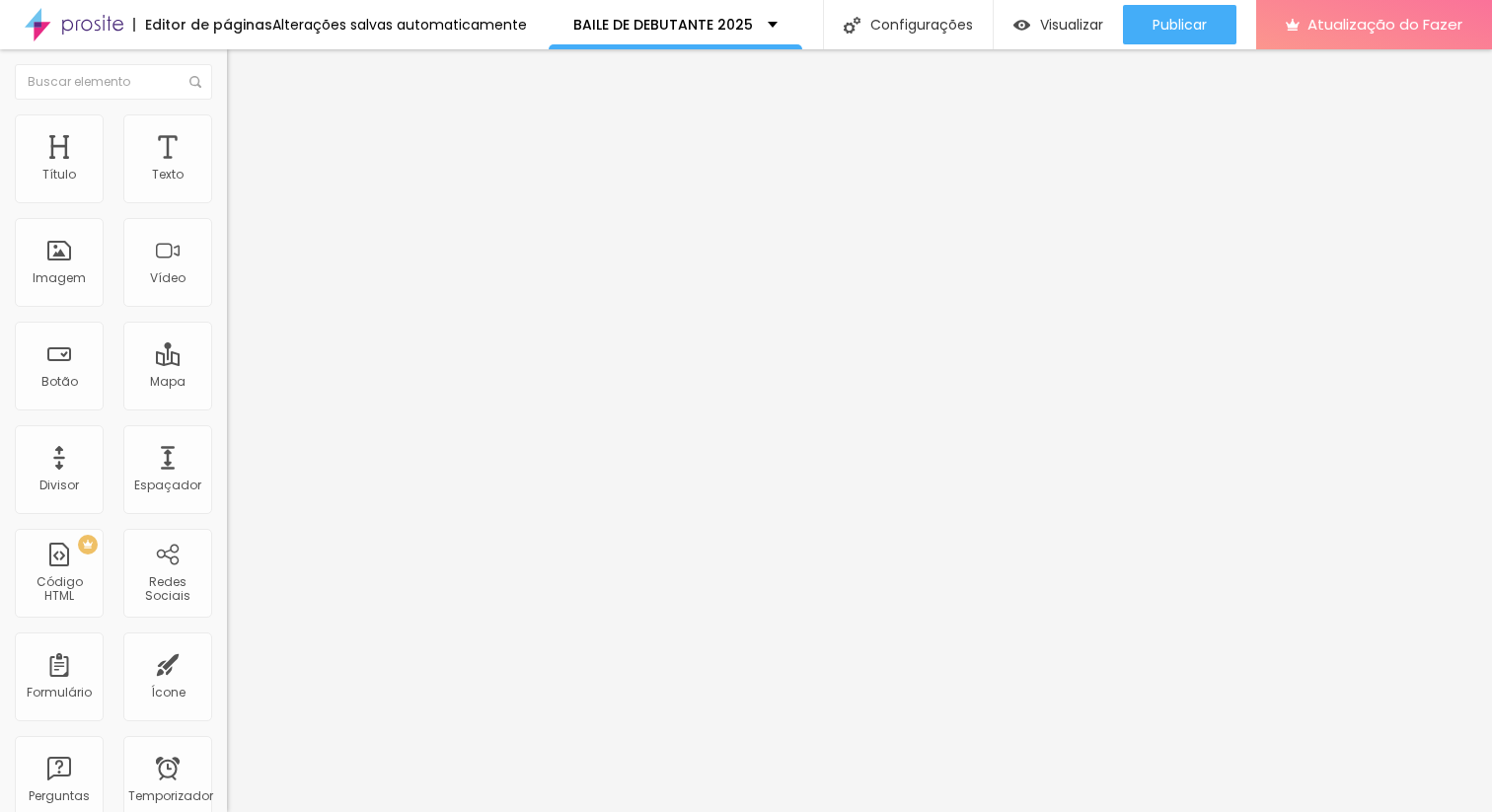 click on "Carregar" at bounding box center (84, 1686) 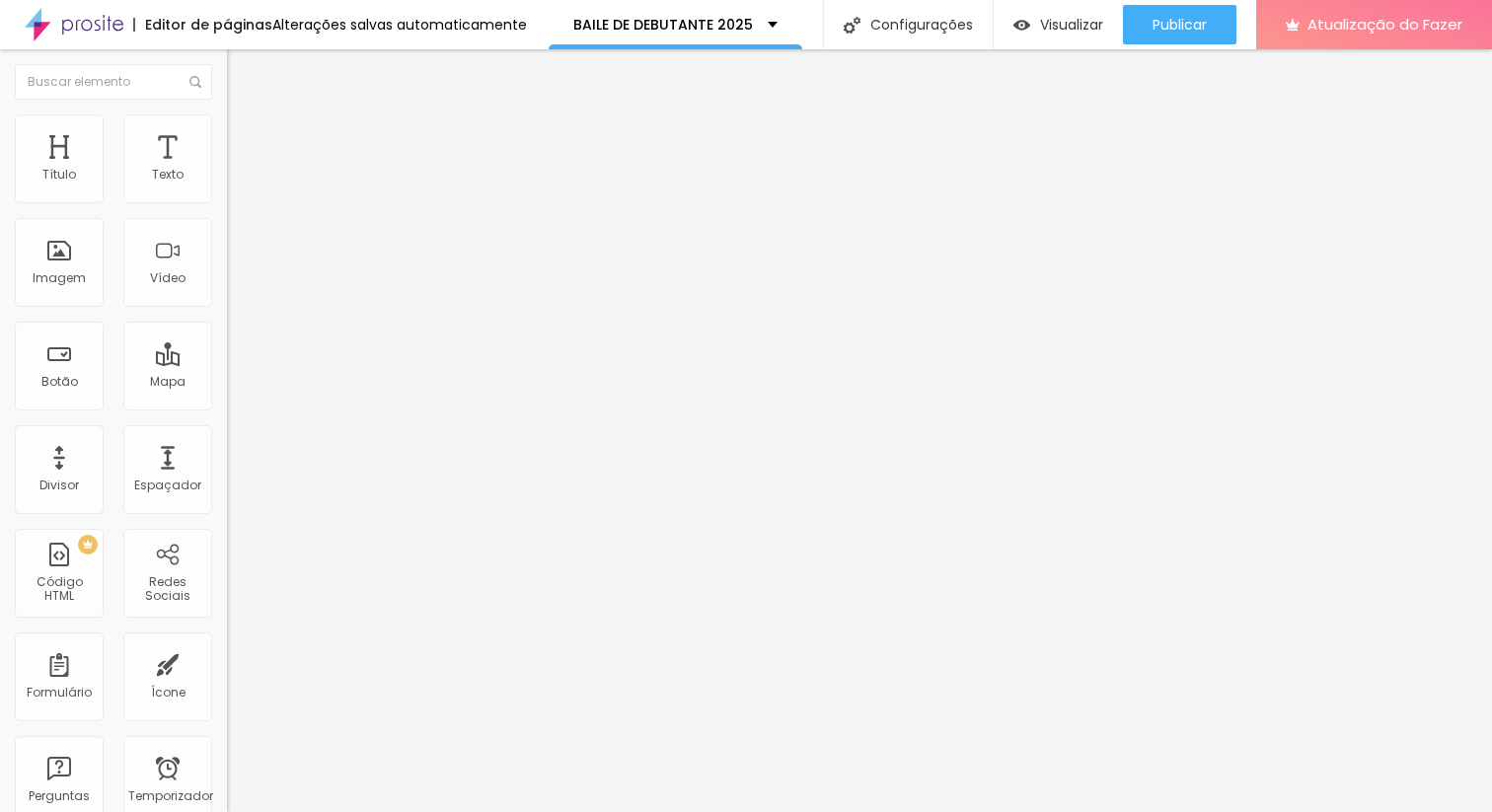 click on "Original" at bounding box center (251, 300) 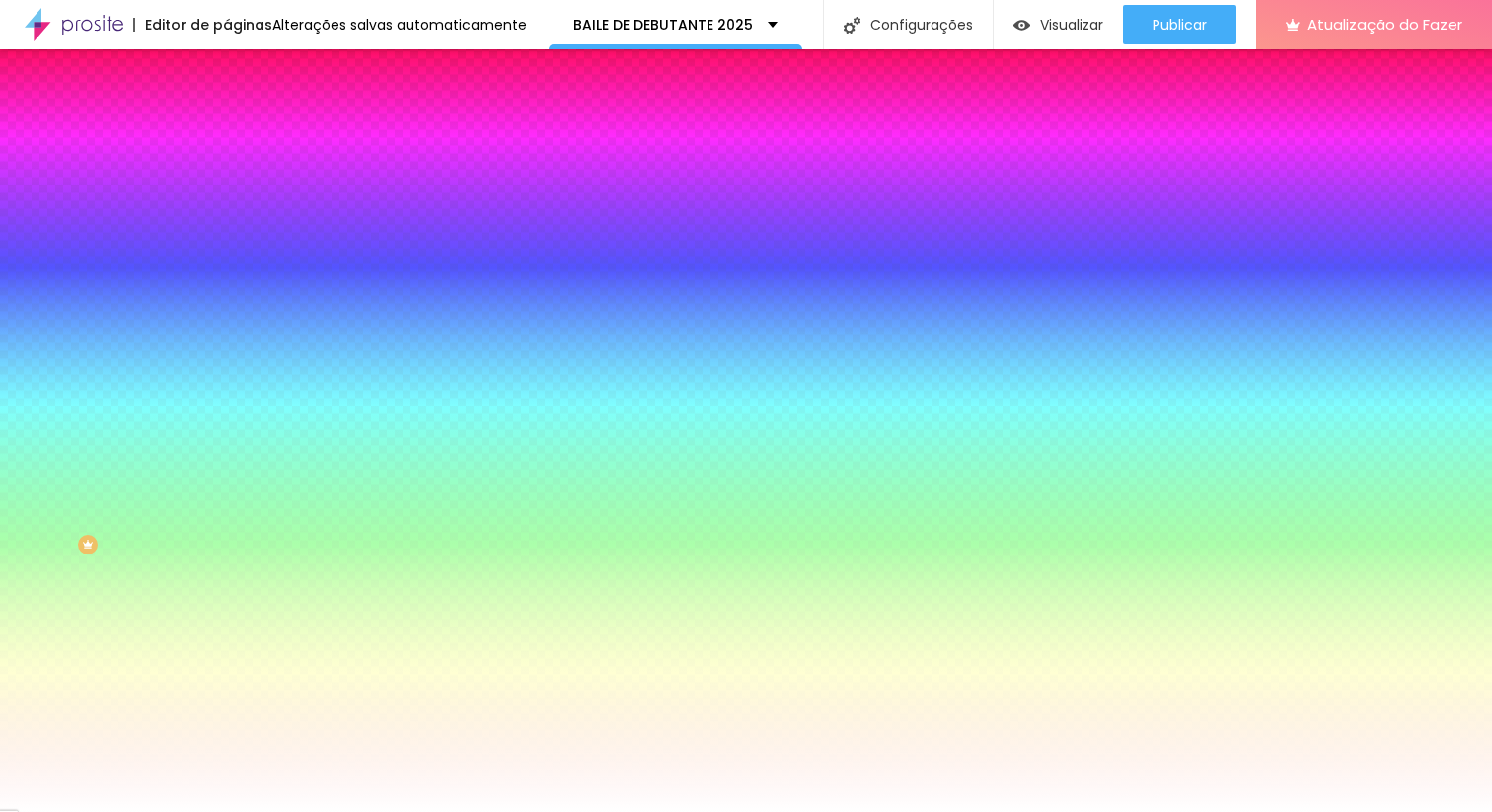 click on "Avançado" at bounding box center [277, 147] 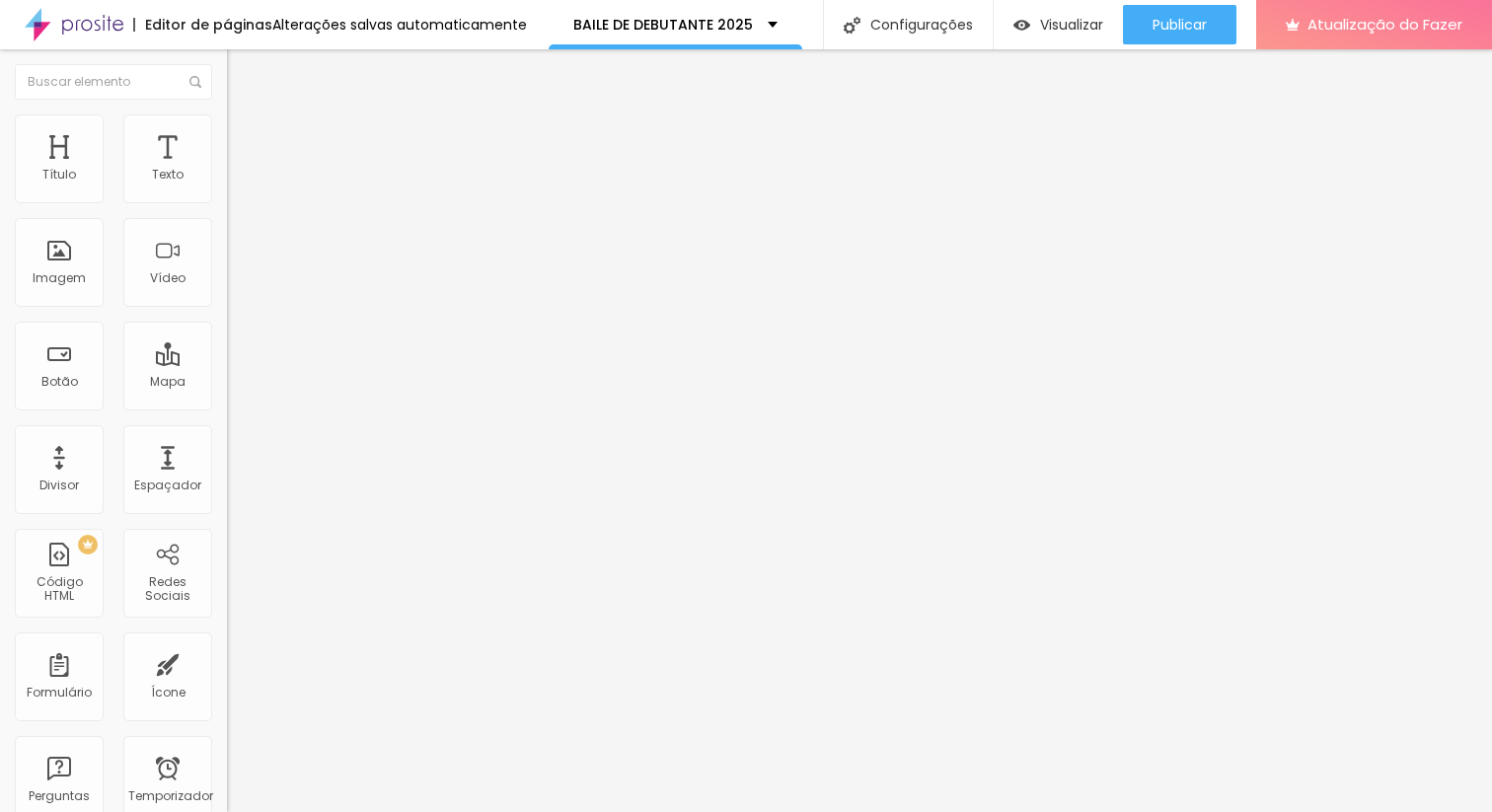 click on "Estilo" at bounding box center [260, 127] 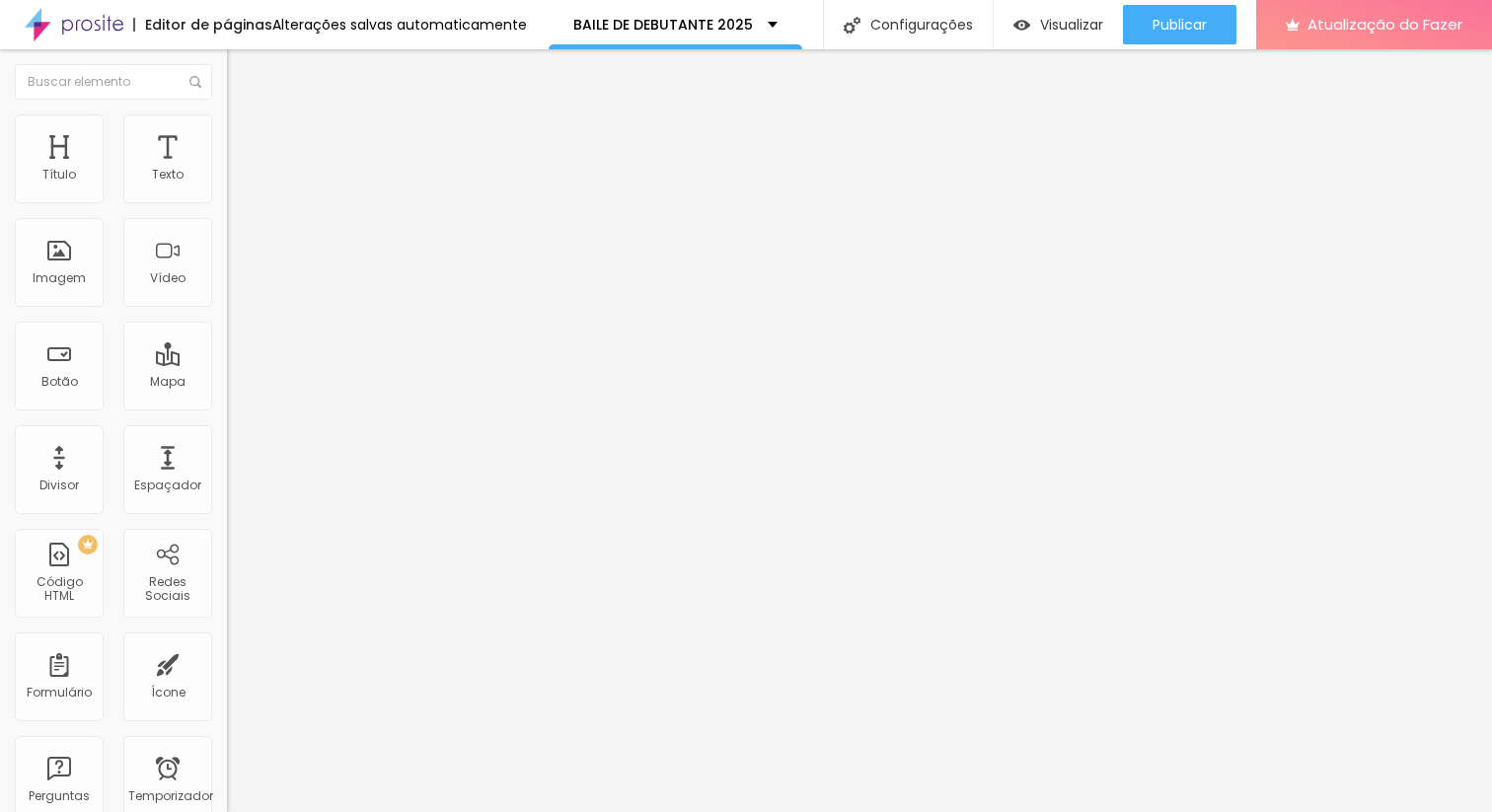 type on "95" 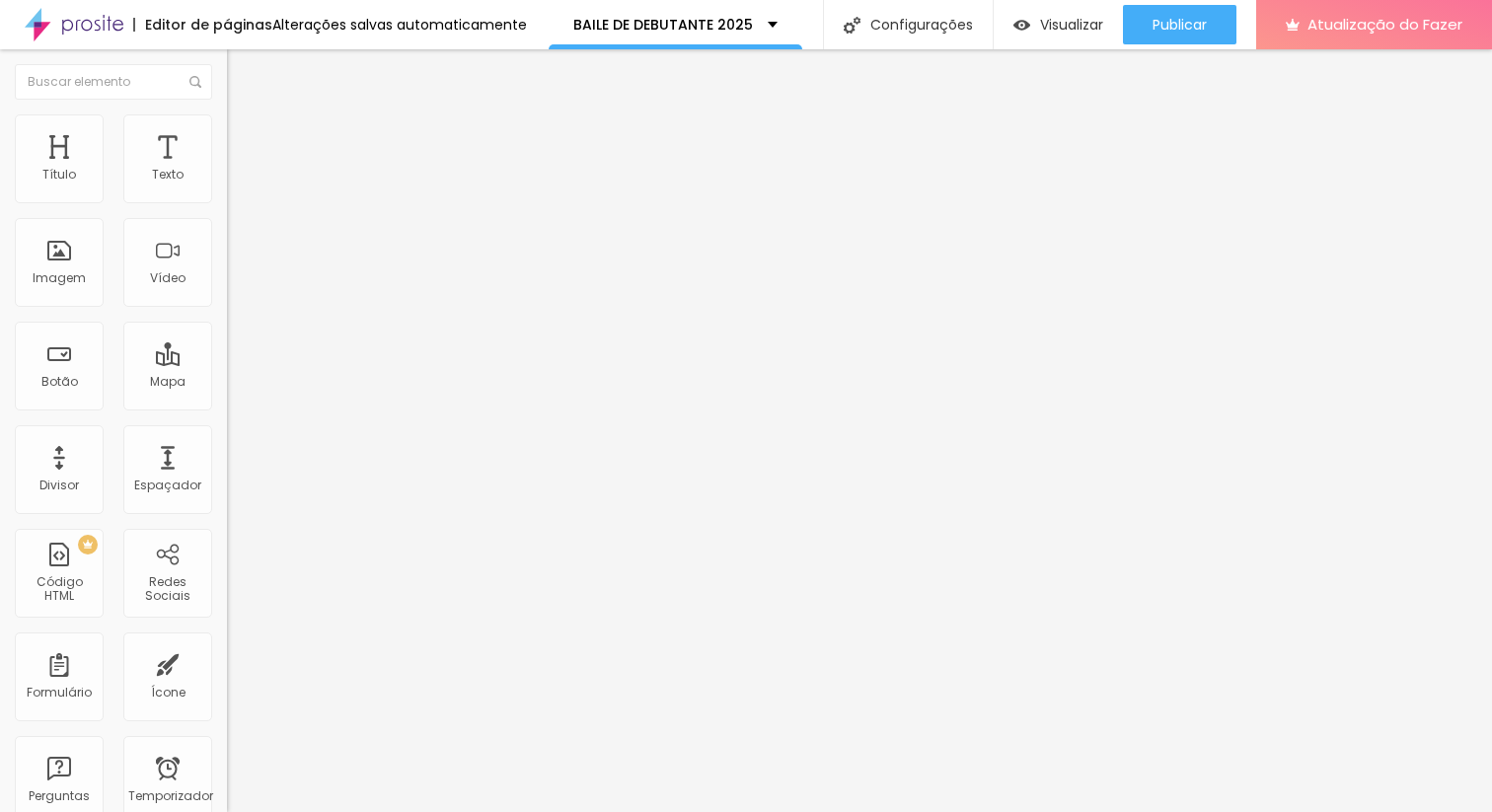 type on "90" 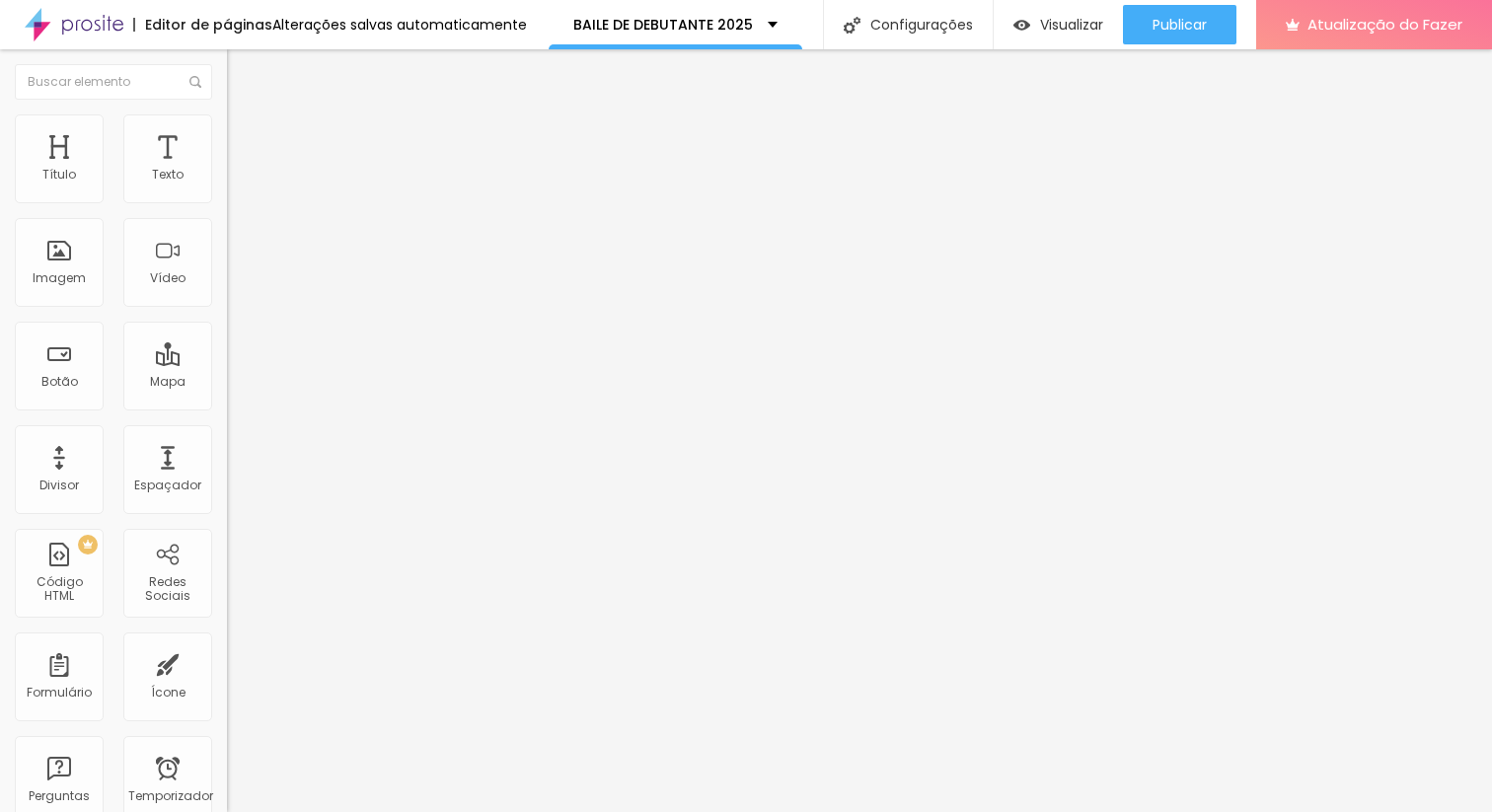 type on "90" 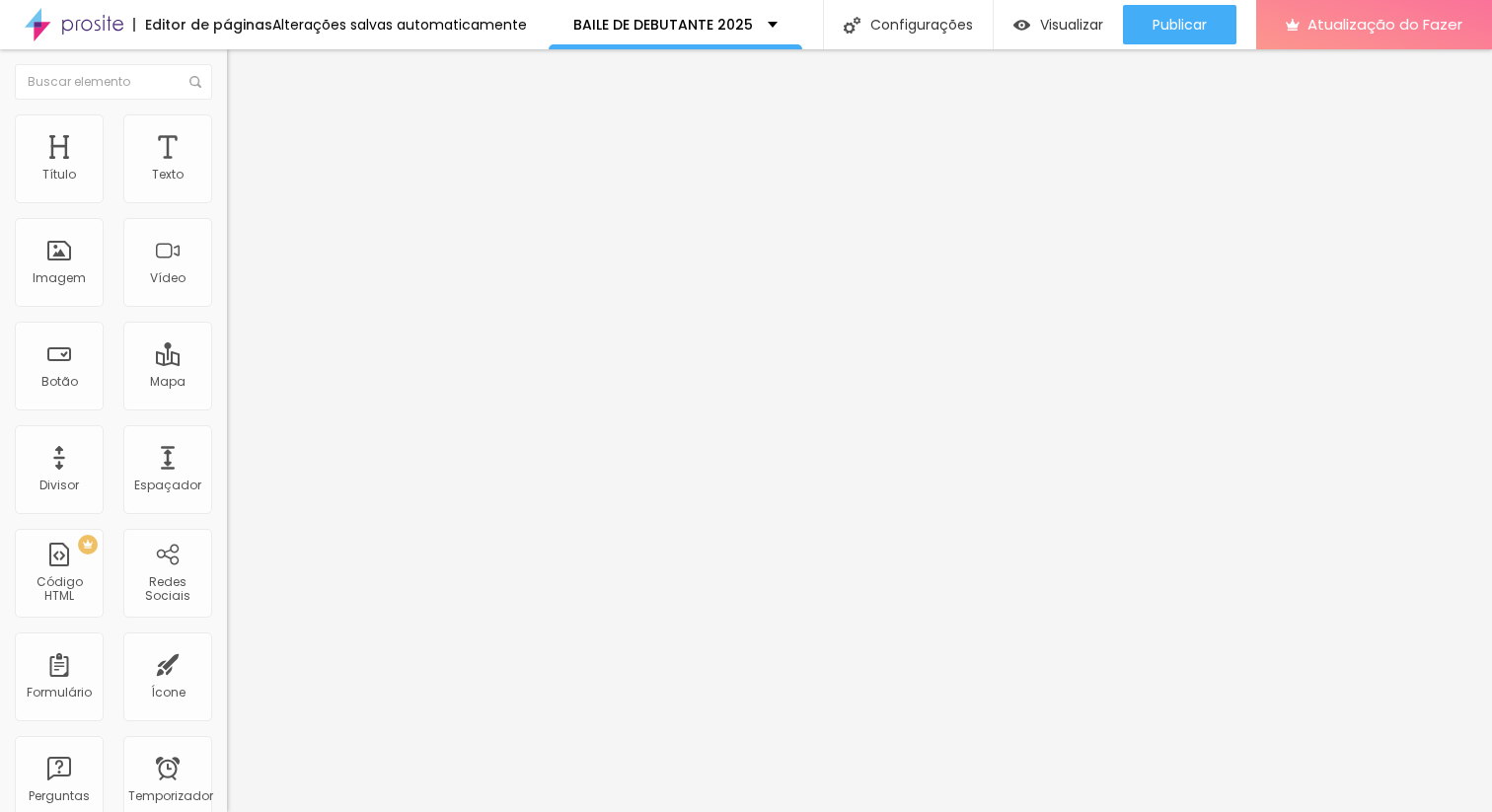 type on "85" 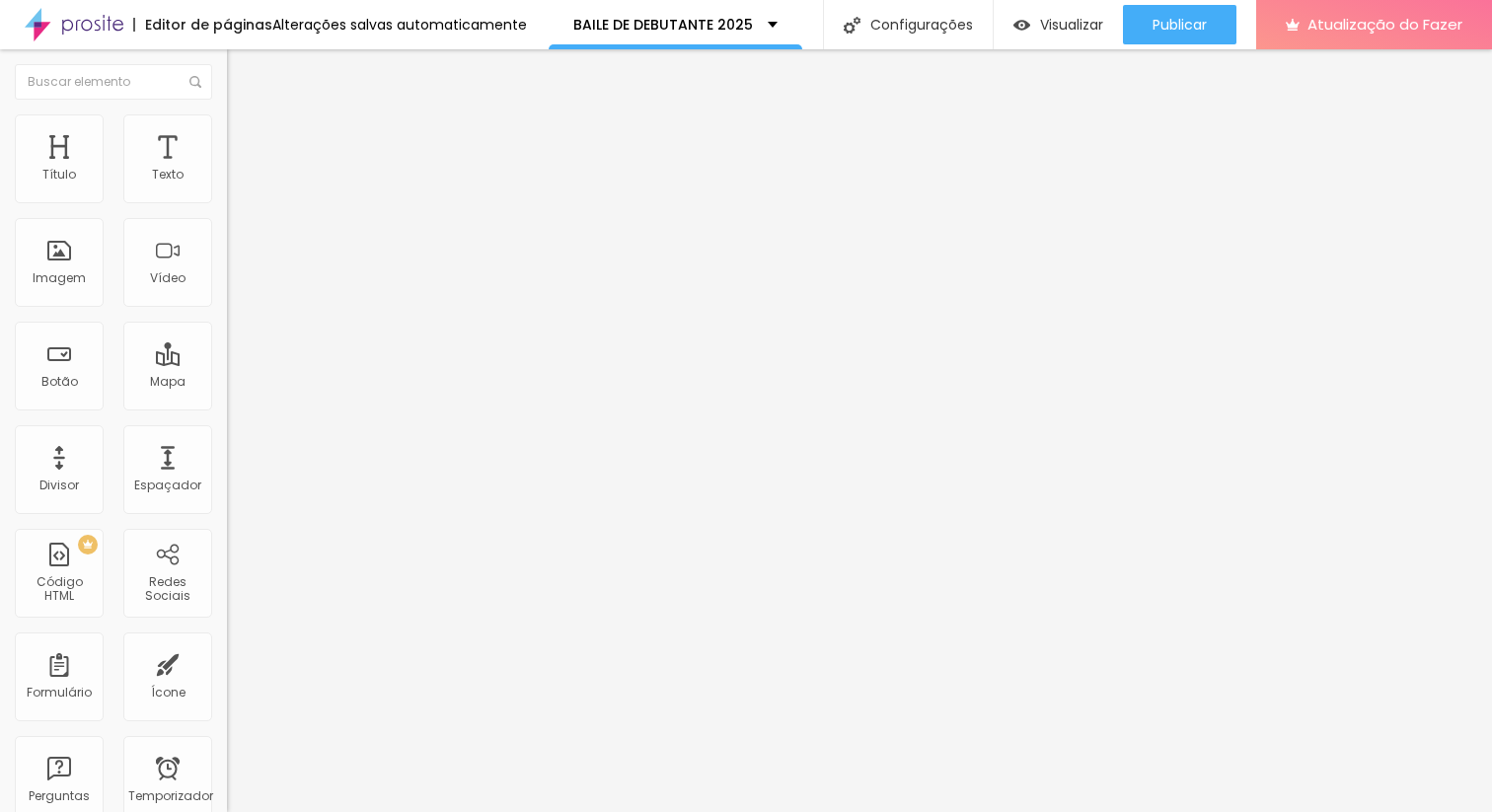 type on "80" 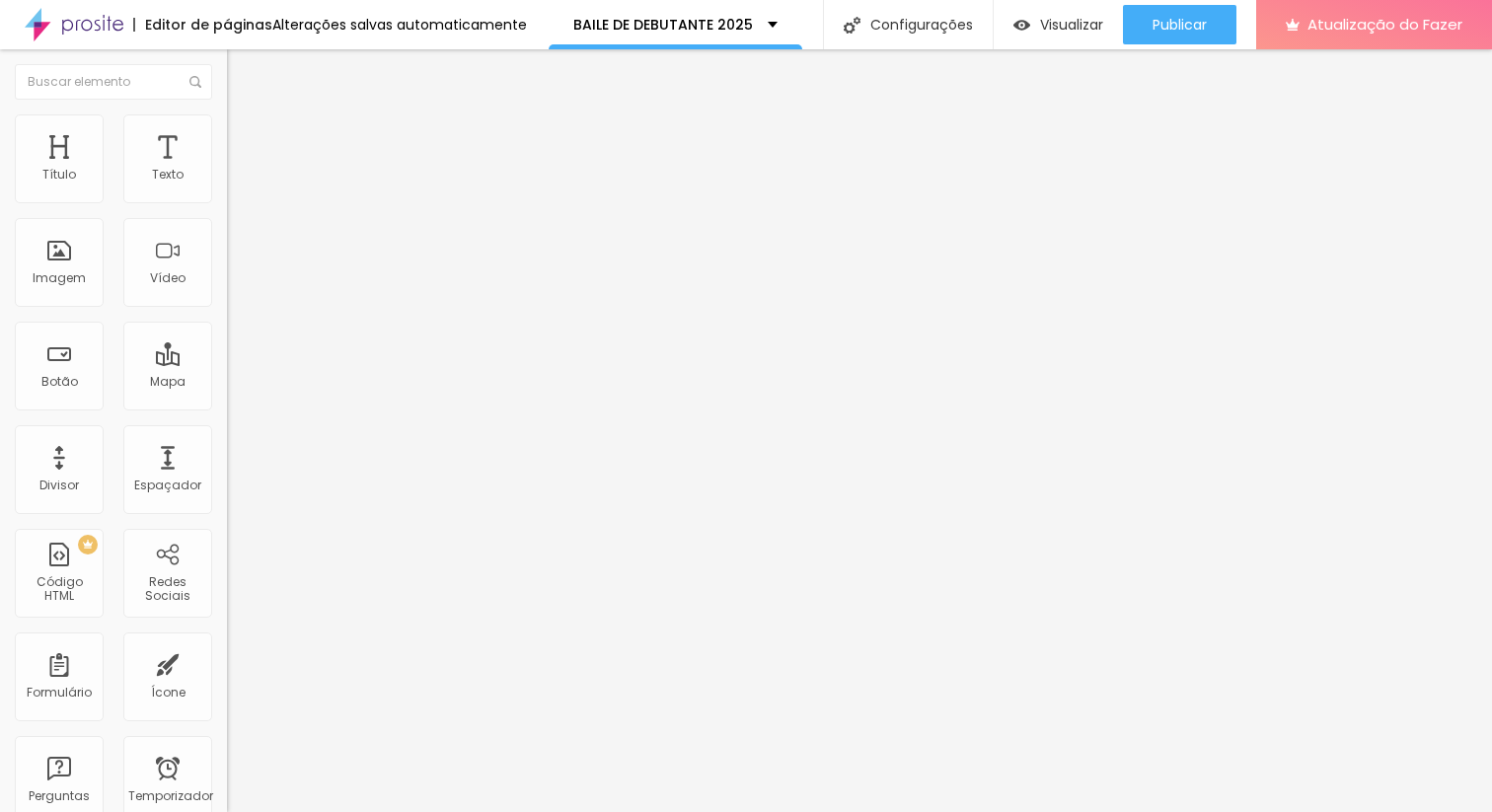type on "75" 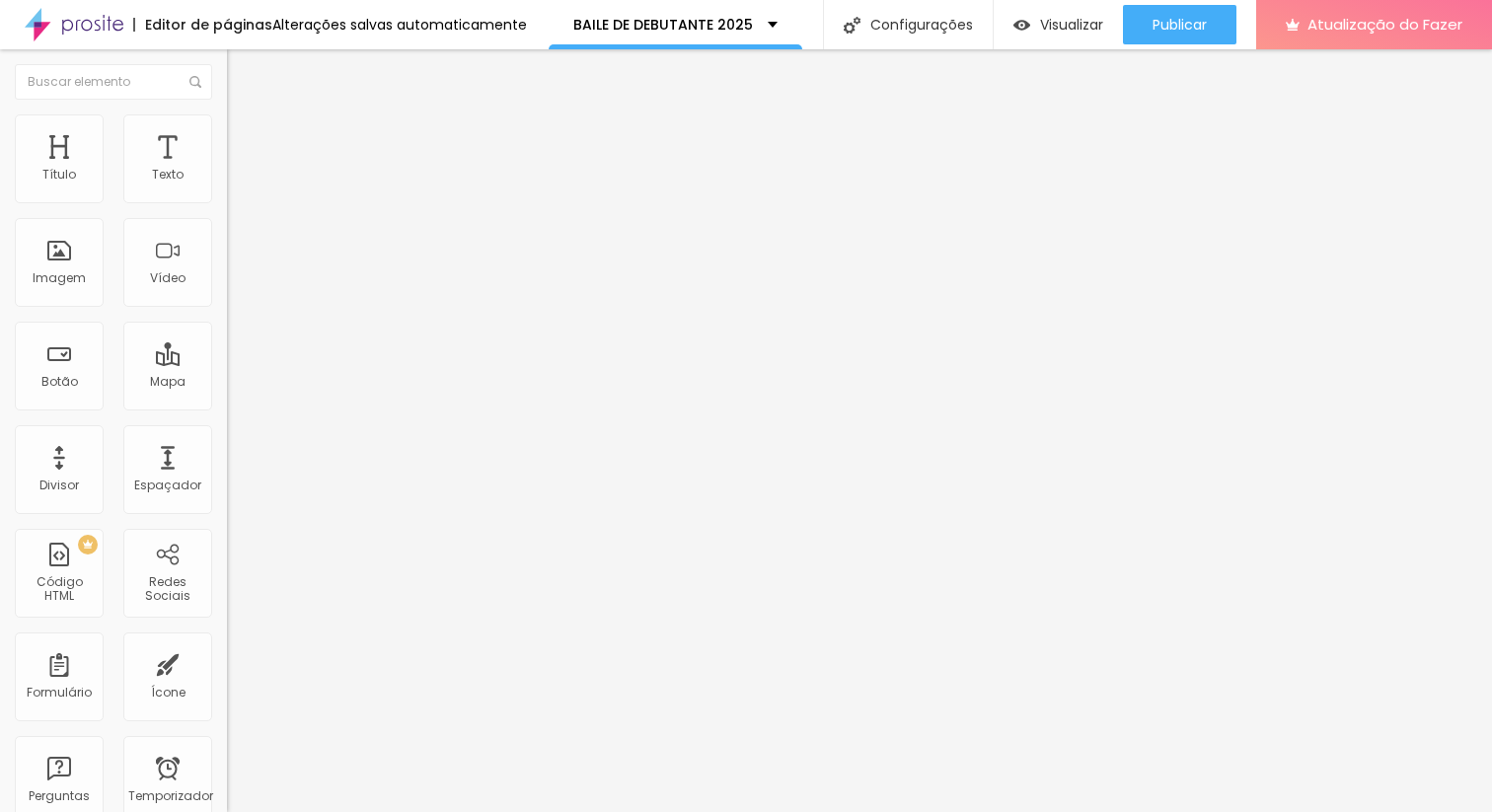 type on "80" 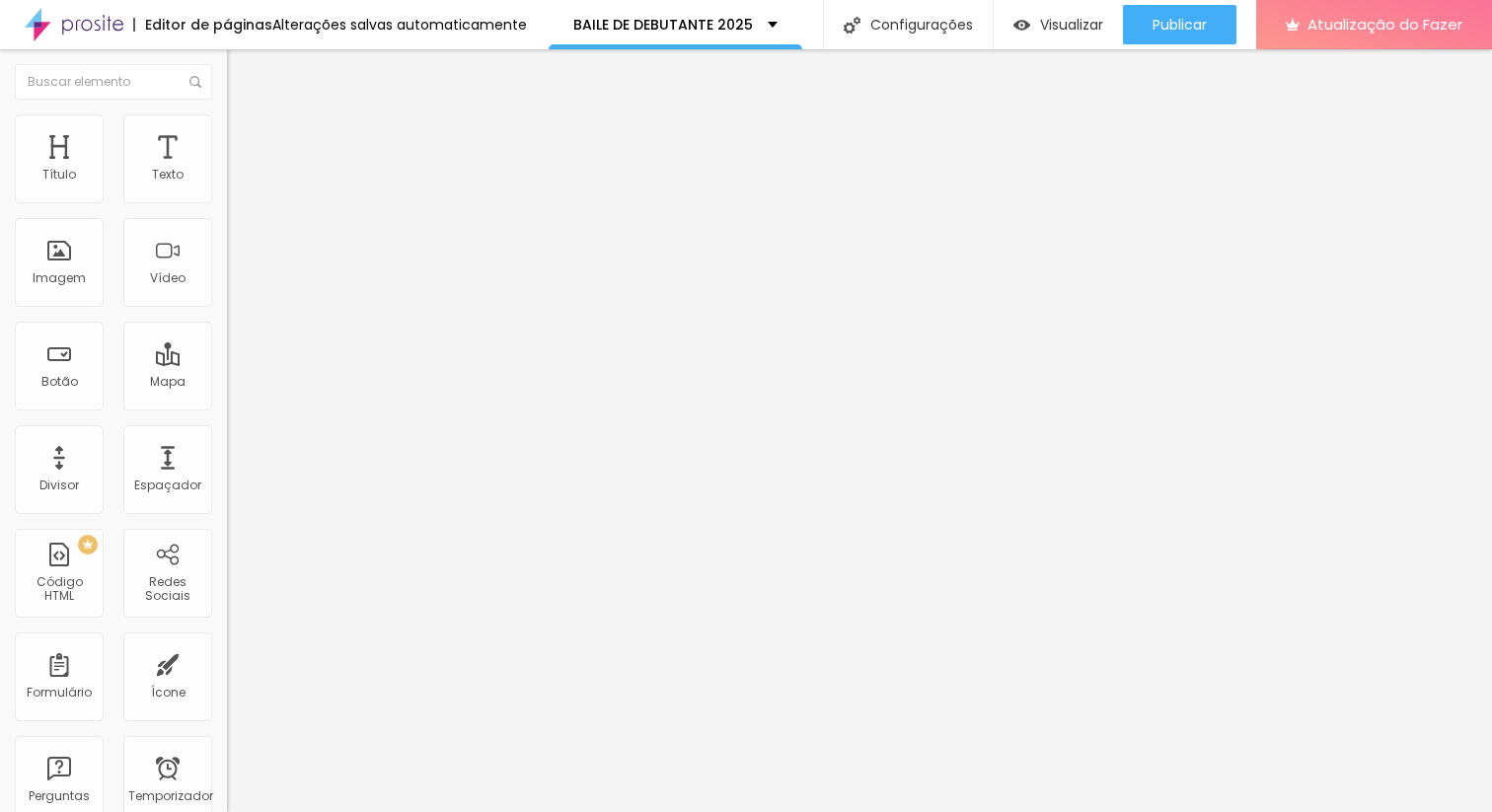 type on "90" 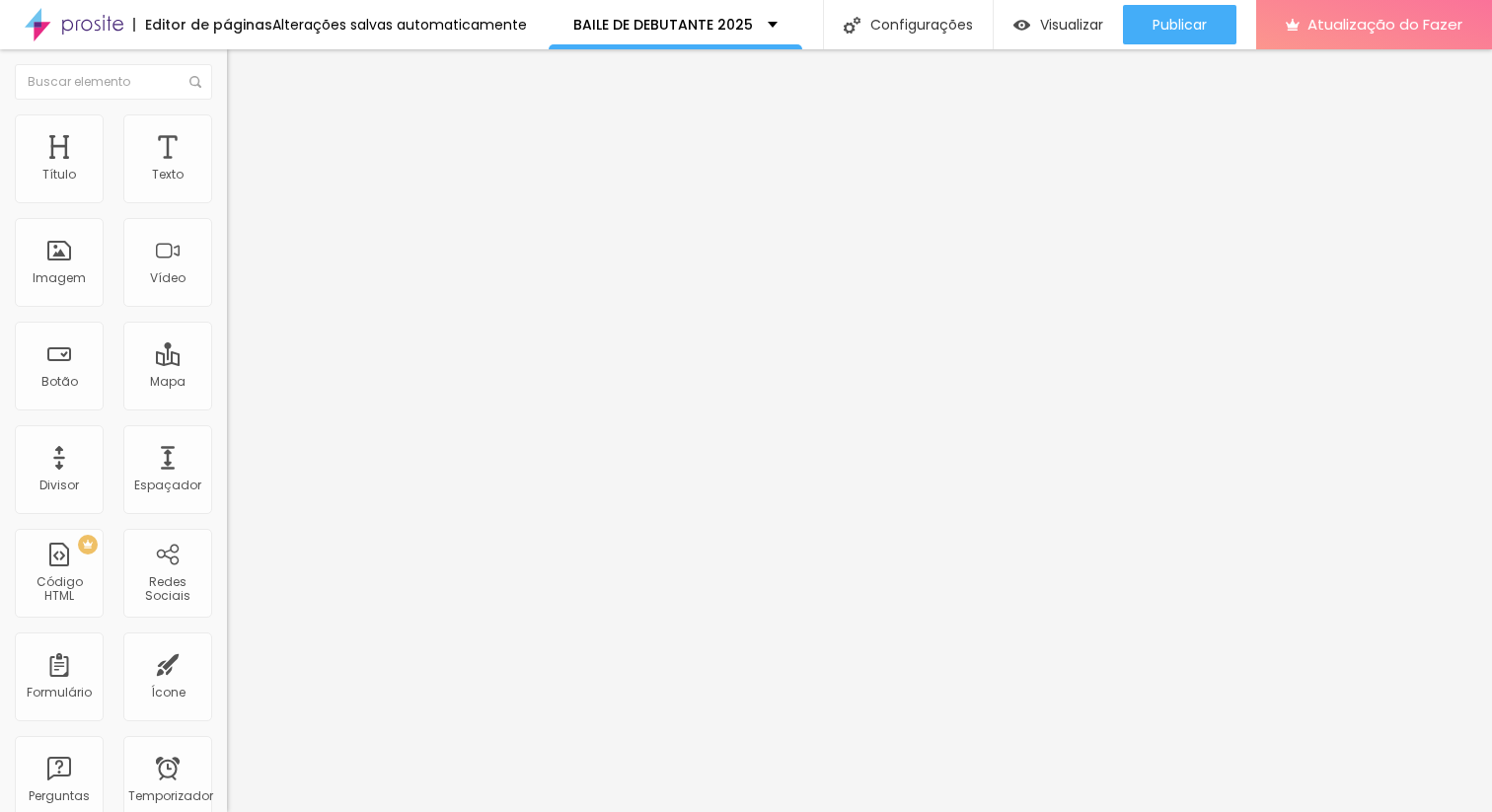 type on "90" 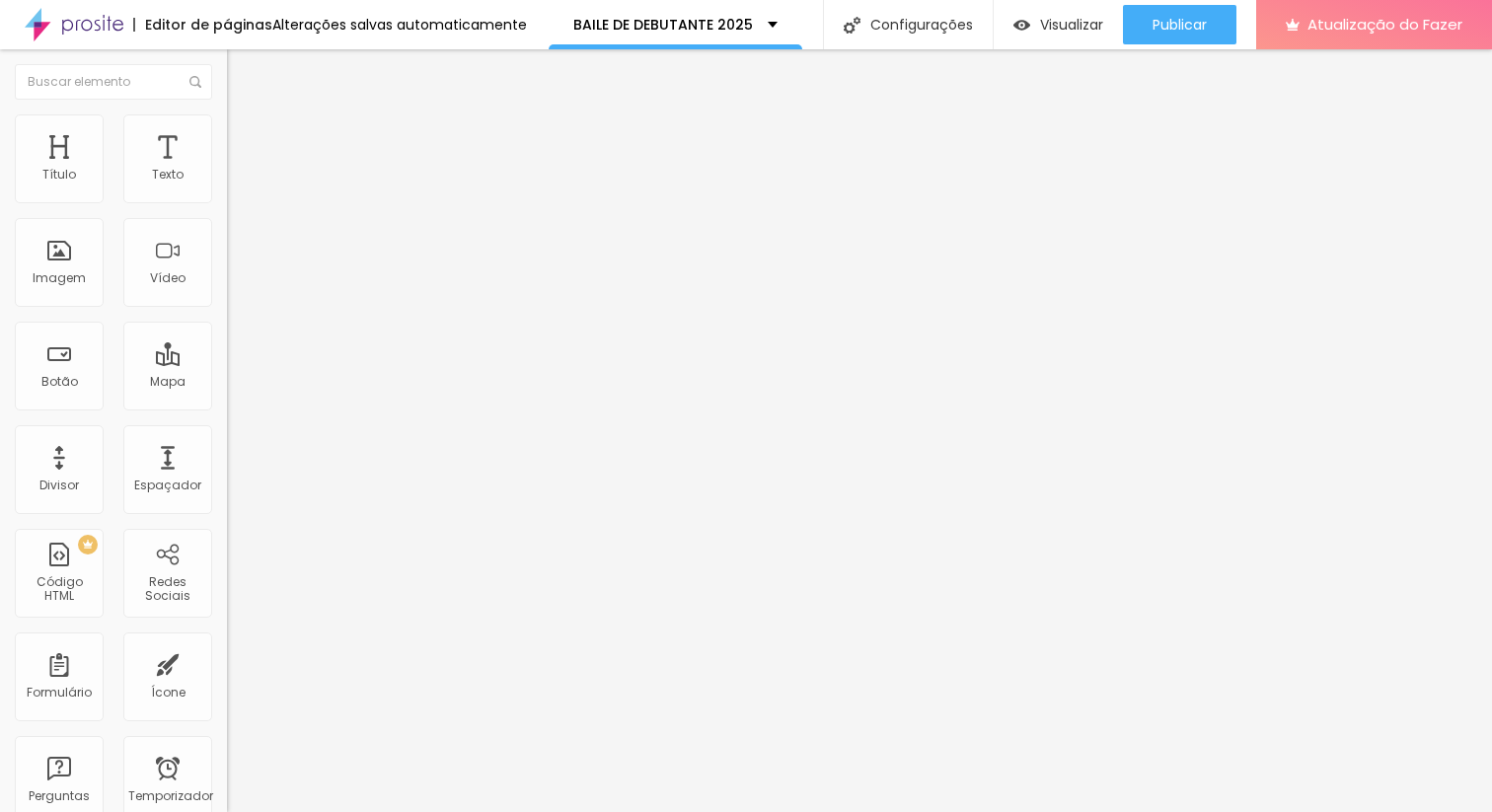 type on "95" 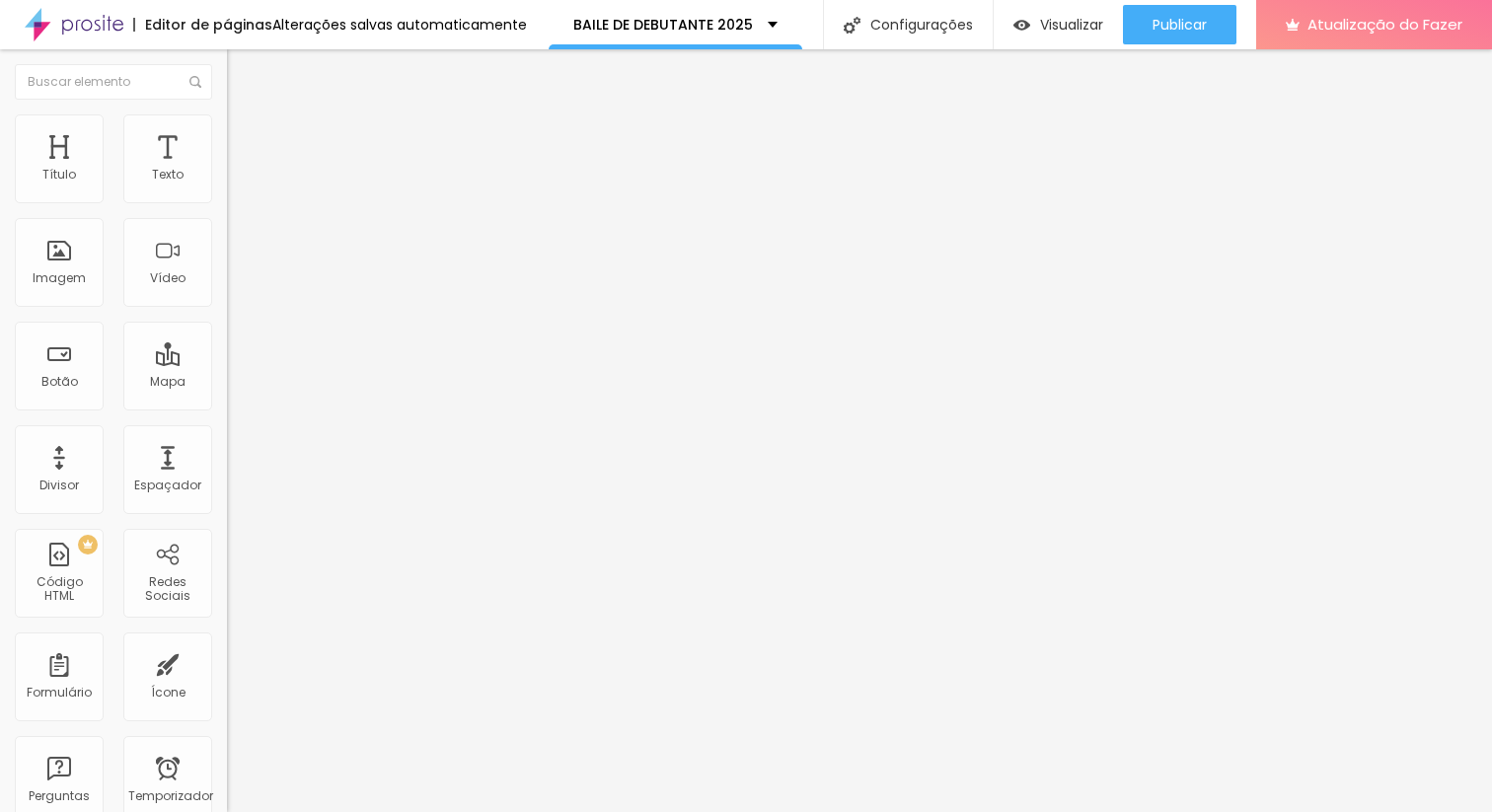 drag, startPoint x: 206, startPoint y: 211, endPoint x: 422, endPoint y: 186, distance: 217.44195 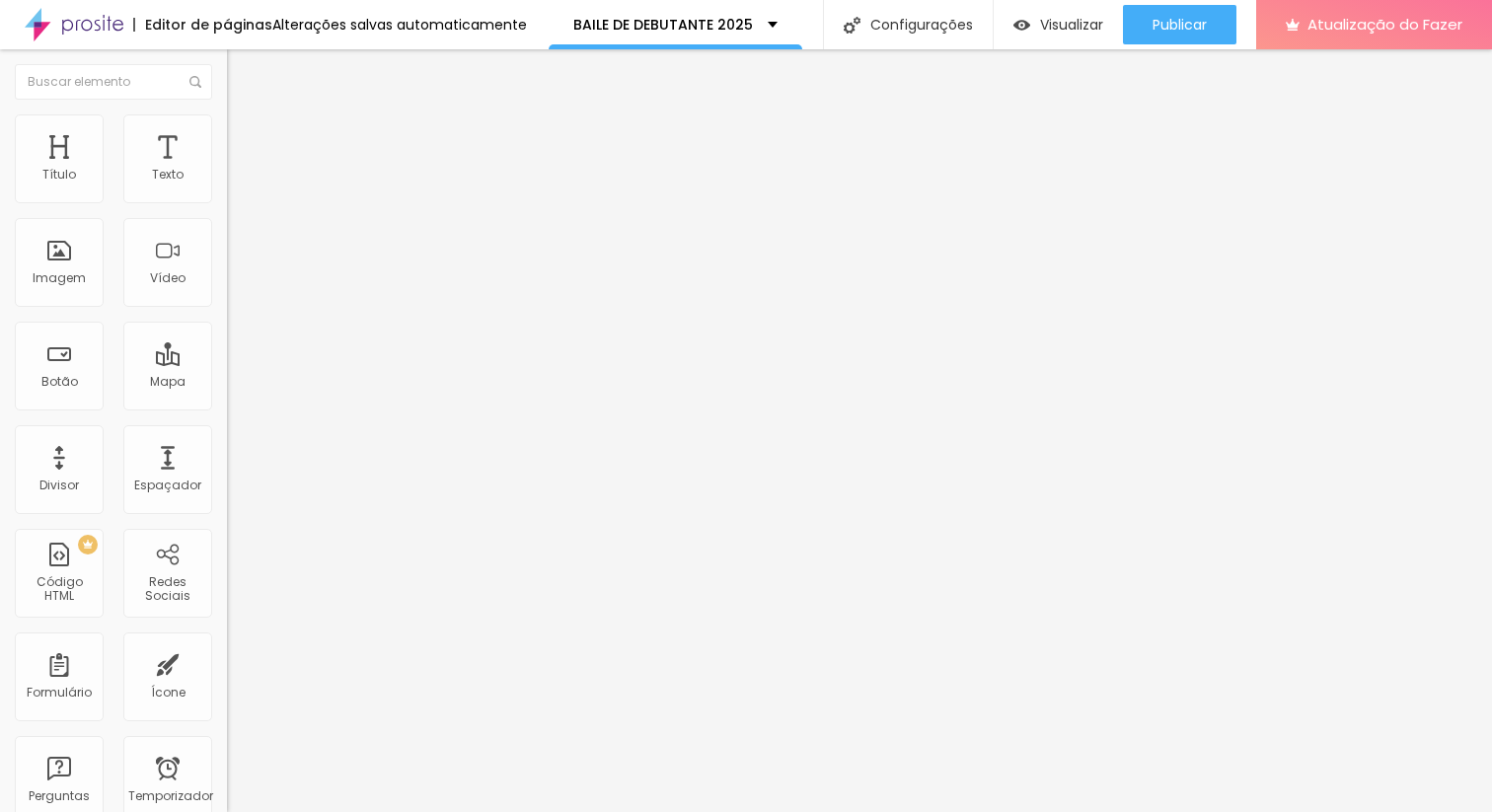 click at bounding box center (290, 194) 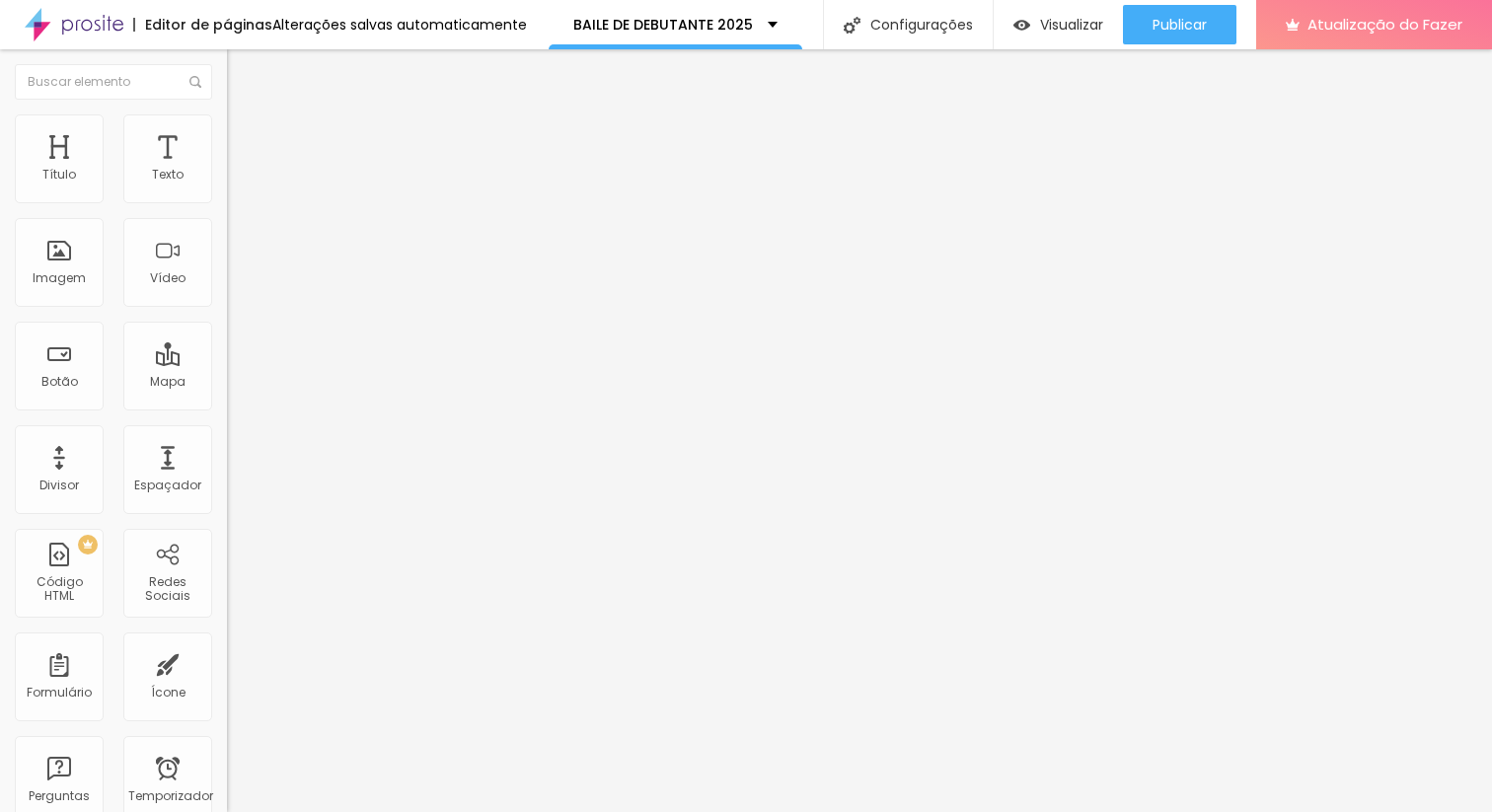 click on "Avançado" at bounding box center (340, 144) 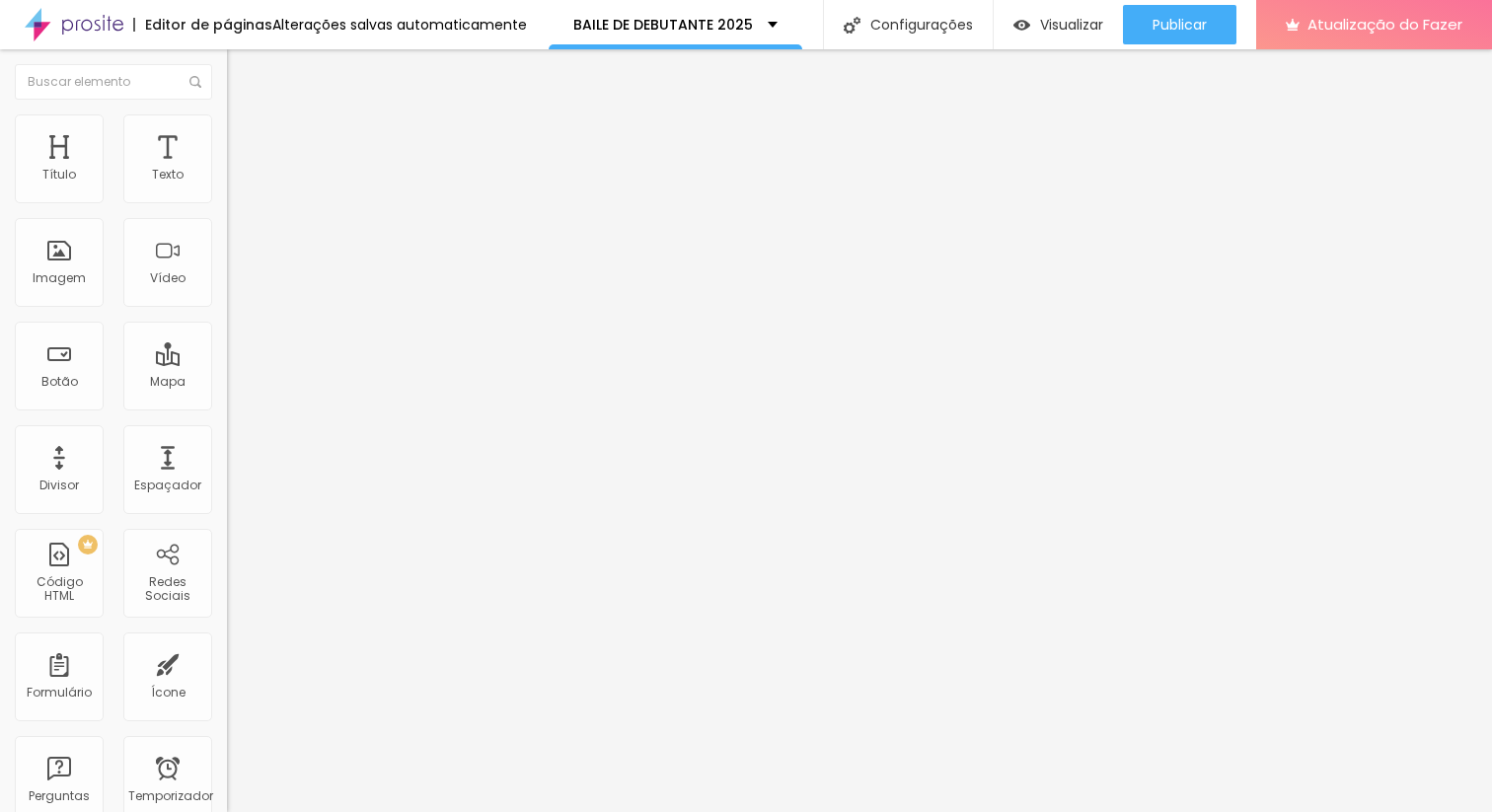 type on "9" 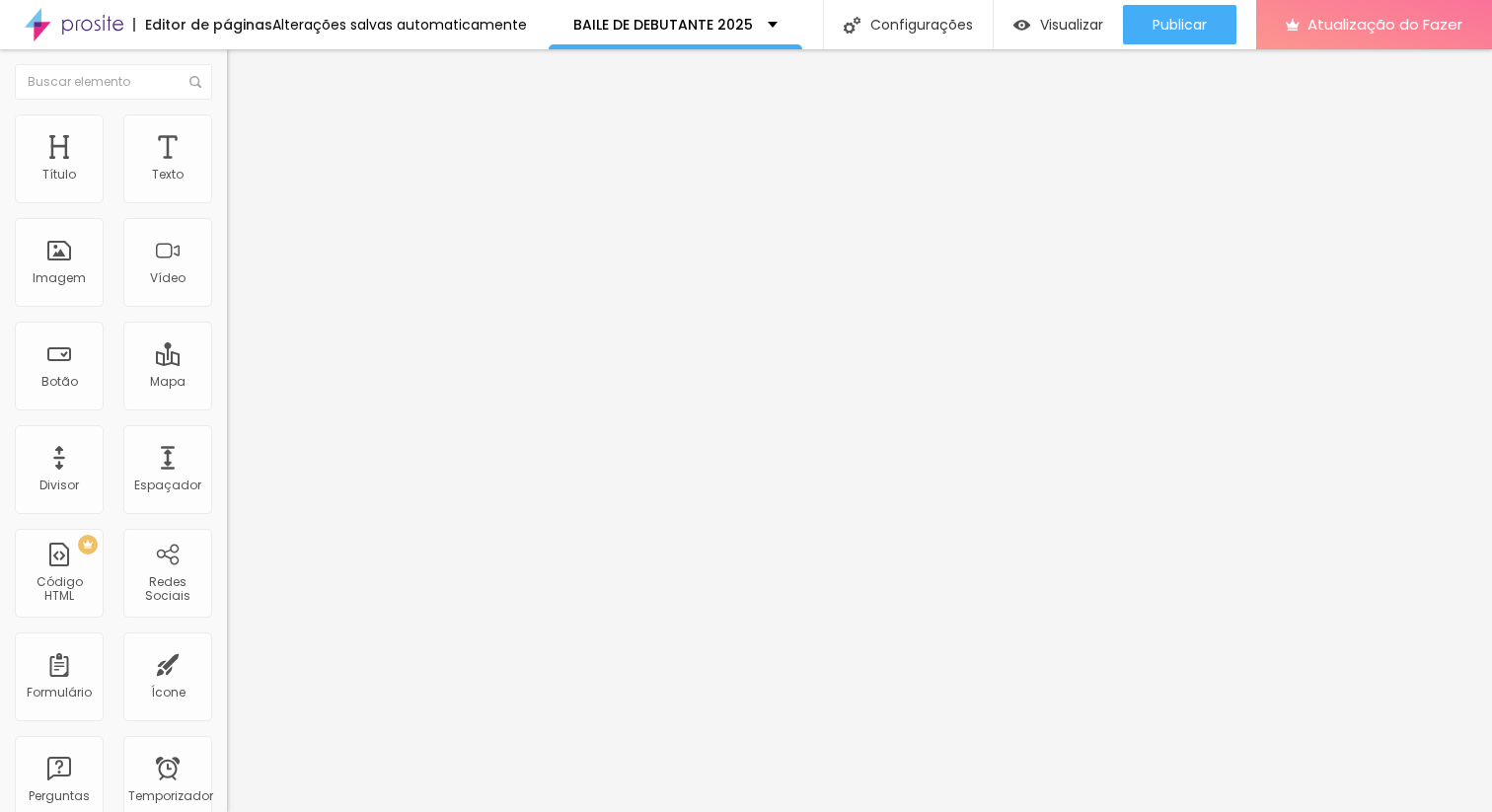 type on "8" 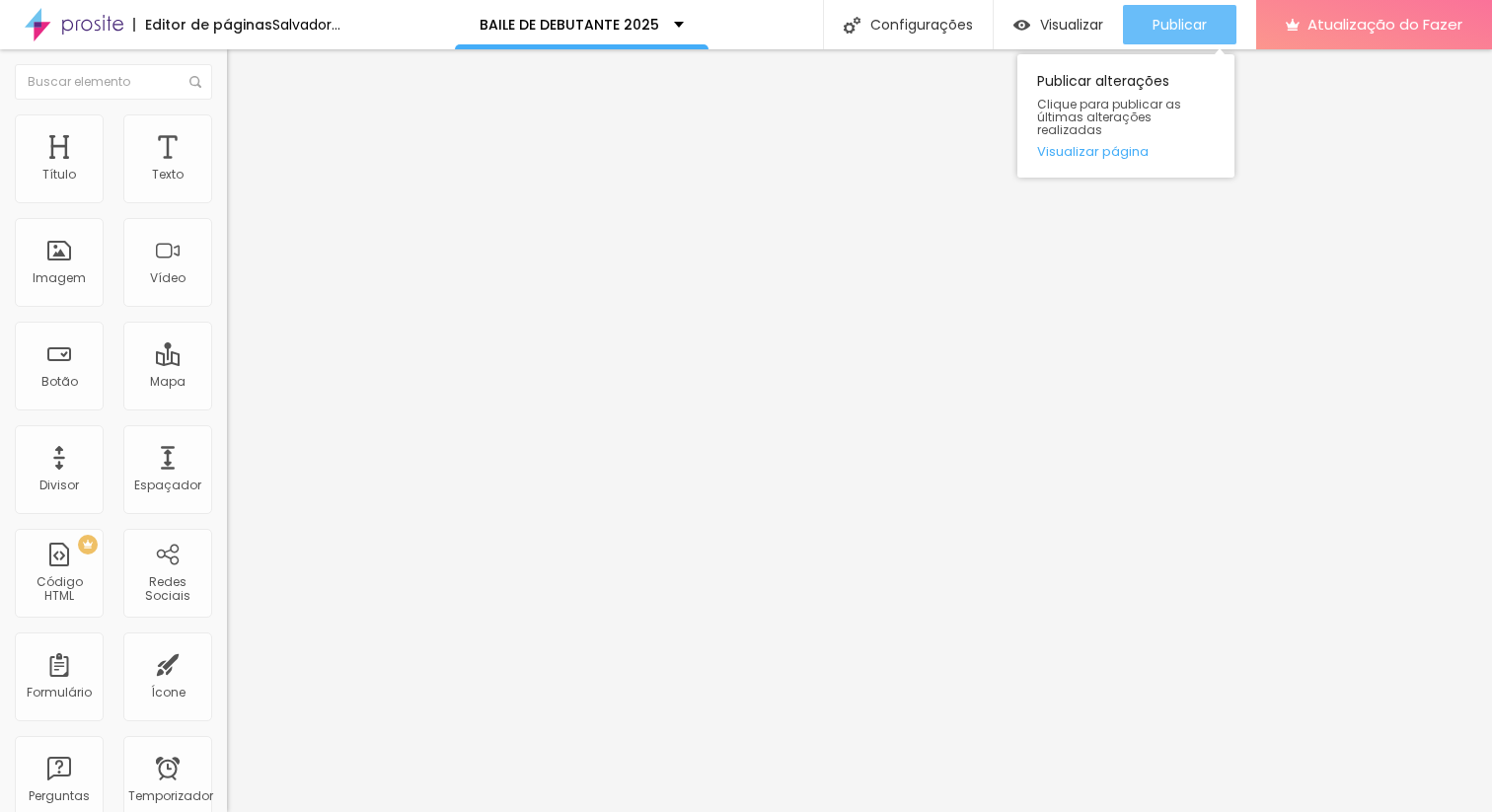 click on "Publicar" at bounding box center [1179, 25] 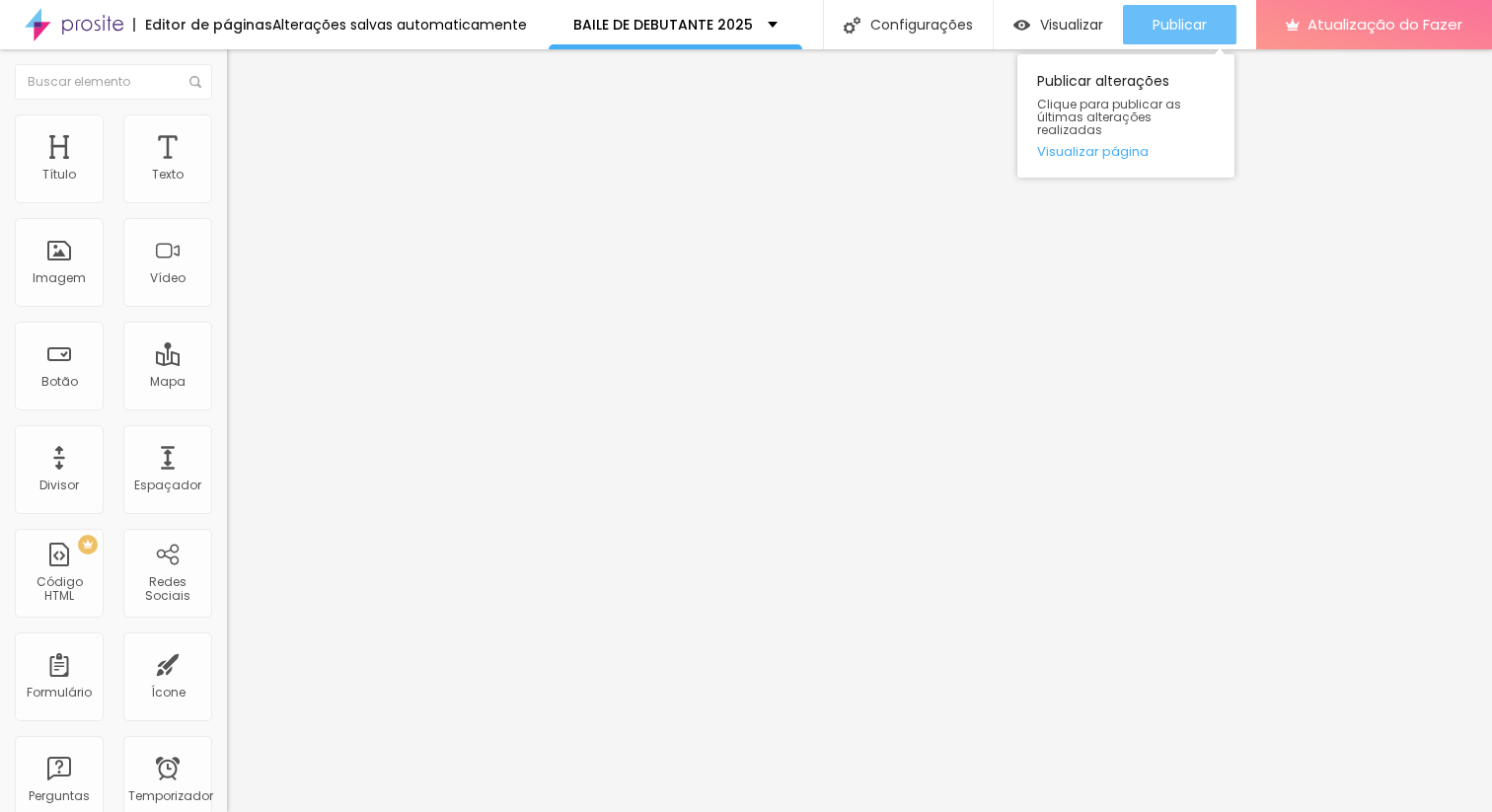 click on "Publicar" at bounding box center [1179, 25] 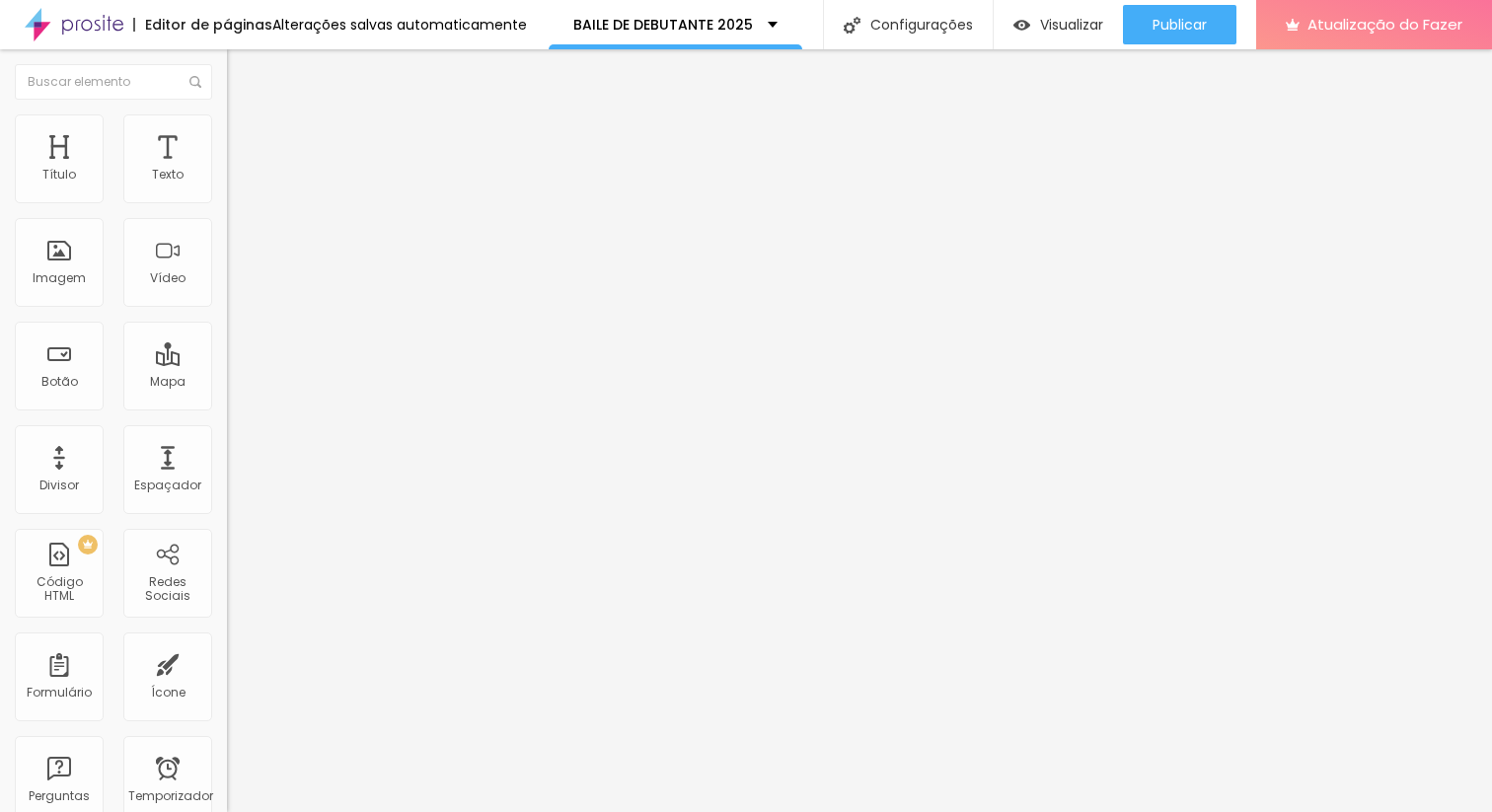 click 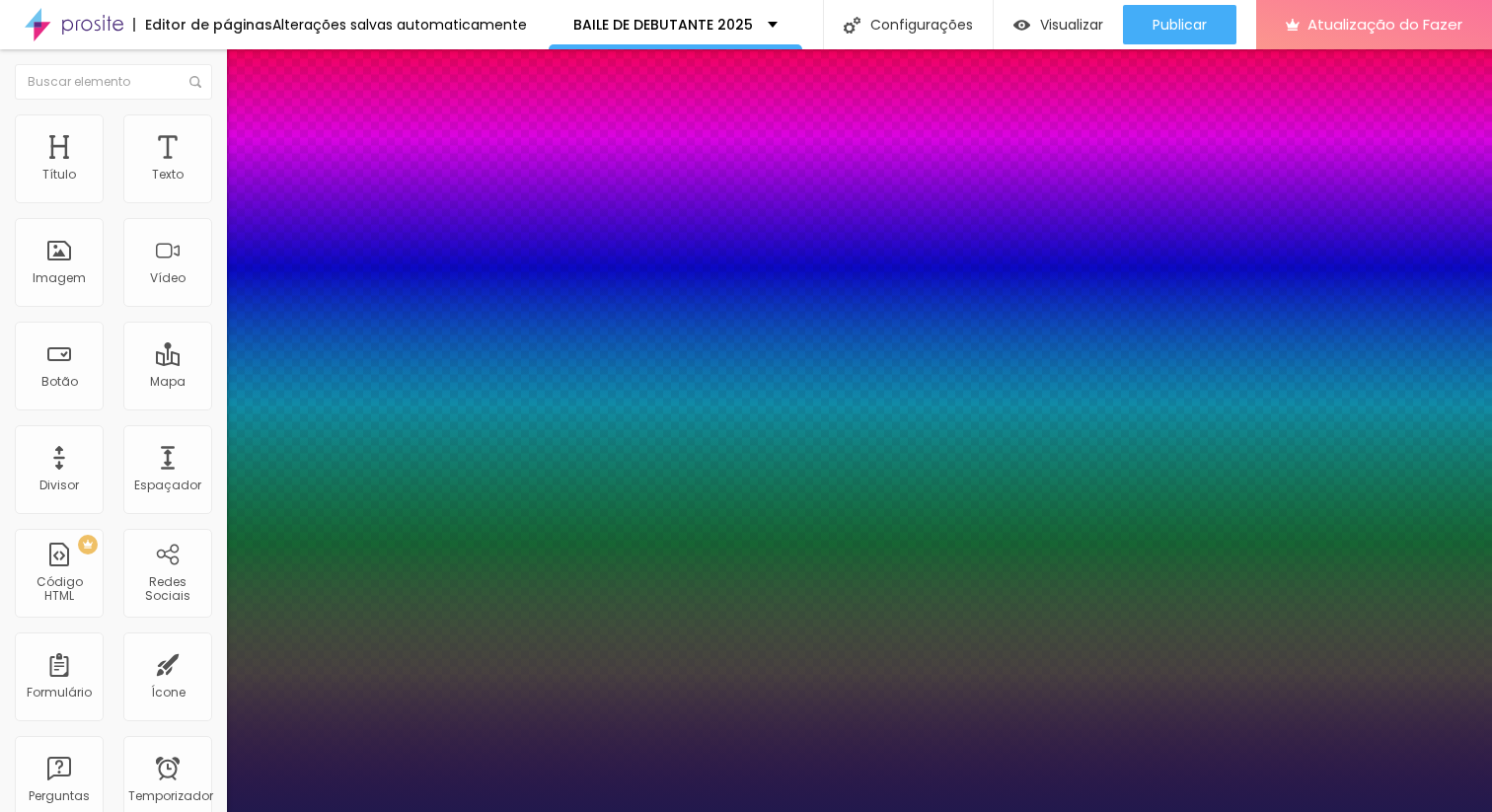 type on "1" 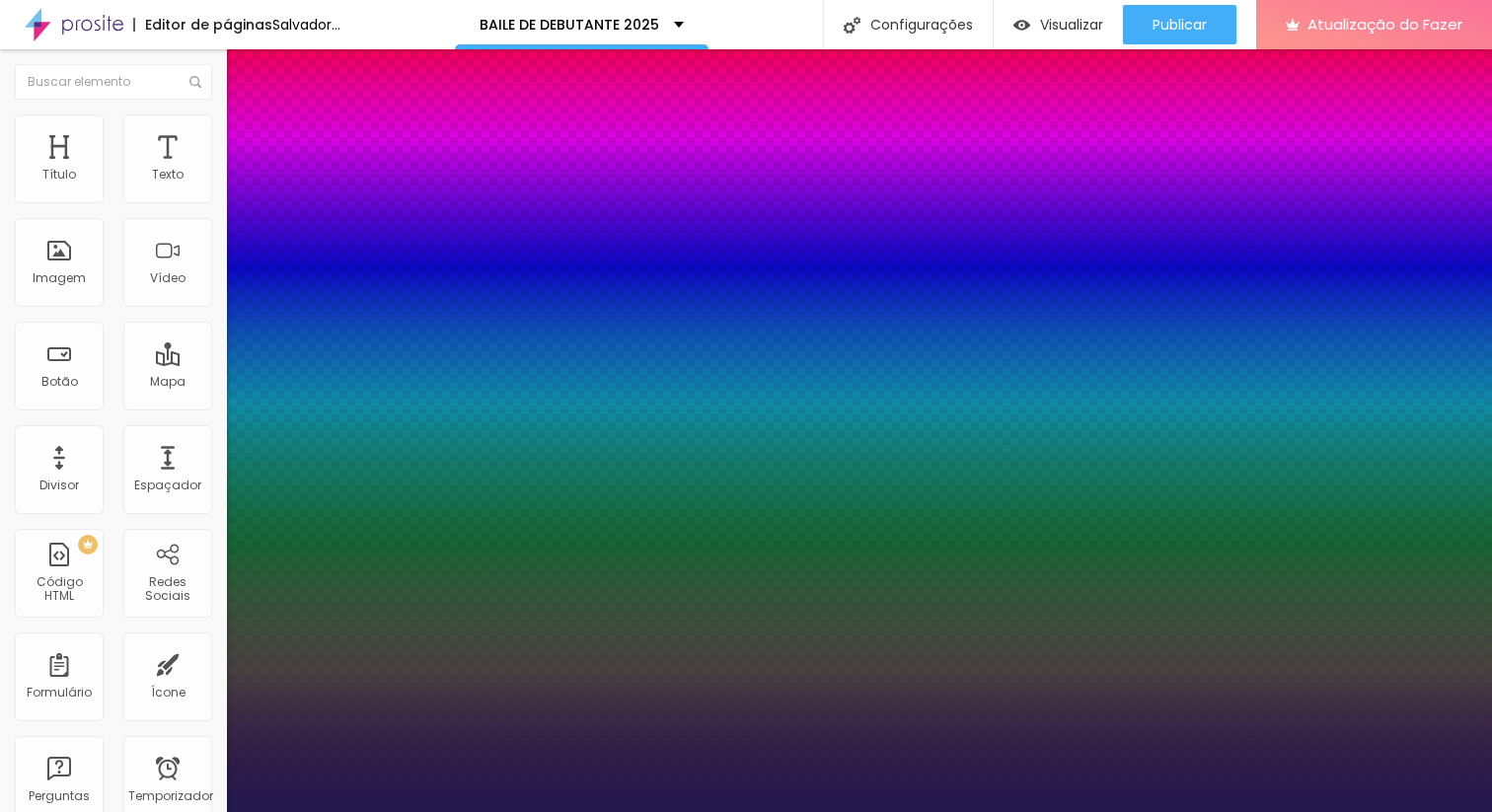 type on "1" 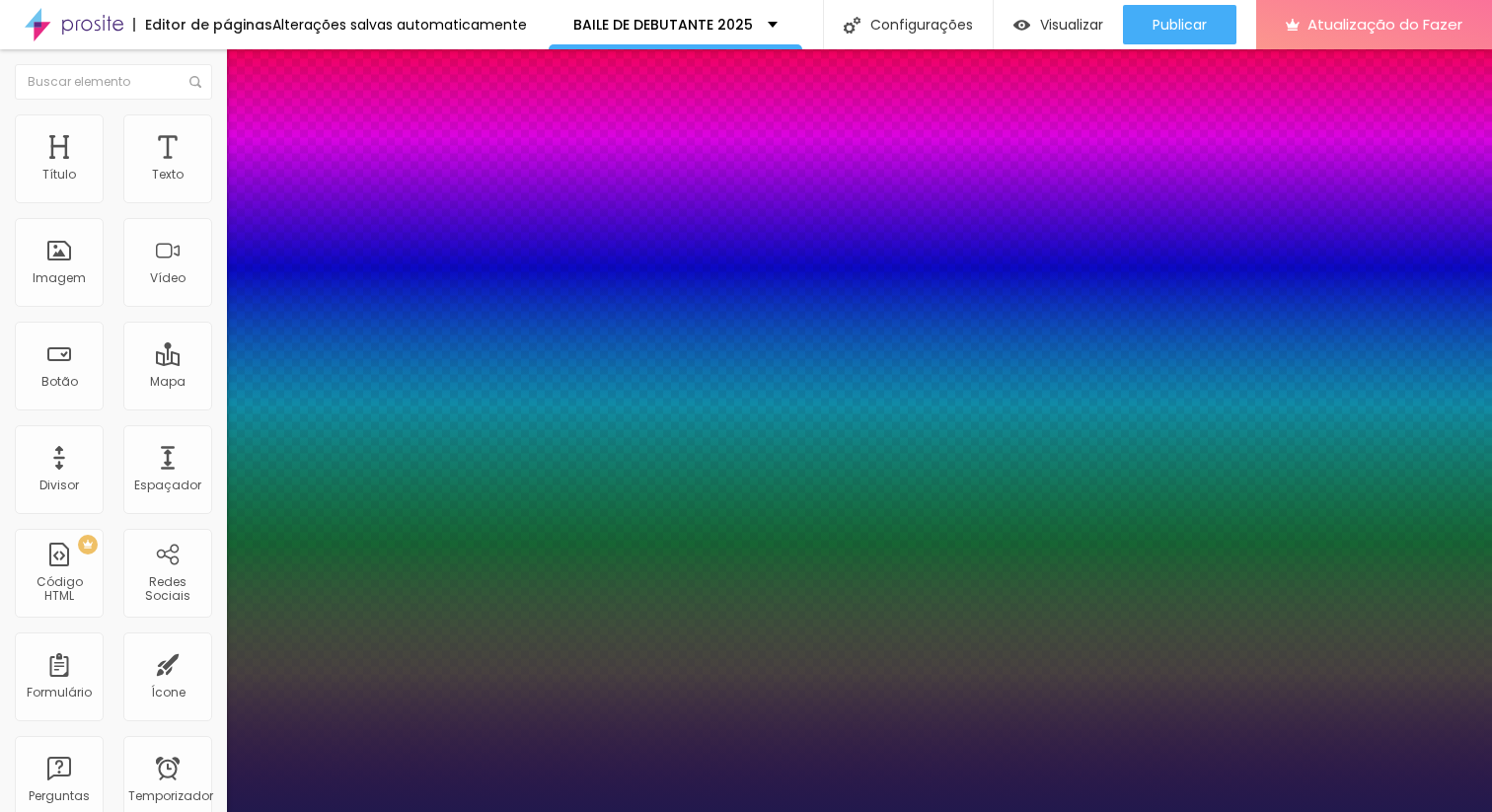 click on "50" at bounding box center (39, 3178) 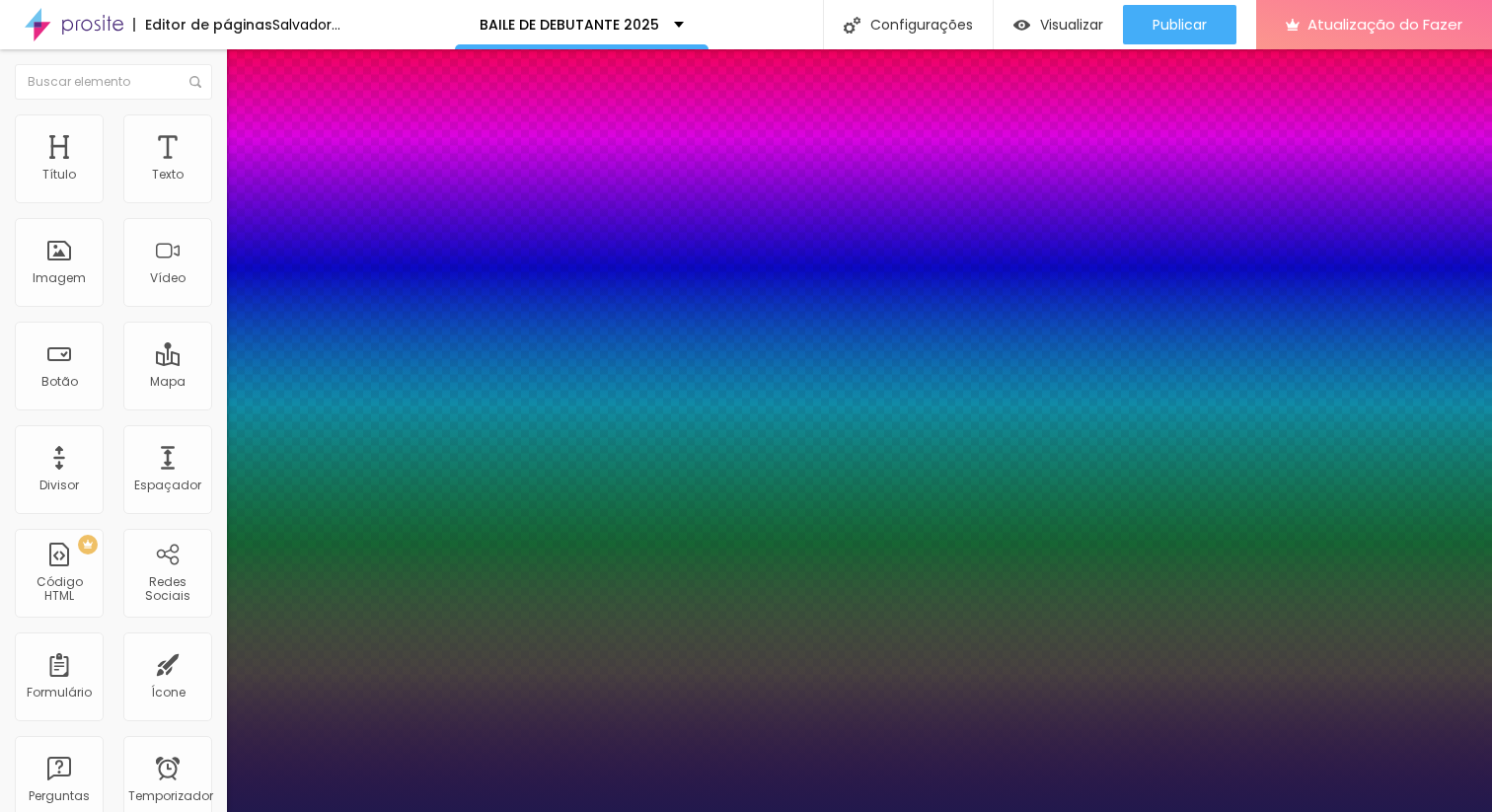 type on "40" 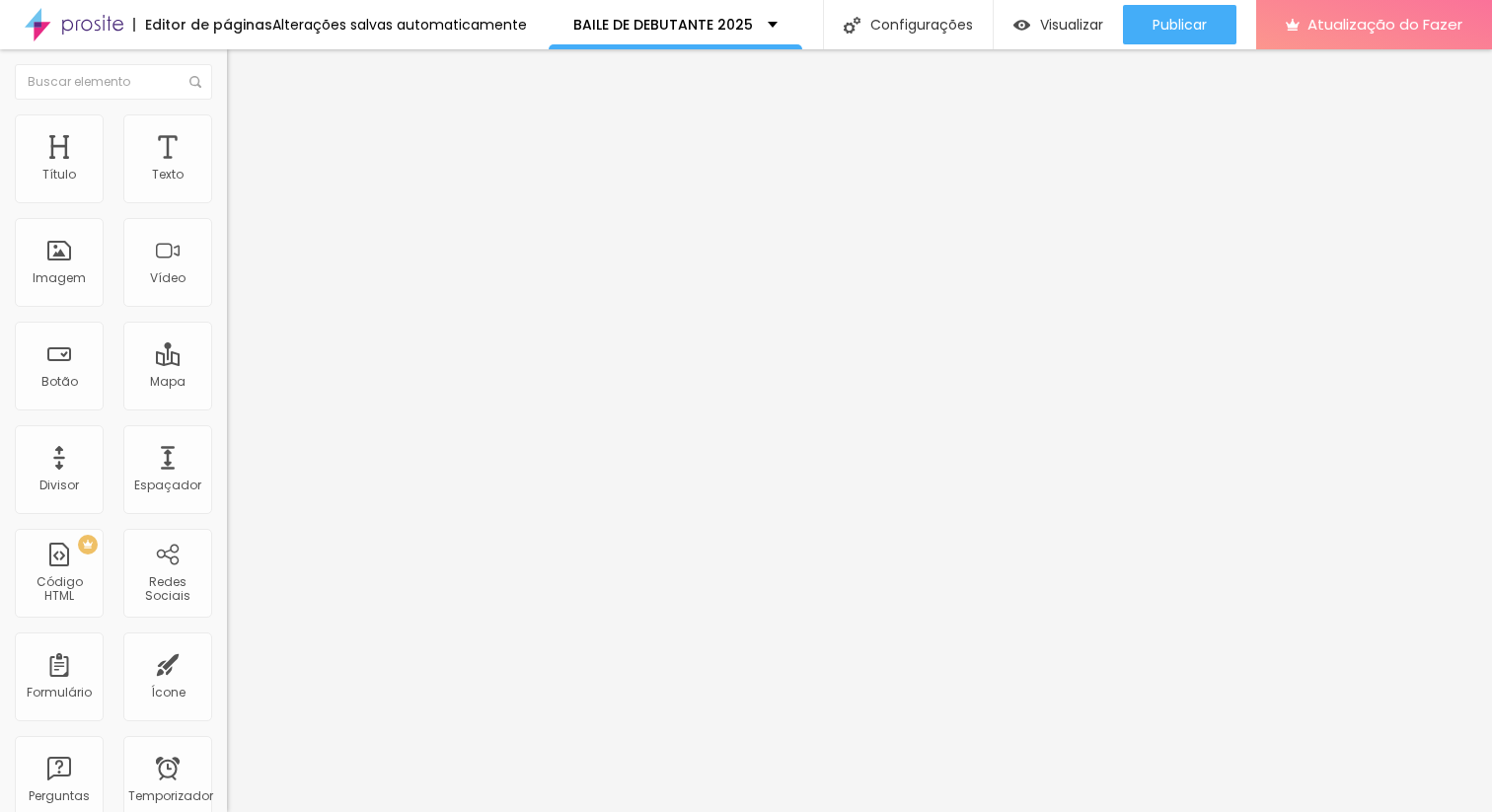 click at bounding box center [241, 179] 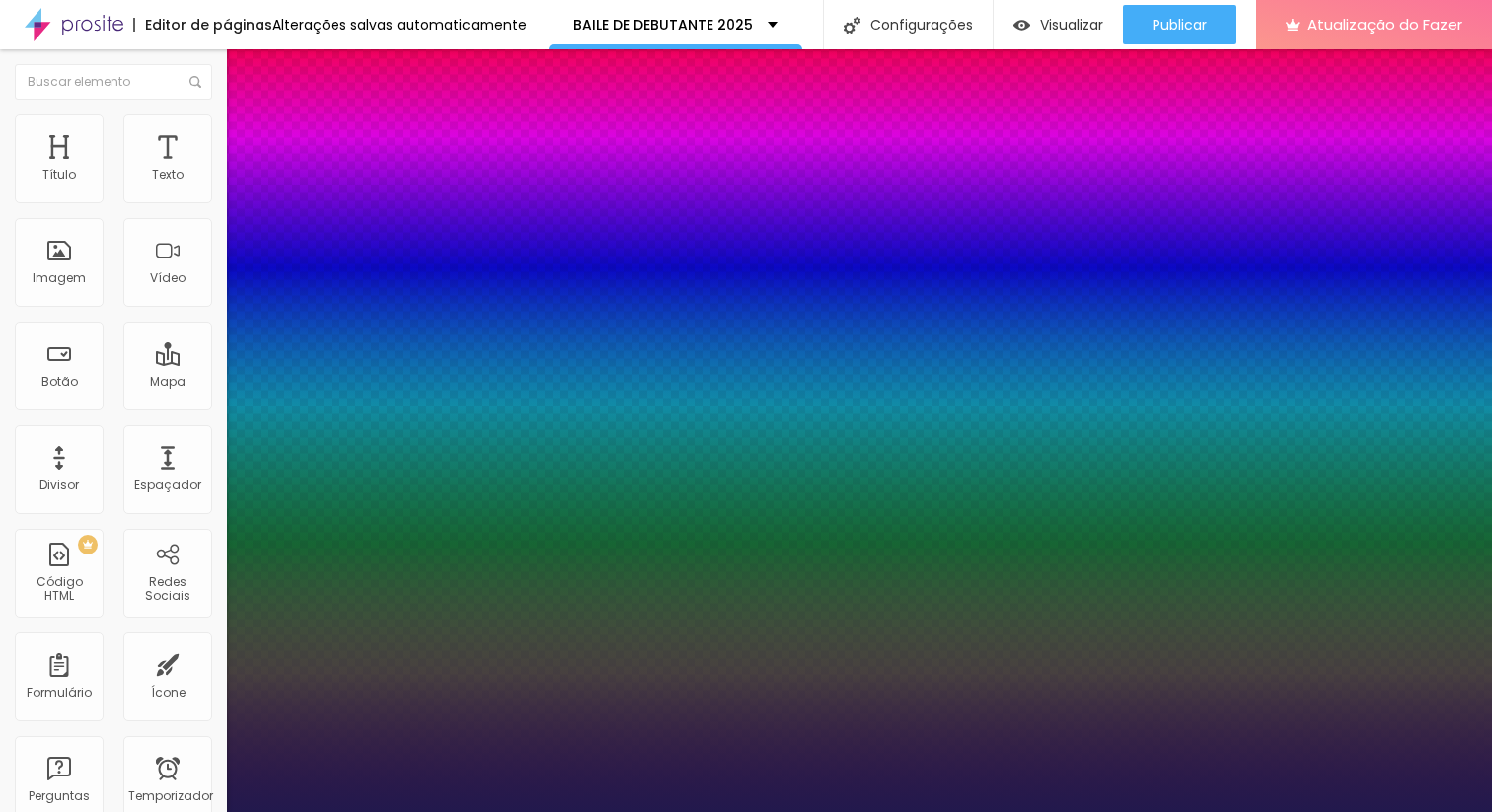 type on "1" 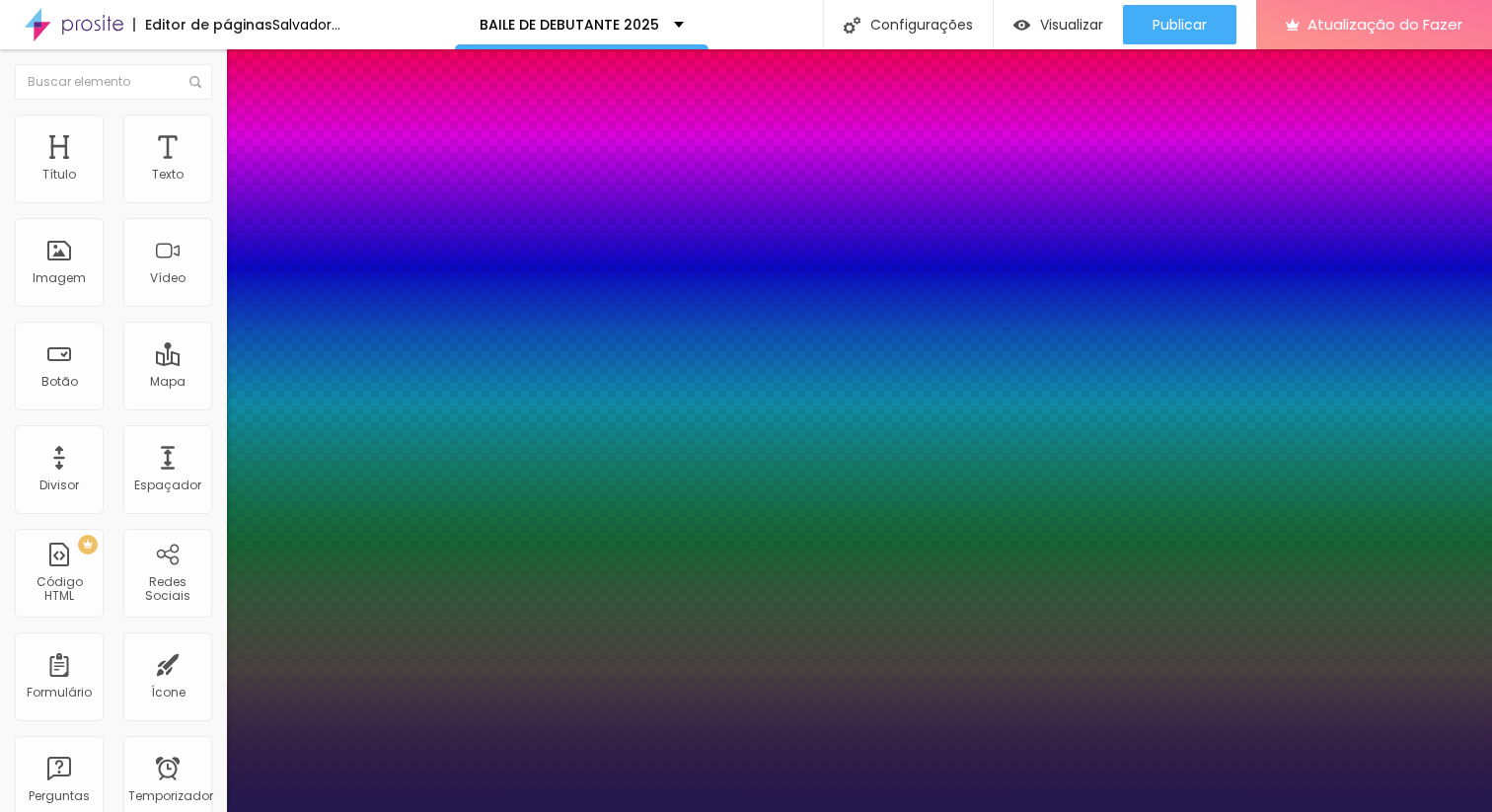 type on "1" 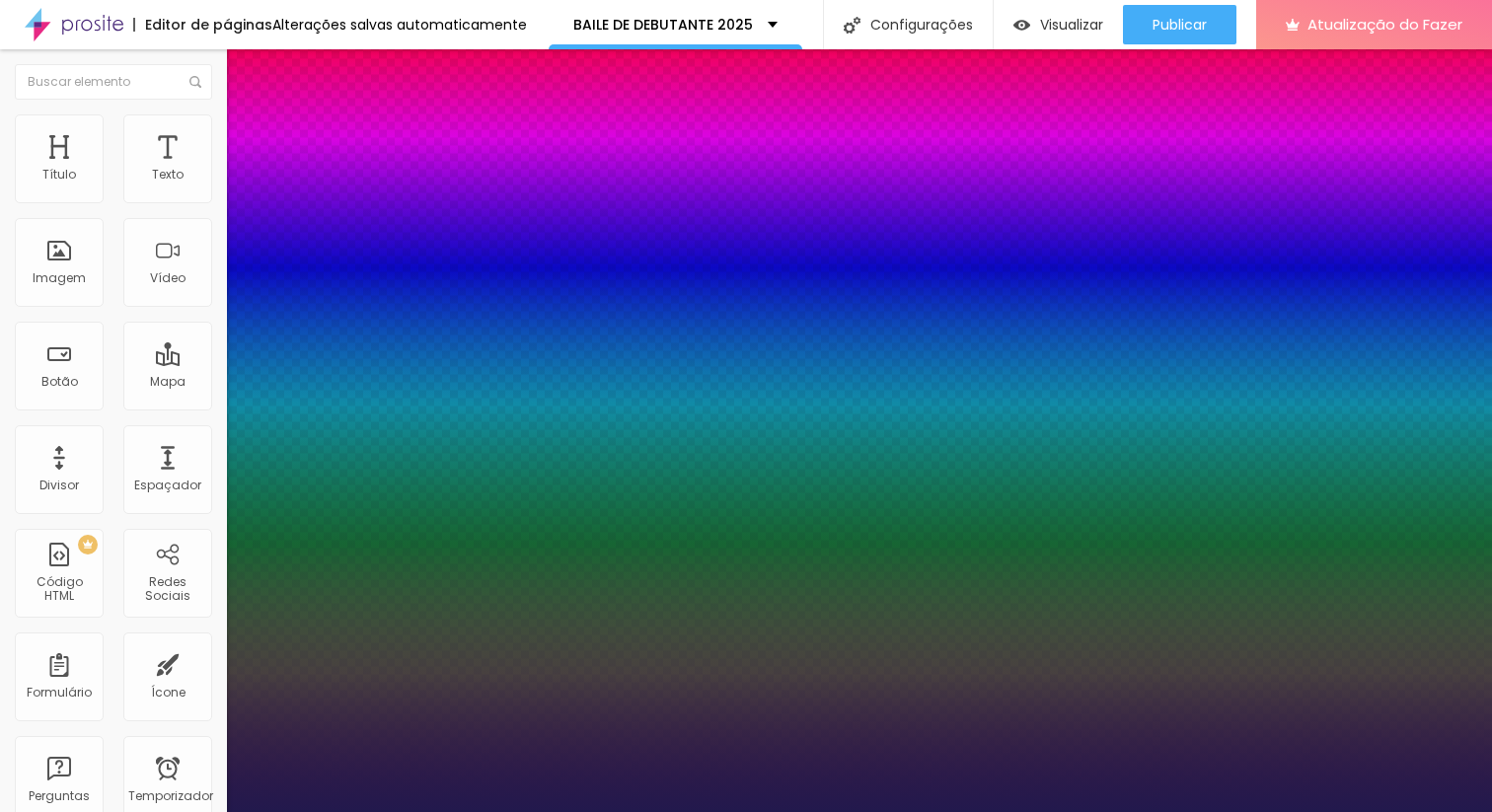 type on "1" 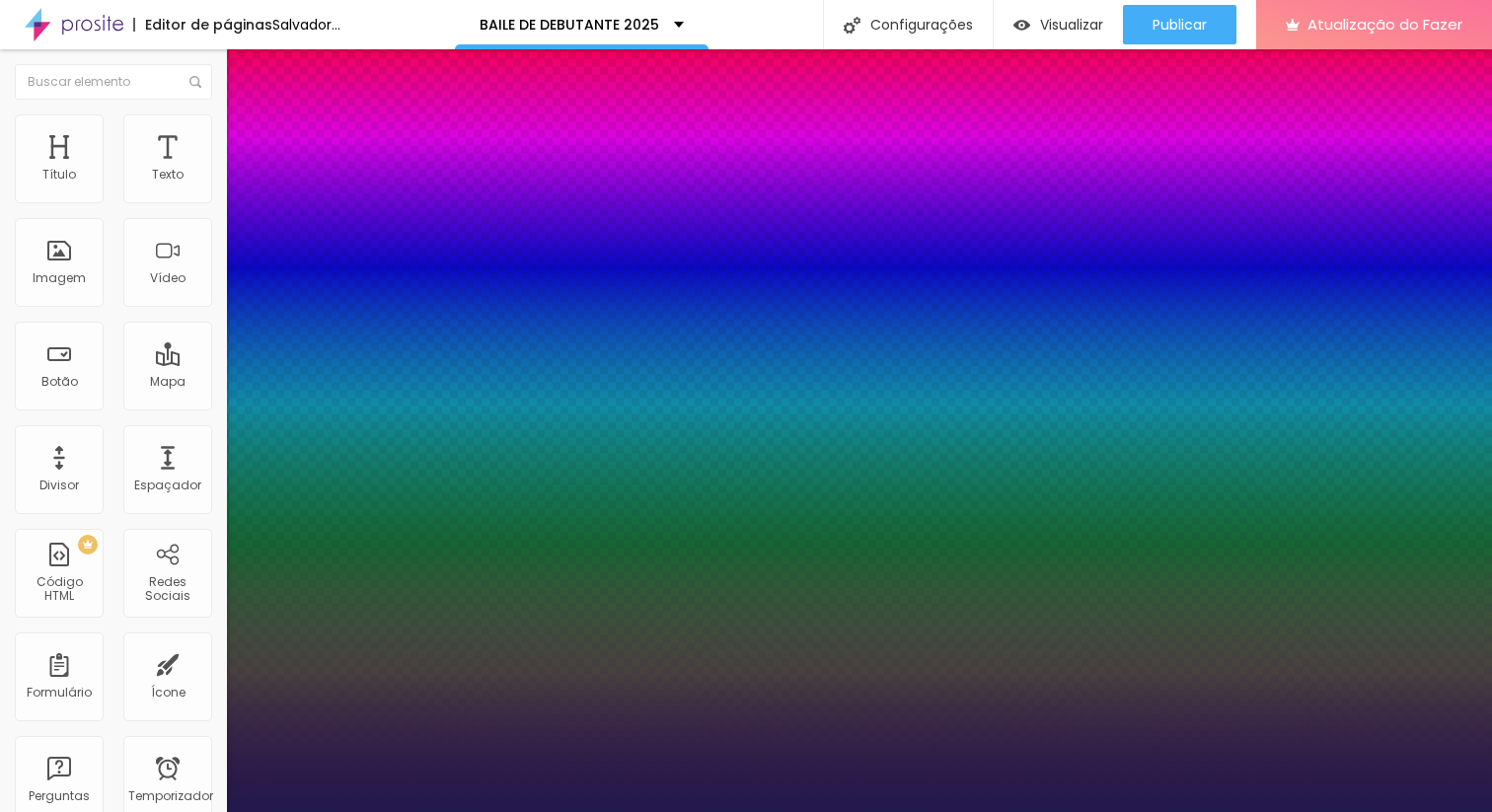 click at bounding box center (746, 1624) 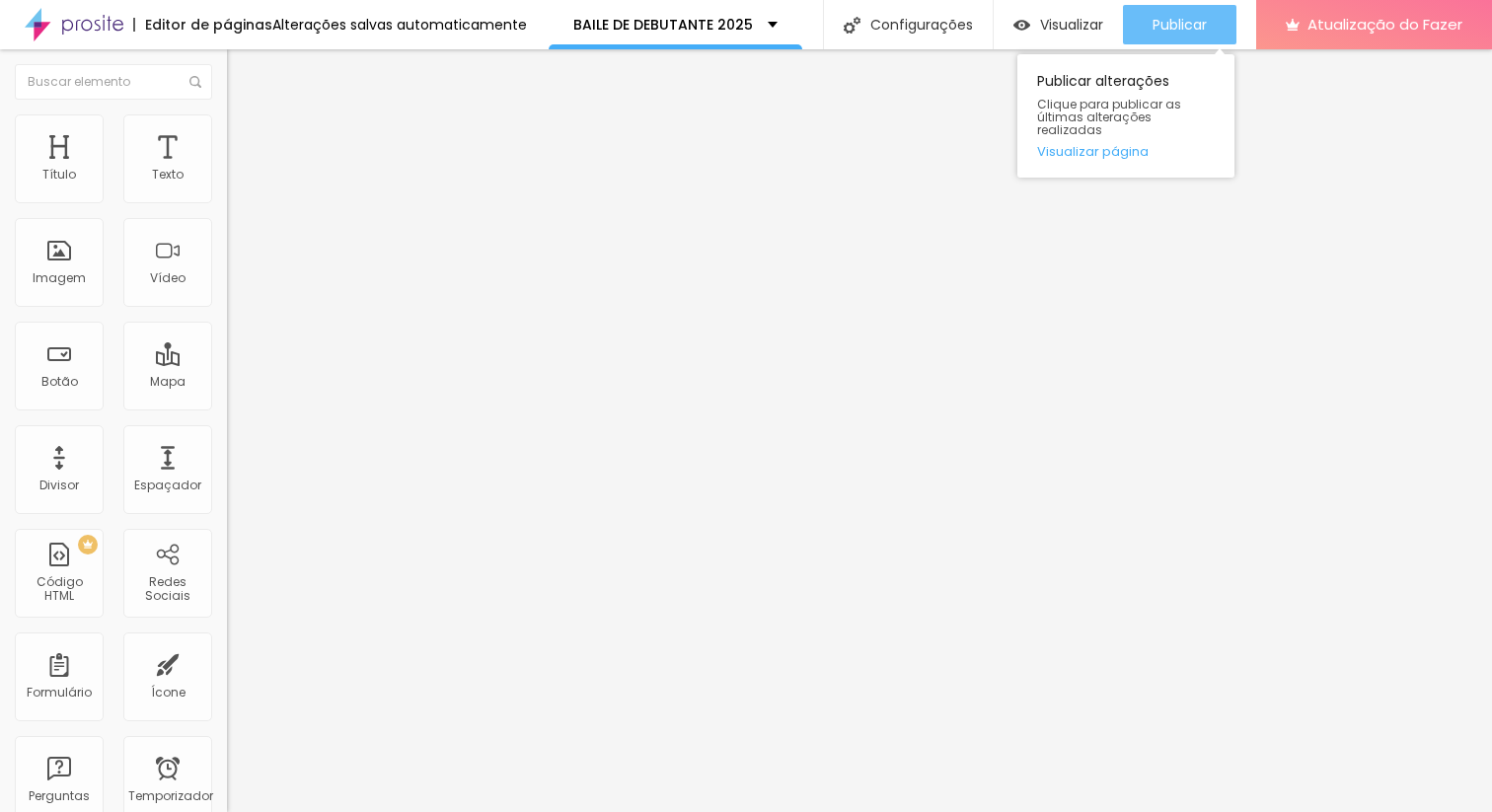 click on "Publicar" at bounding box center (1179, 25) 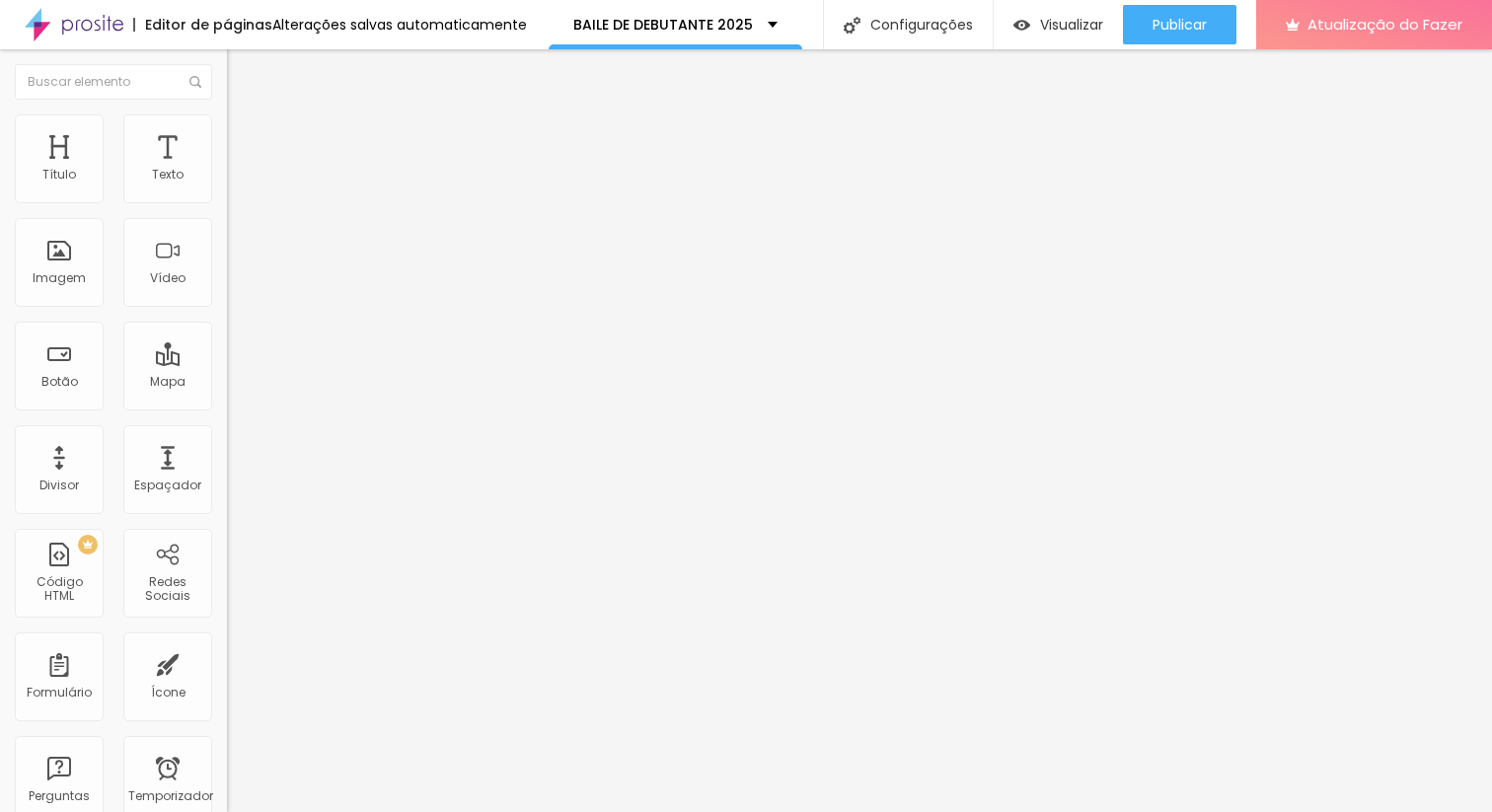 click on "Avançado" at bounding box center [277, 127] 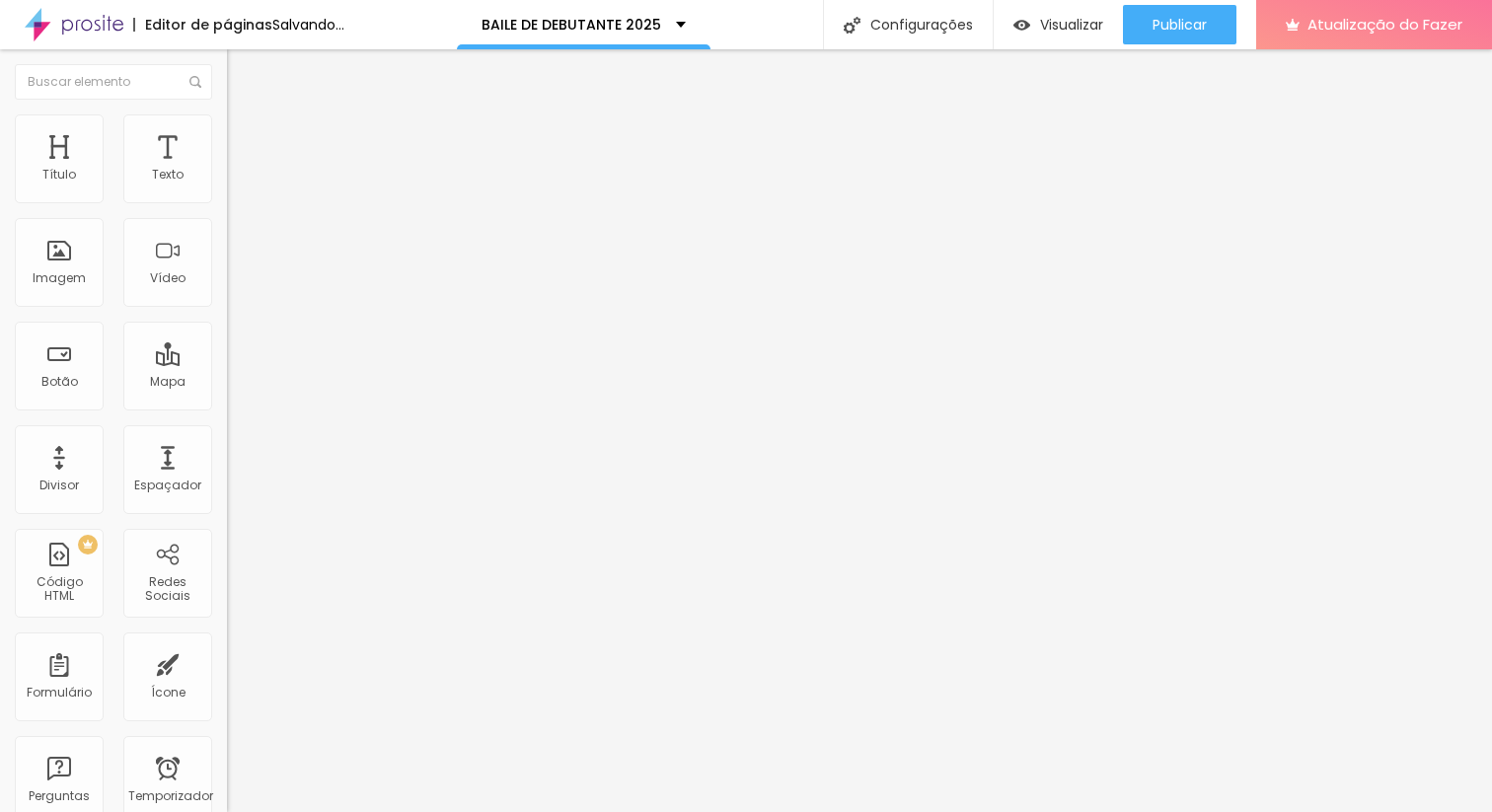 drag, startPoint x: 60, startPoint y: 186, endPoint x: 2, endPoint y: 186, distance: 58 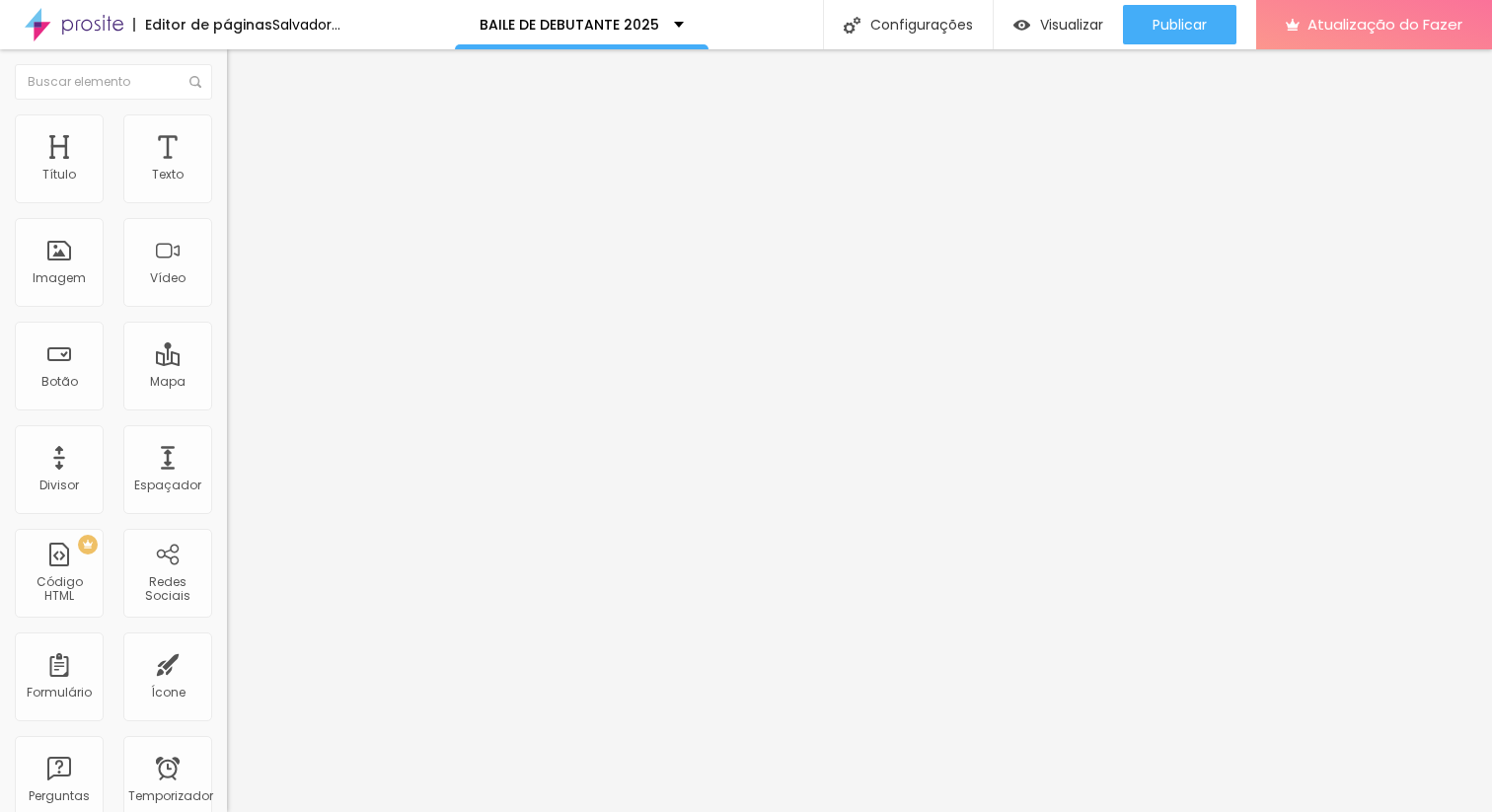 type on "11" 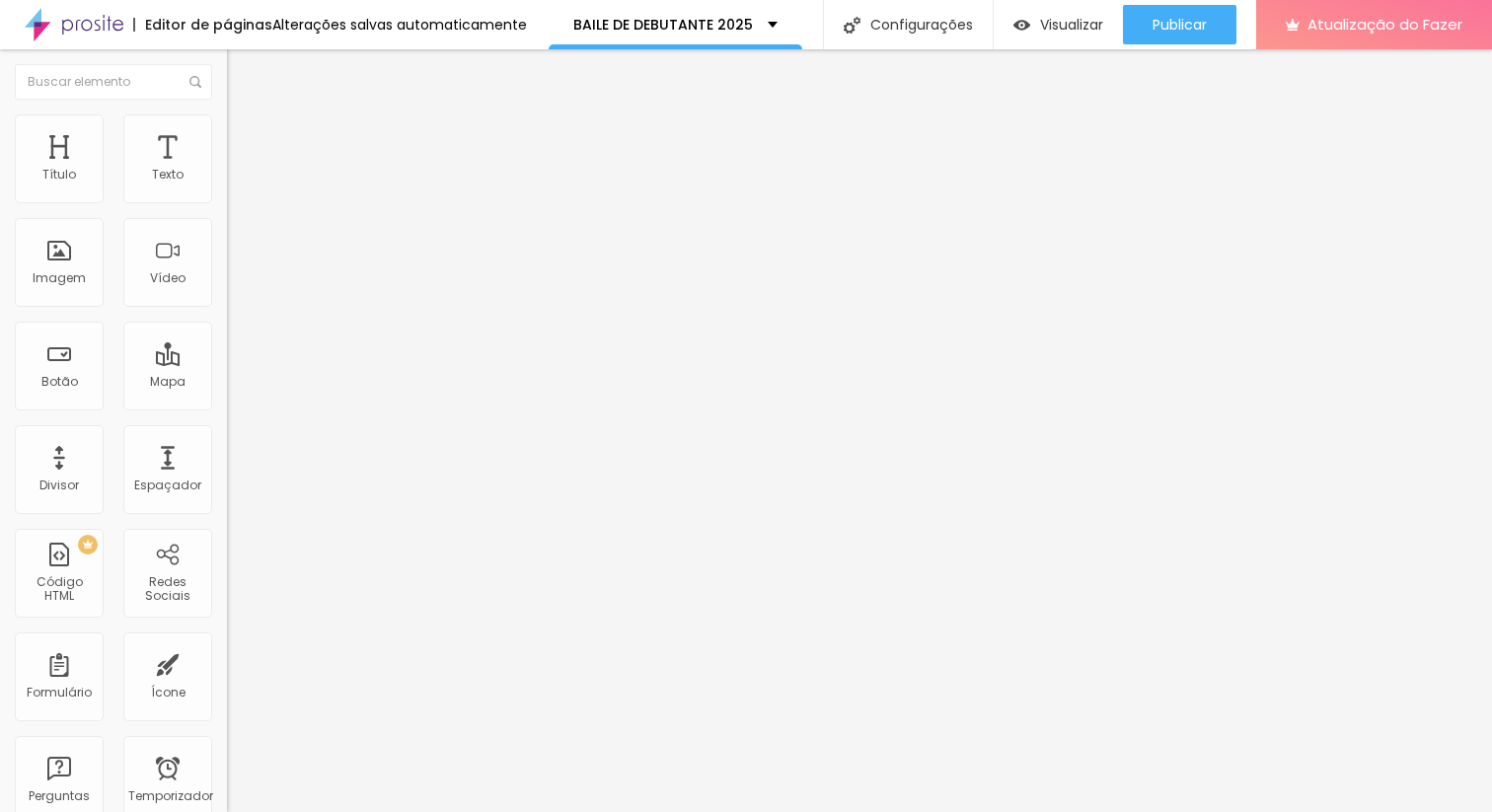type on "5" 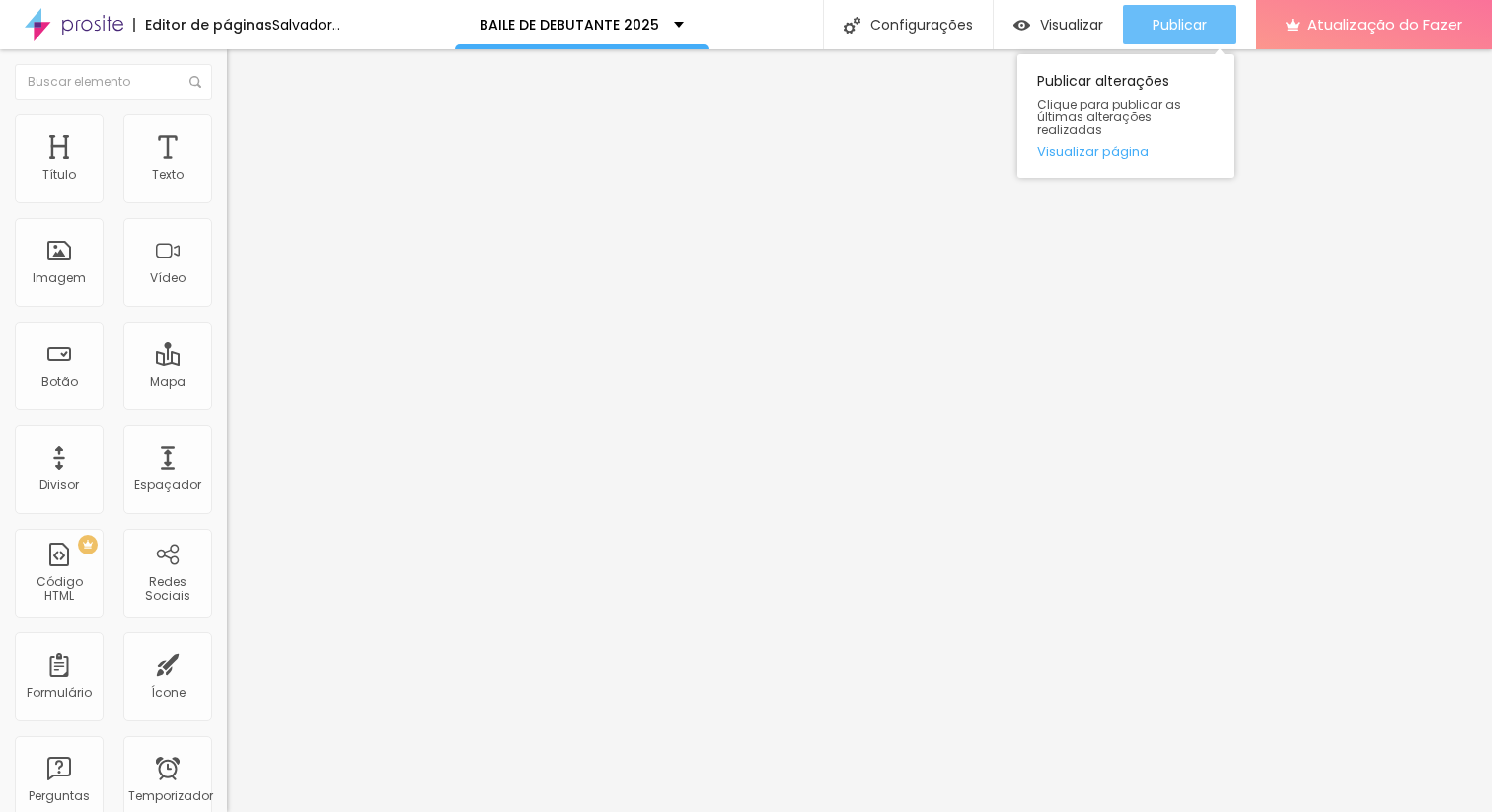 click on "Publicar" at bounding box center (1179, 25) 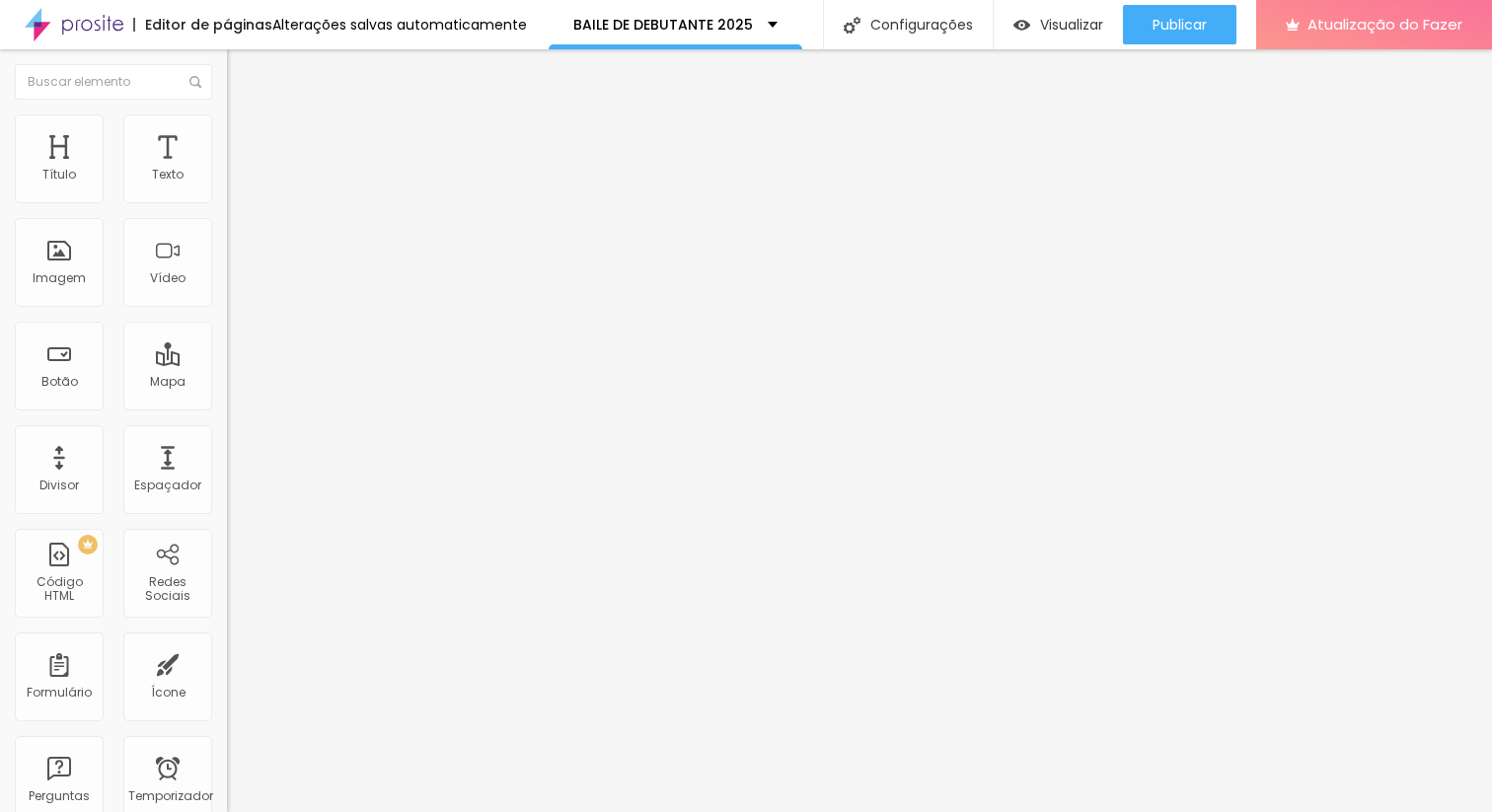 click on "Avançado" at bounding box center (277, 127) 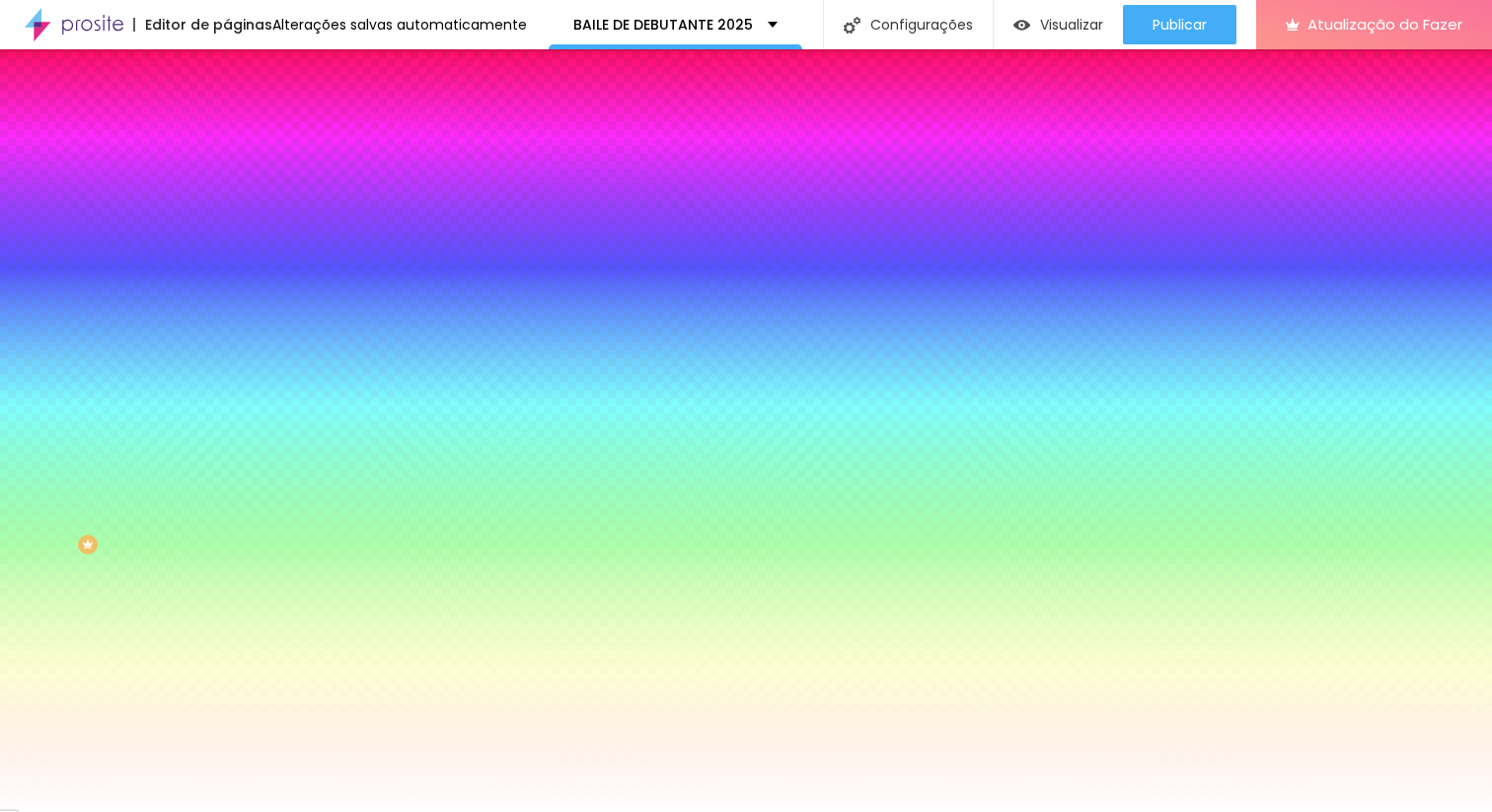 click on "Avançado" at bounding box center (277, 147) 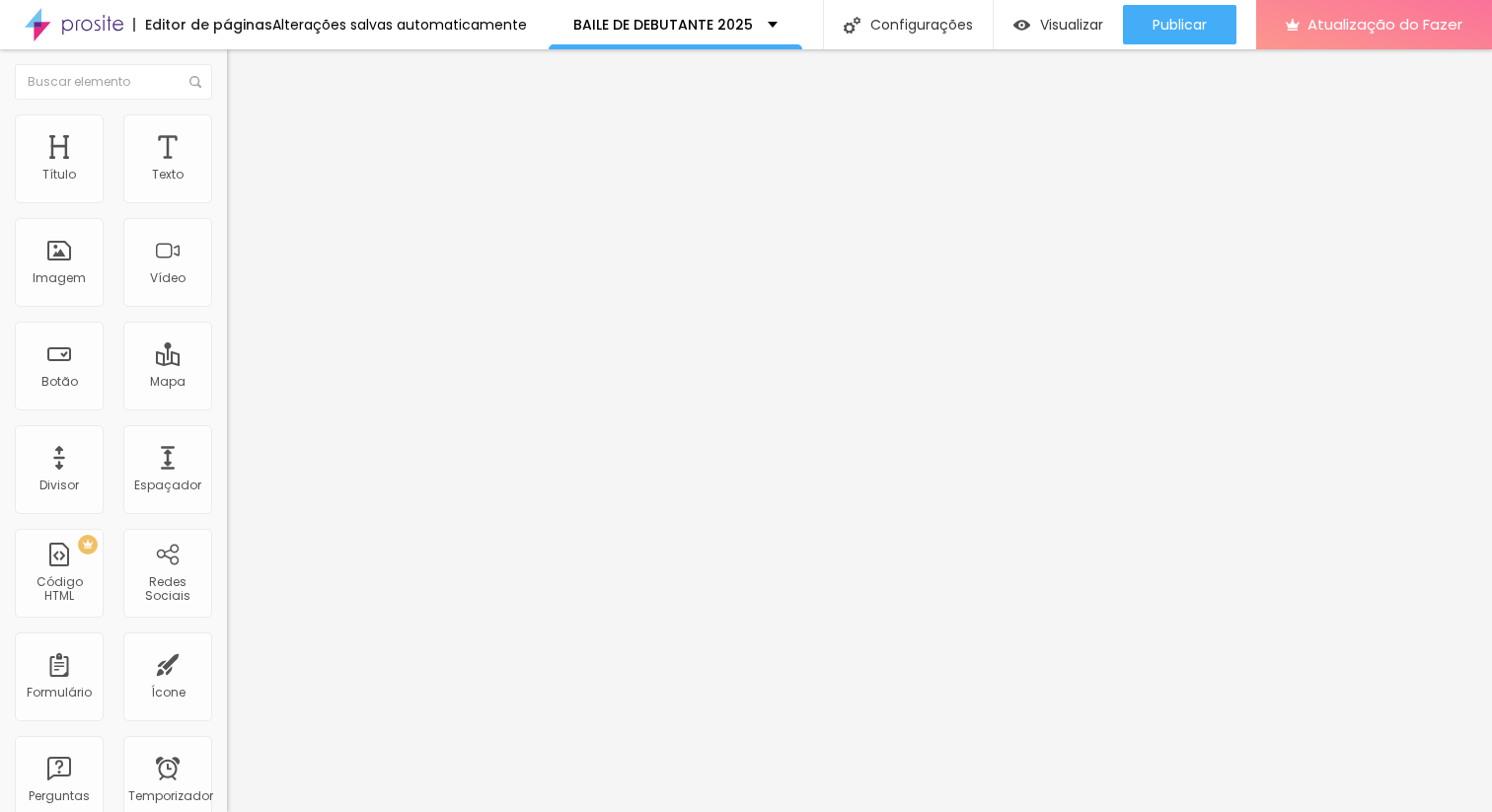 type on "5" 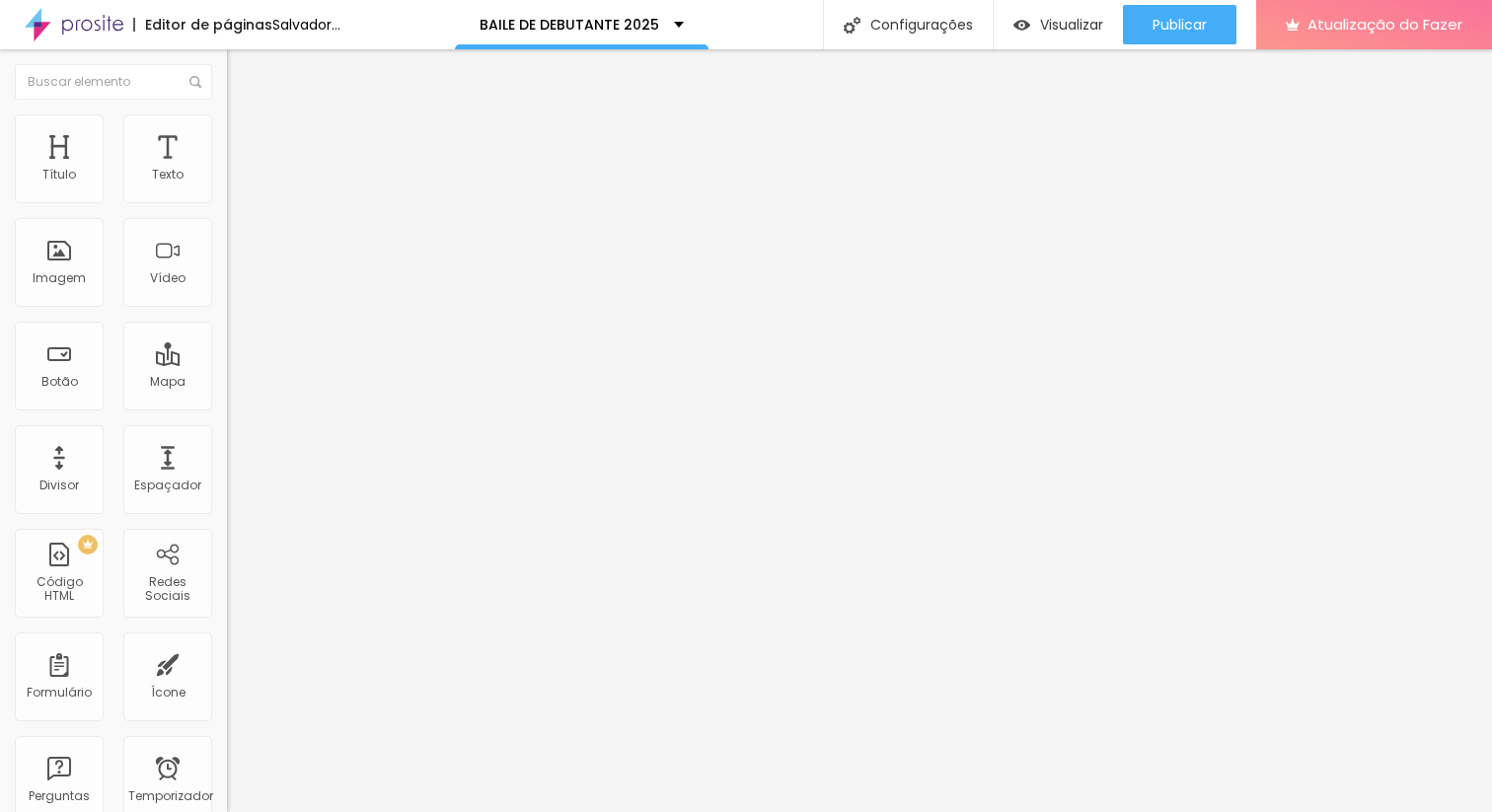 type on "20" 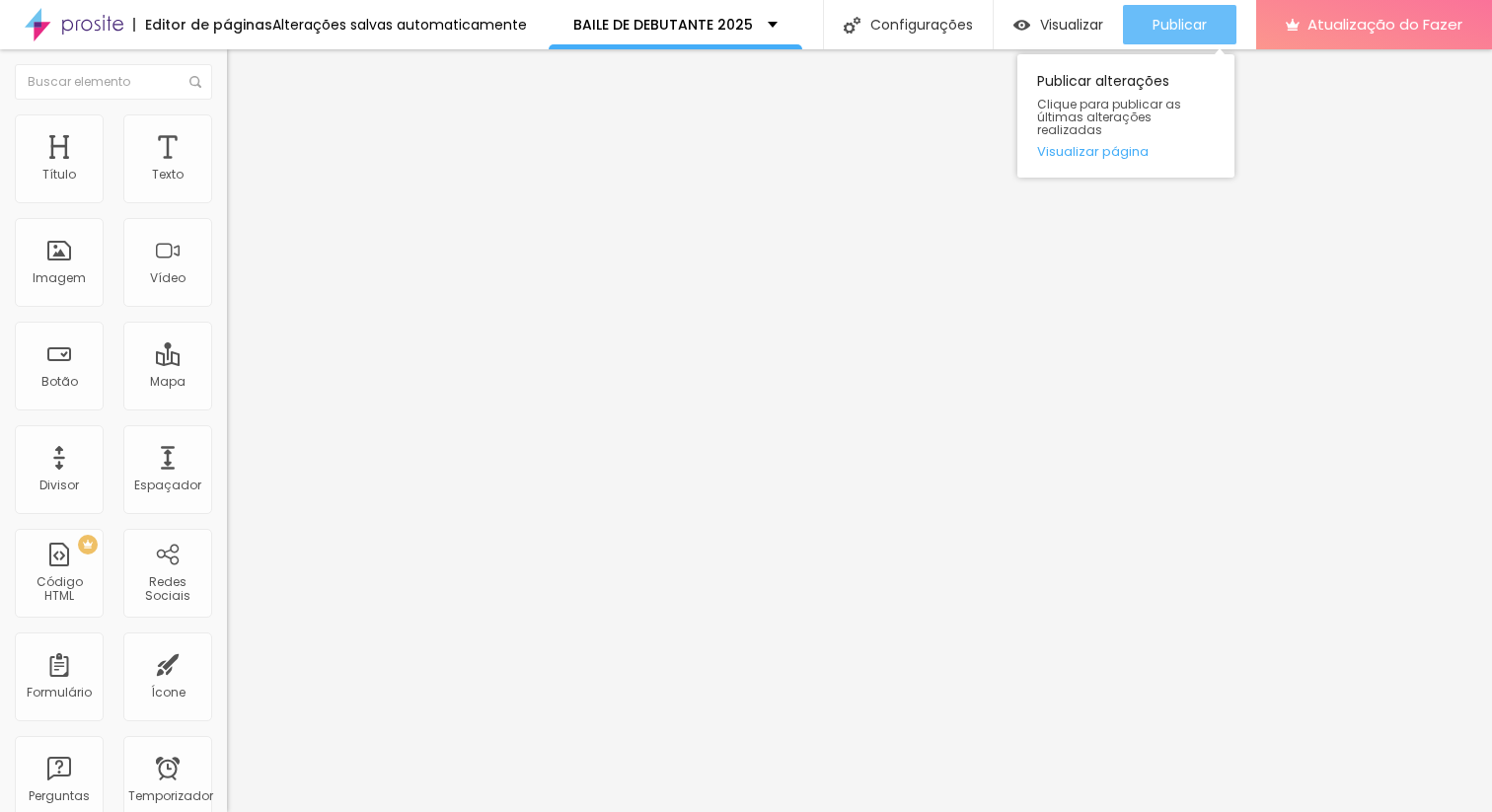 click on "Publicar" at bounding box center [1179, 25] 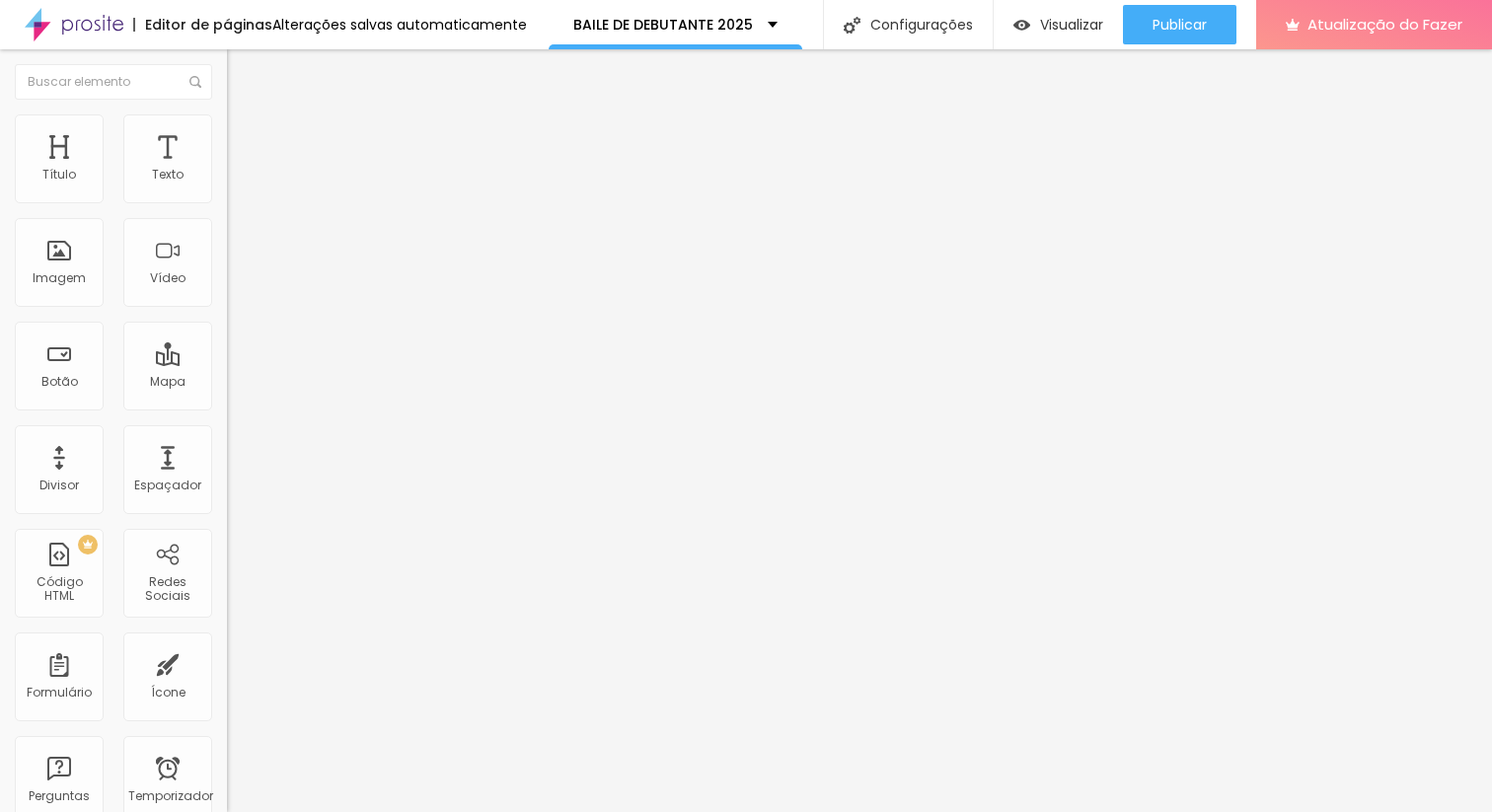 click on "Avançado" at bounding box center (277, 127) 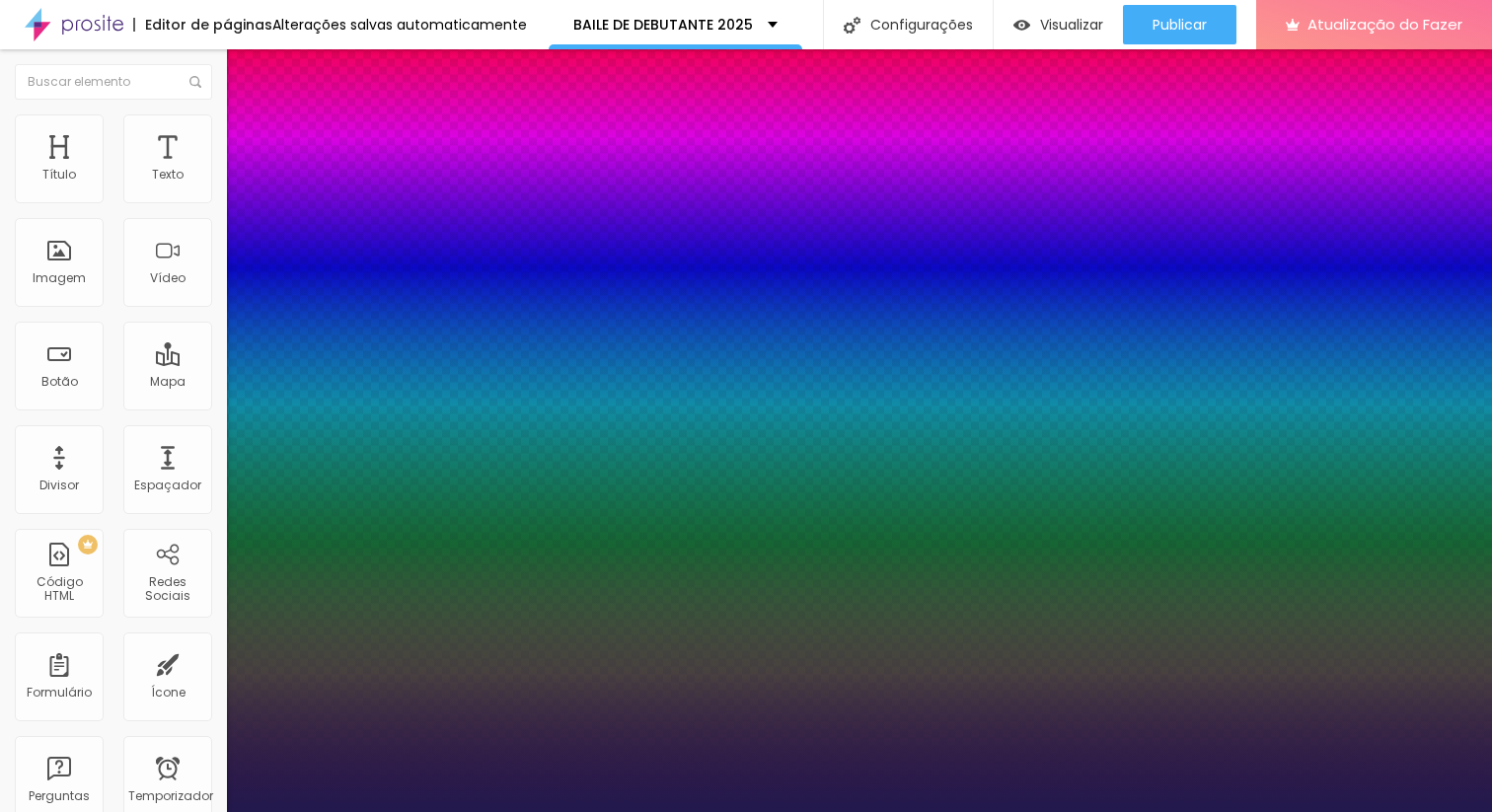 type on "1" 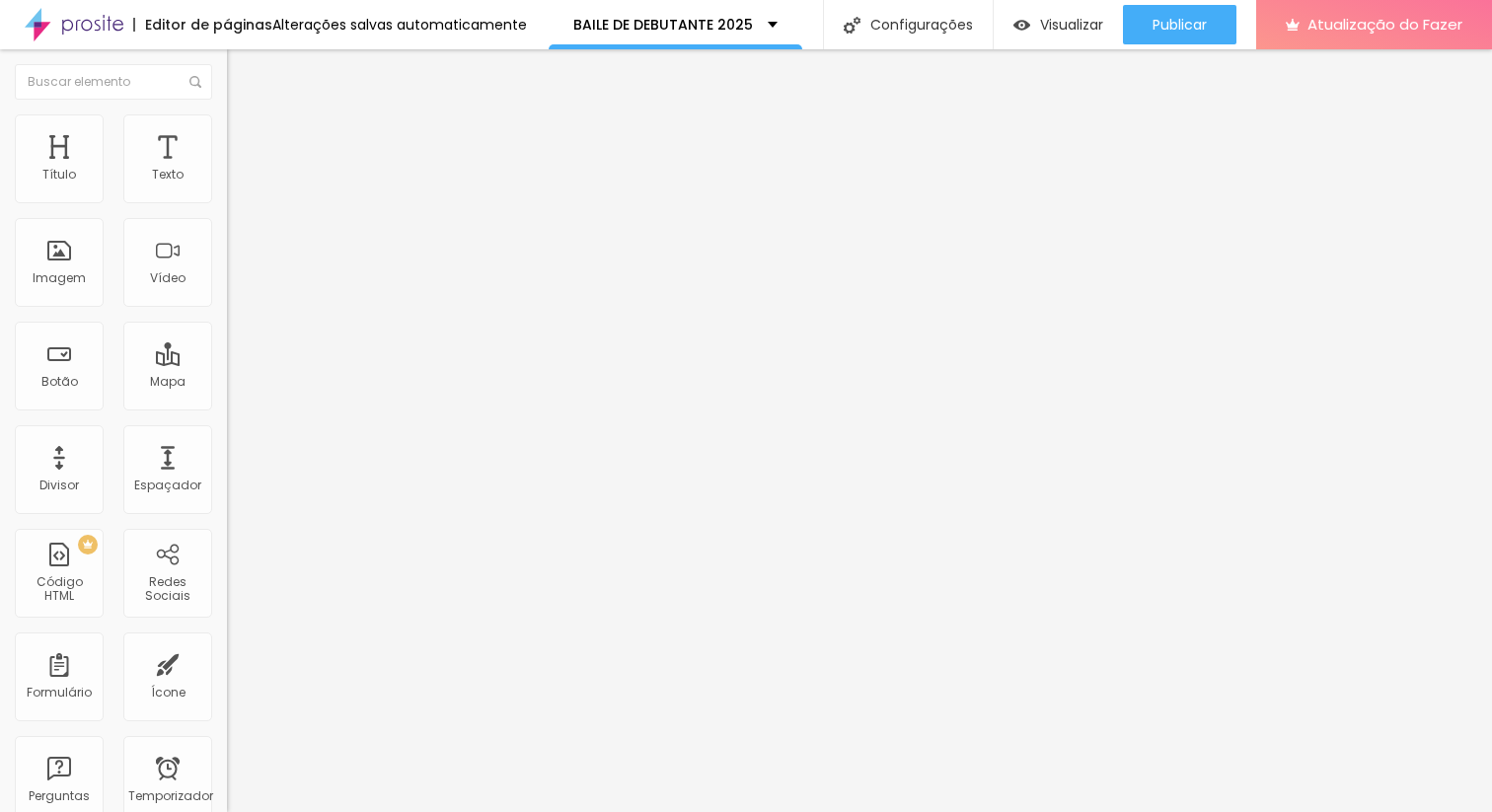 click on "Publicar" at bounding box center [1179, 25] 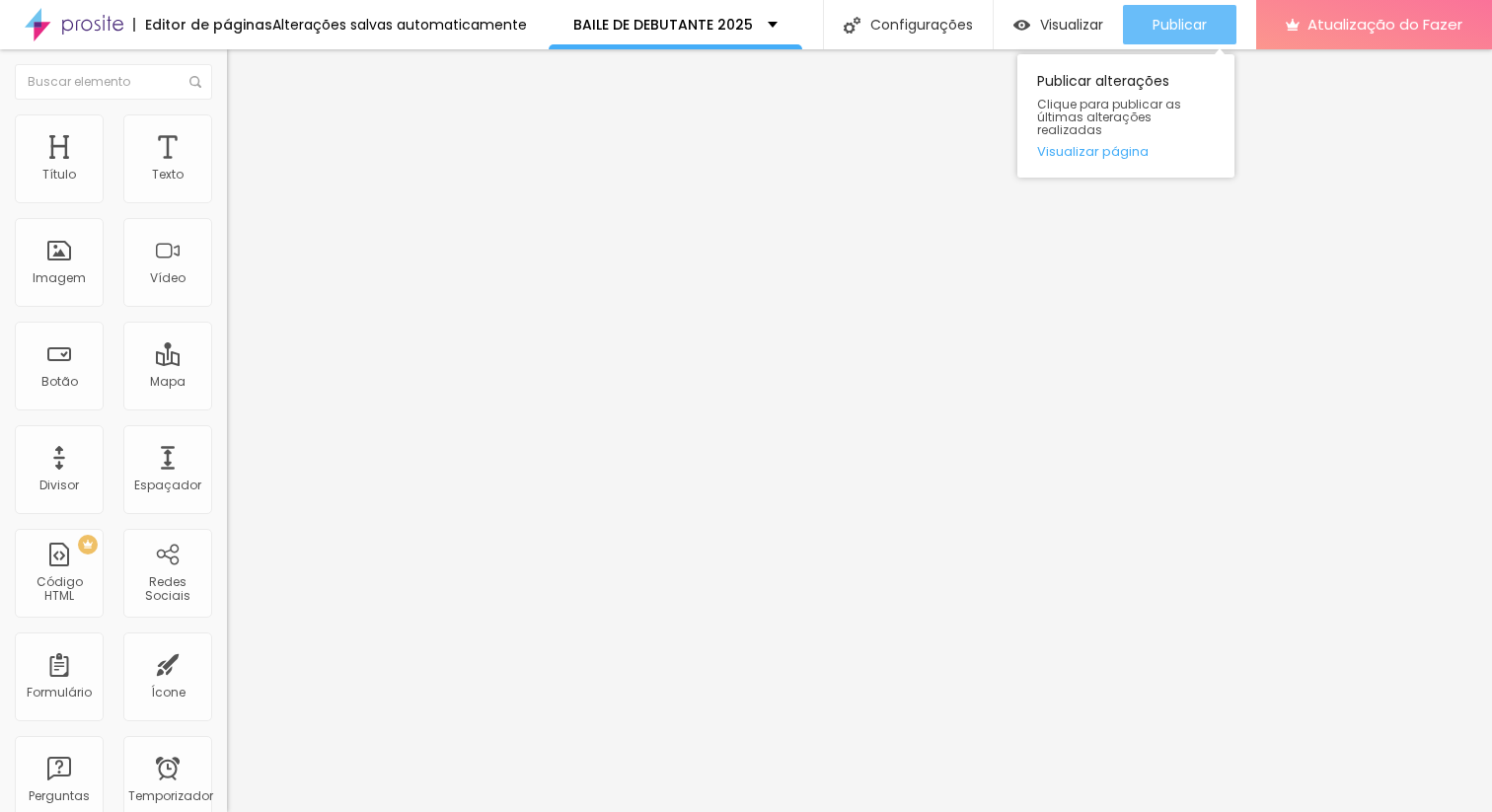 click on "Publicar" at bounding box center [1179, 25] 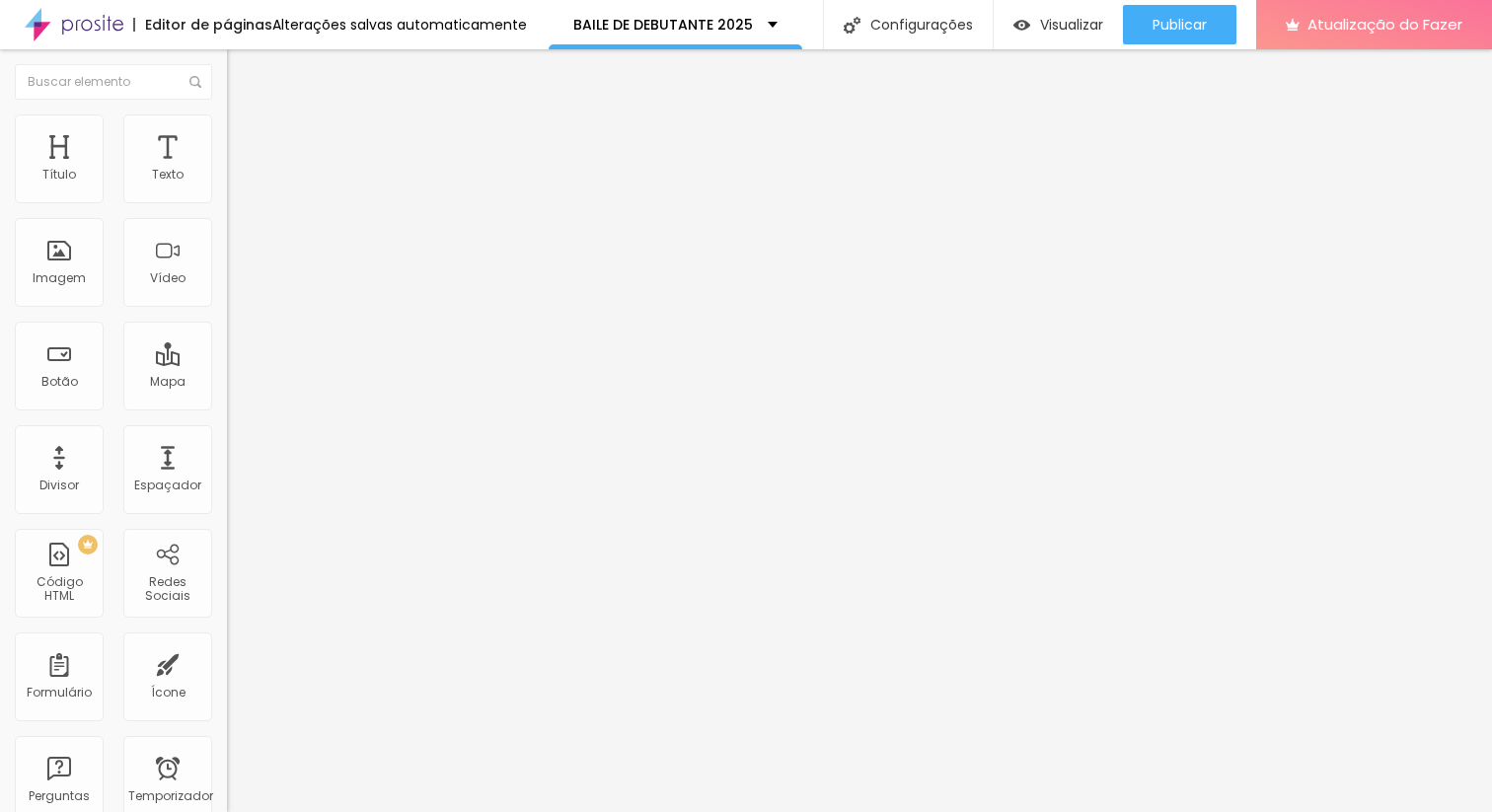 click at bounding box center [236, 123] 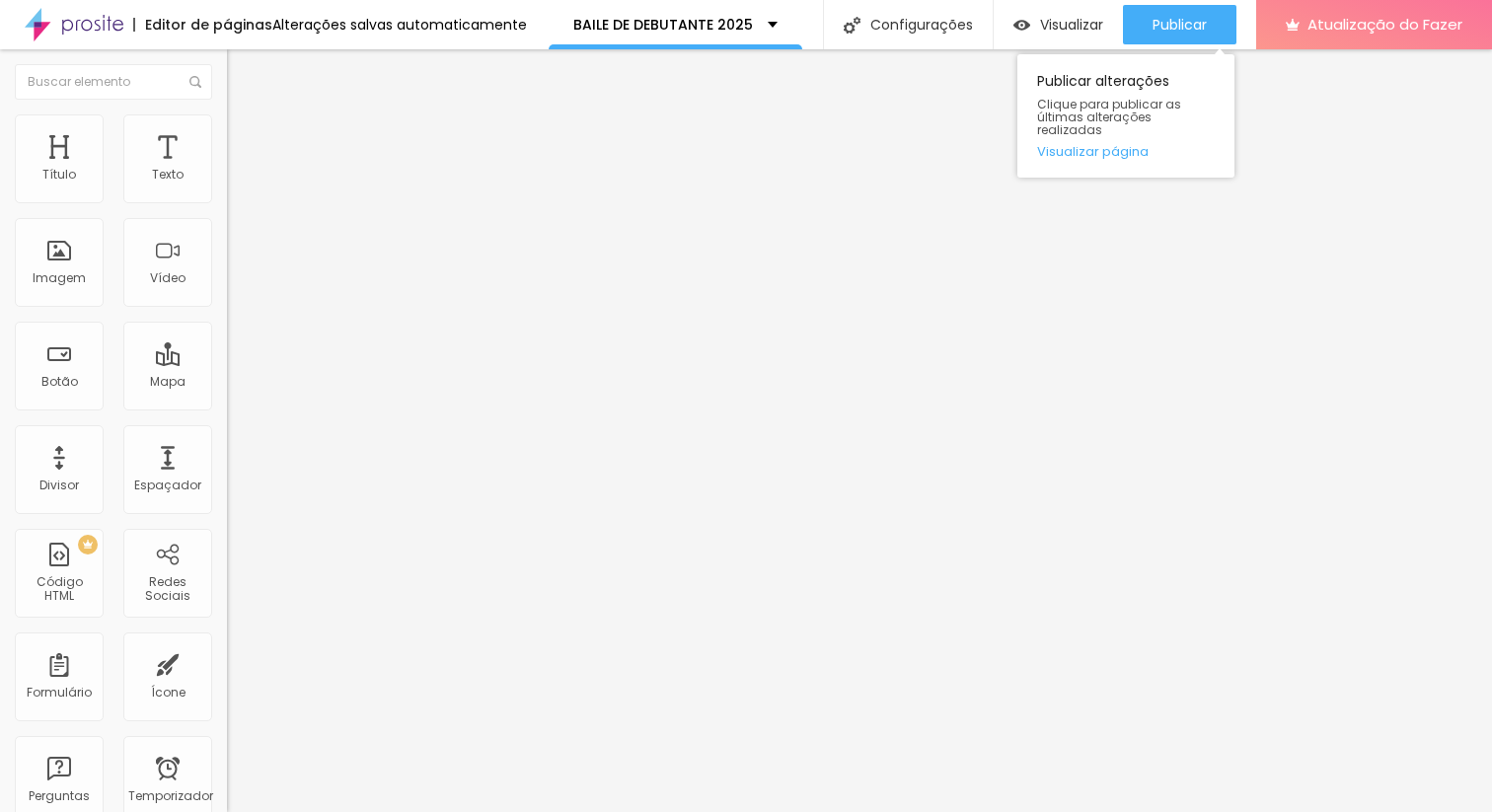 click on "Publicar Publicar alterações Clique para publicar as últimas alterações realizadas Visualizar página" at bounding box center (1179, 25) 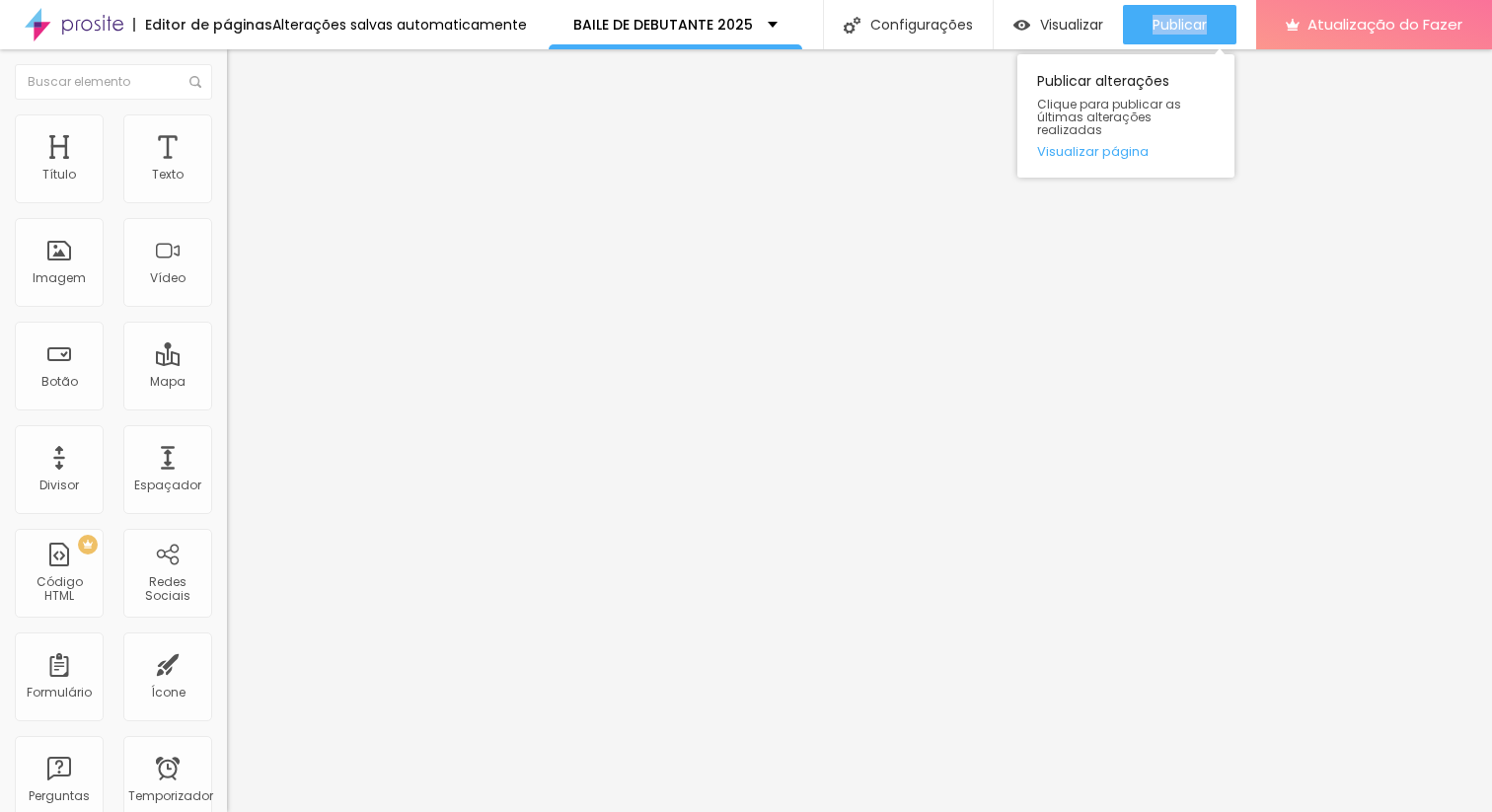 click on "Publicar Publicar alterações Clique para publicar as últimas alterações realizadas Visualizar página" at bounding box center (1179, 25) 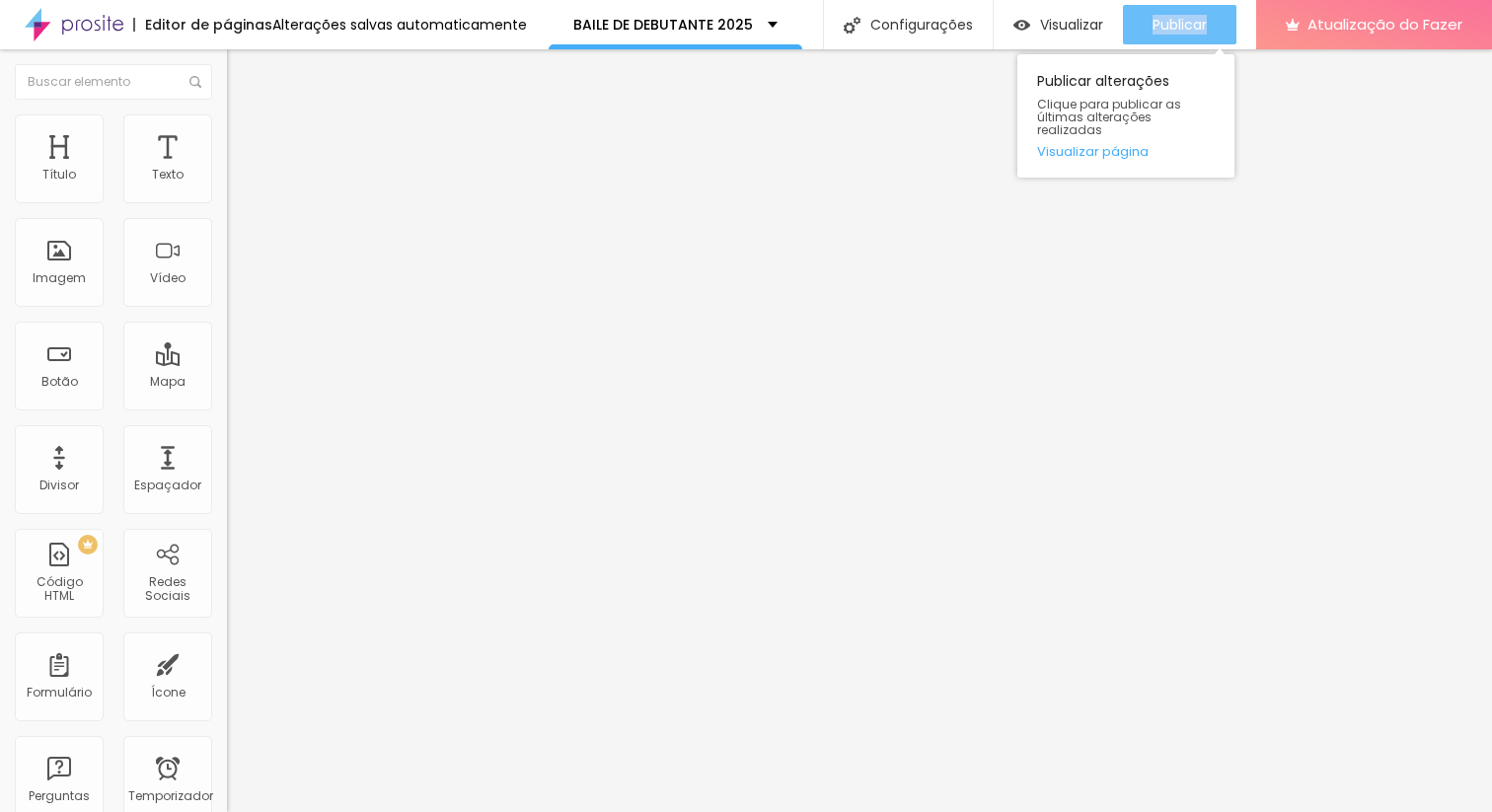 click on "Publicar" at bounding box center [1179, 25] 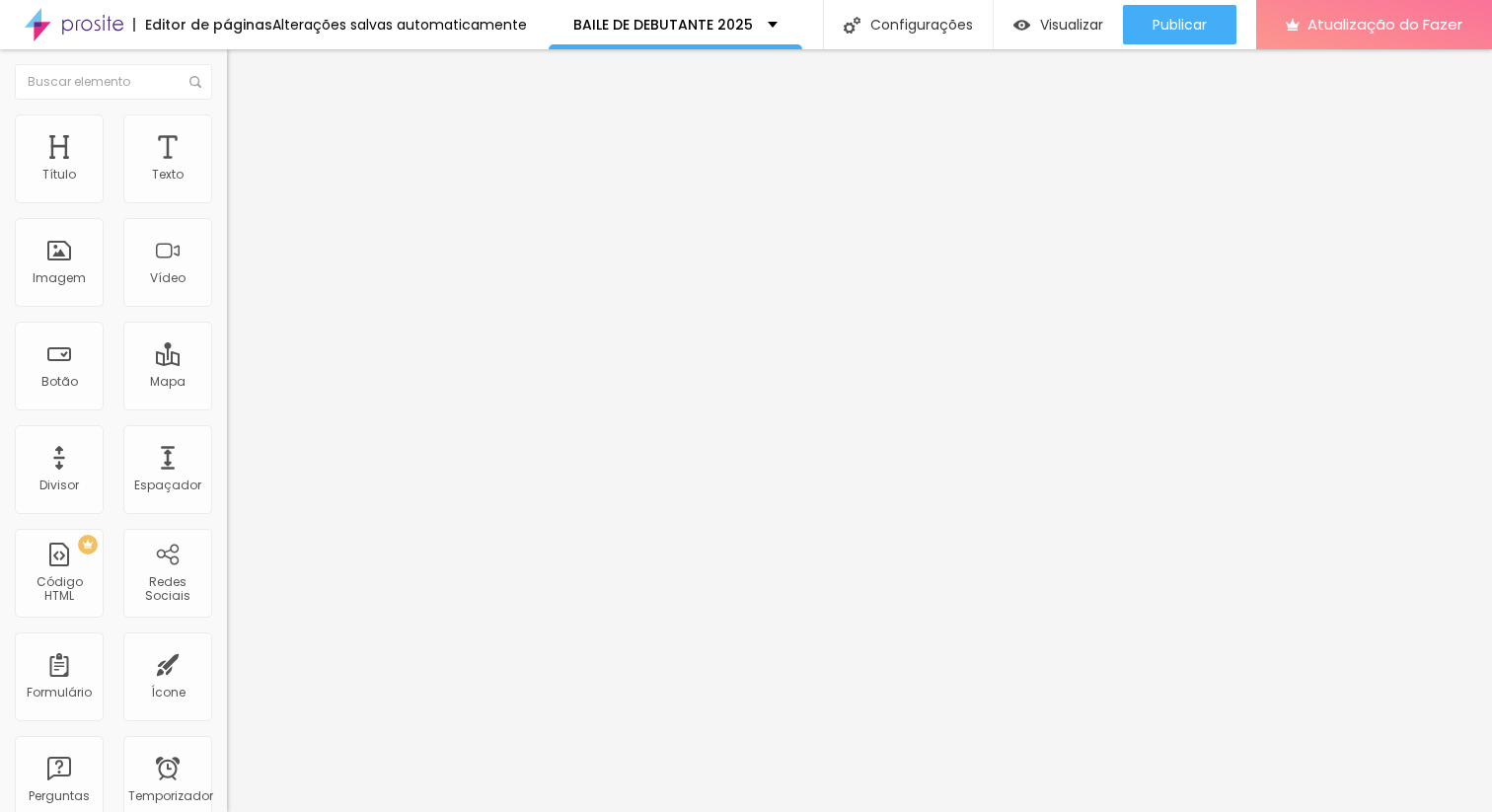 click on "Visualizar Pré-visualização Clique para visualizar esta página antes de publicar. Publicar Publicar alterações Clique para publicar as últimas alterações realizadas Visualizar página   Atualização do Fazer" at bounding box center [1242, 25] 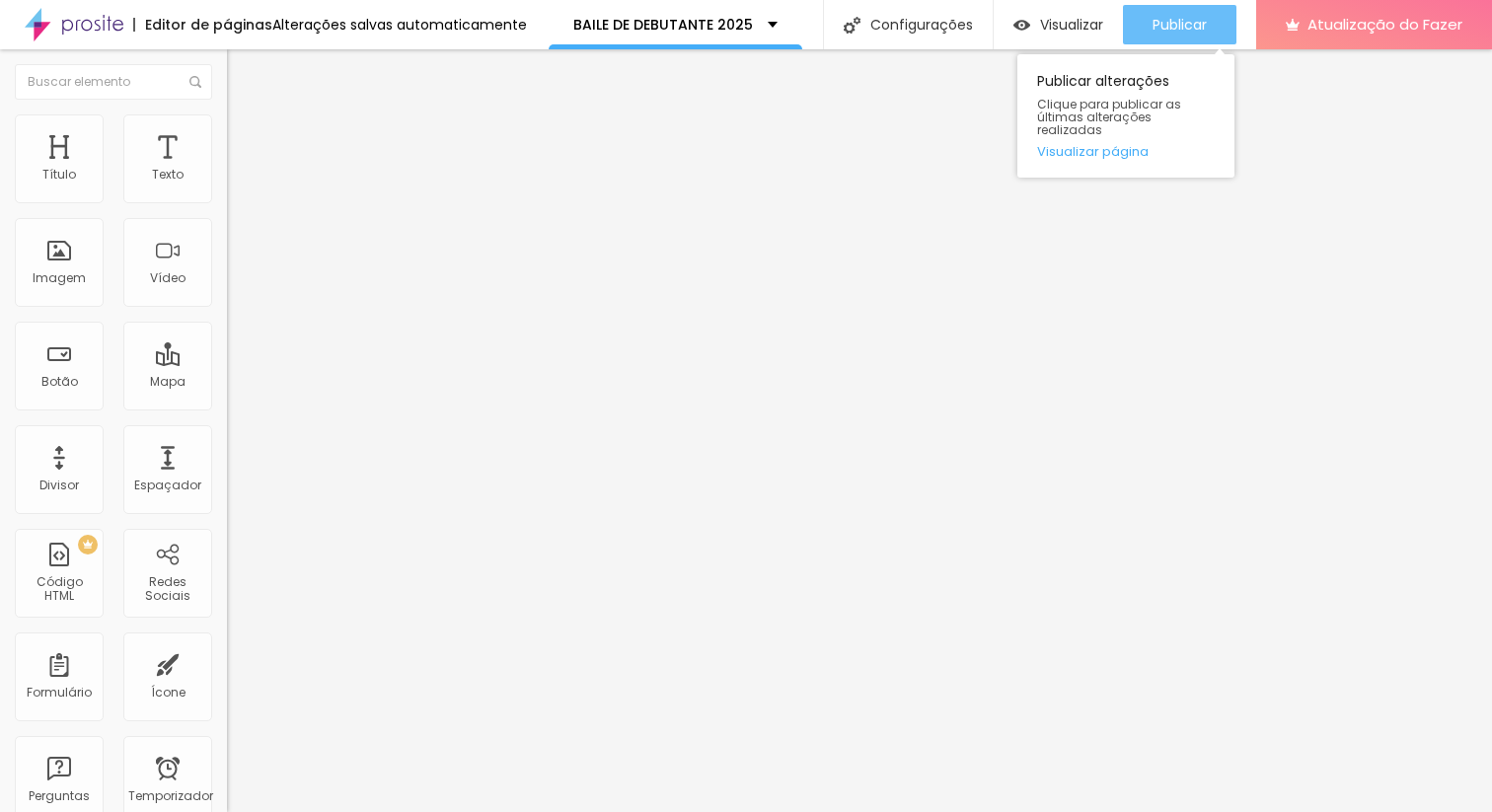 click on "Publicar" at bounding box center (1179, 25) 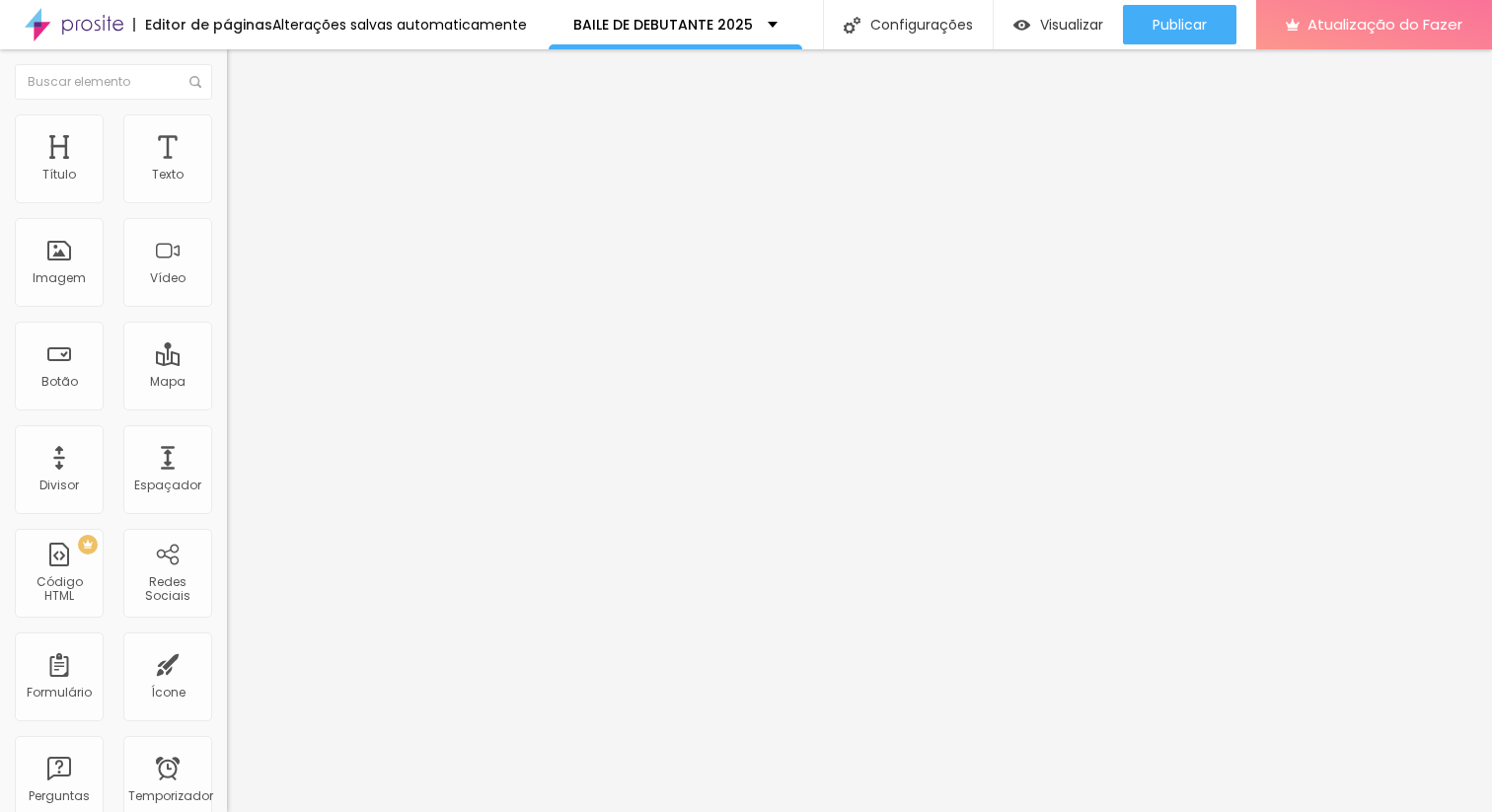 click 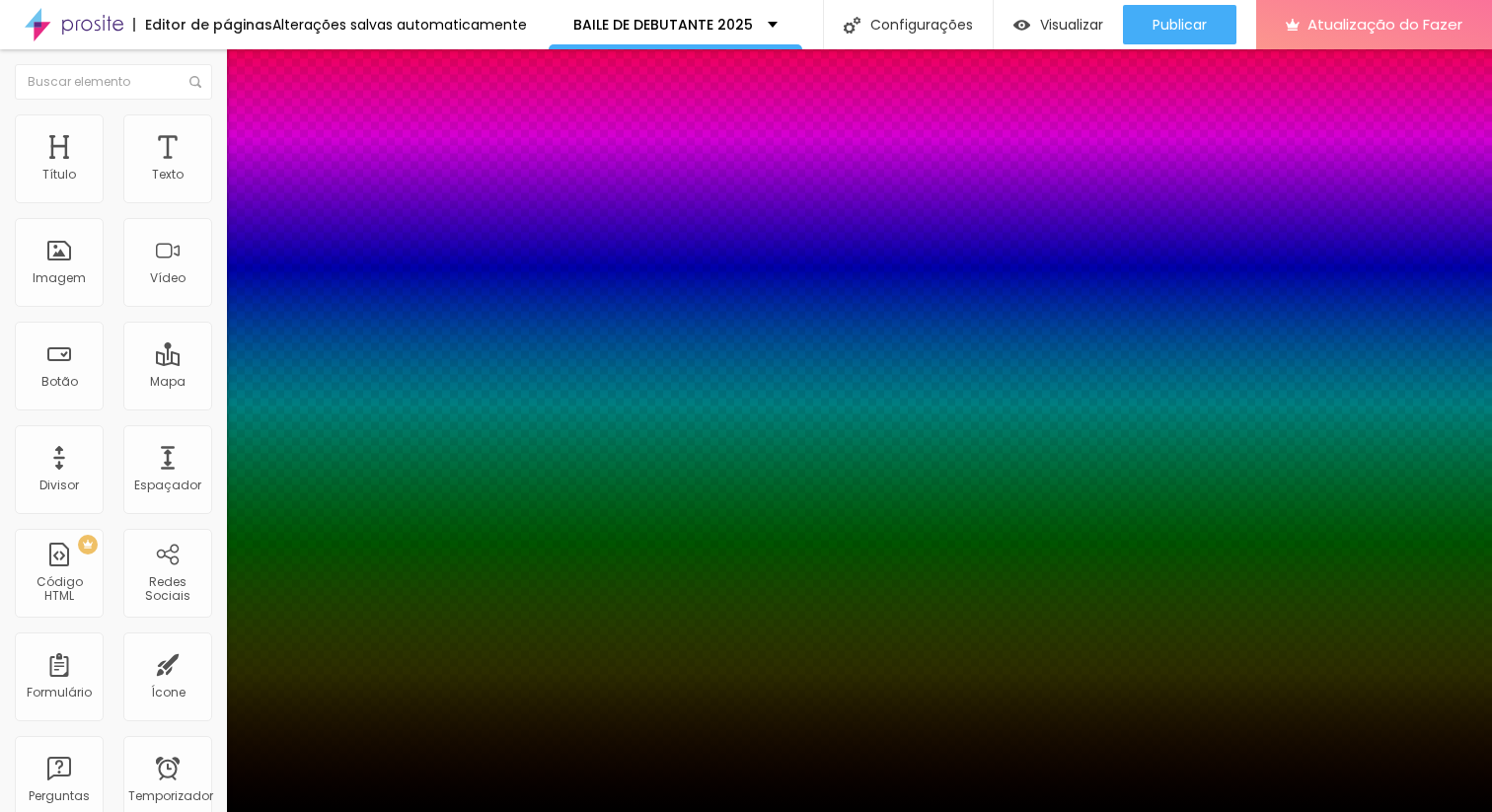 click at bounding box center [746, 1636] 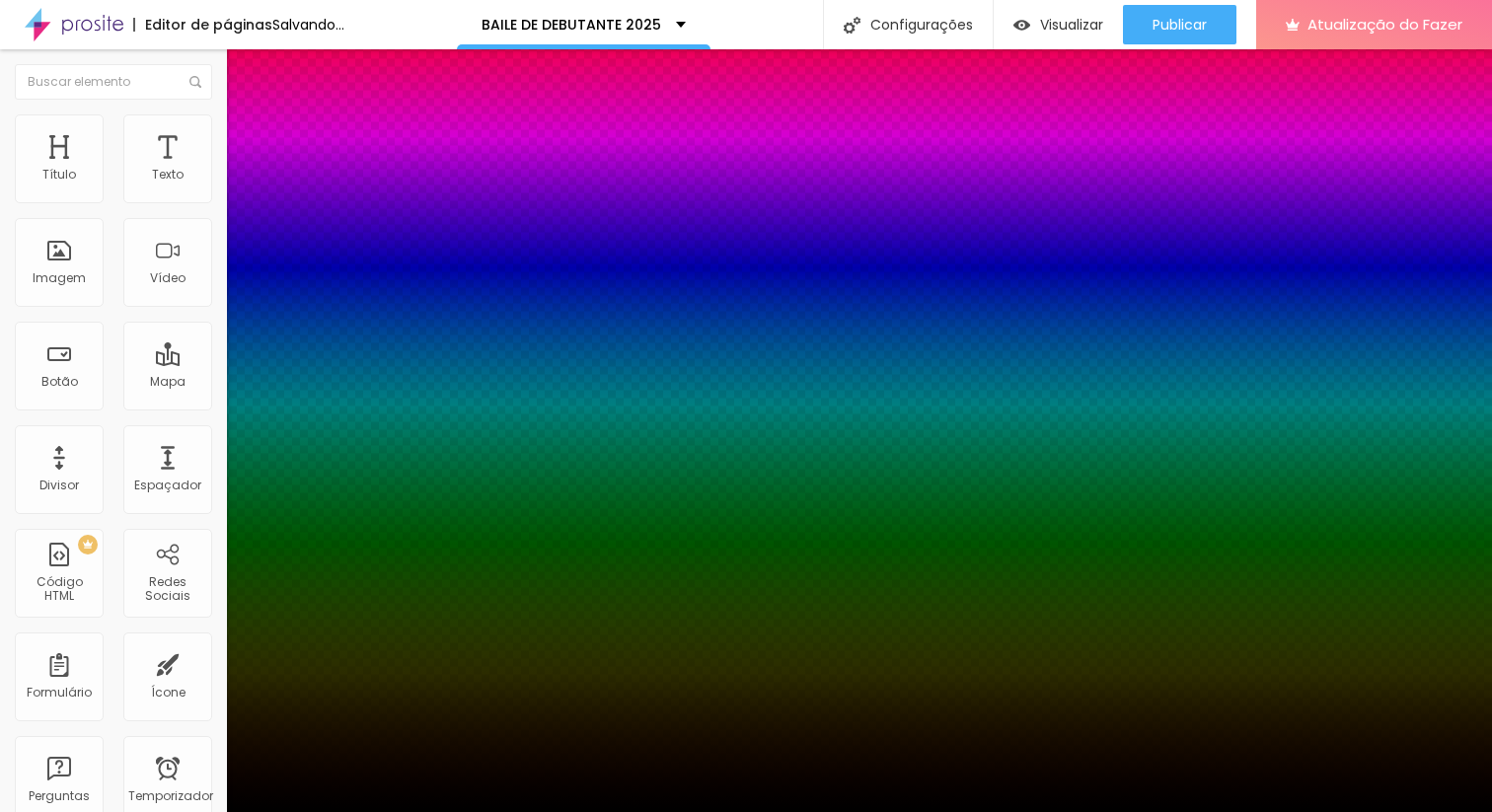 click at bounding box center [746, 1624] 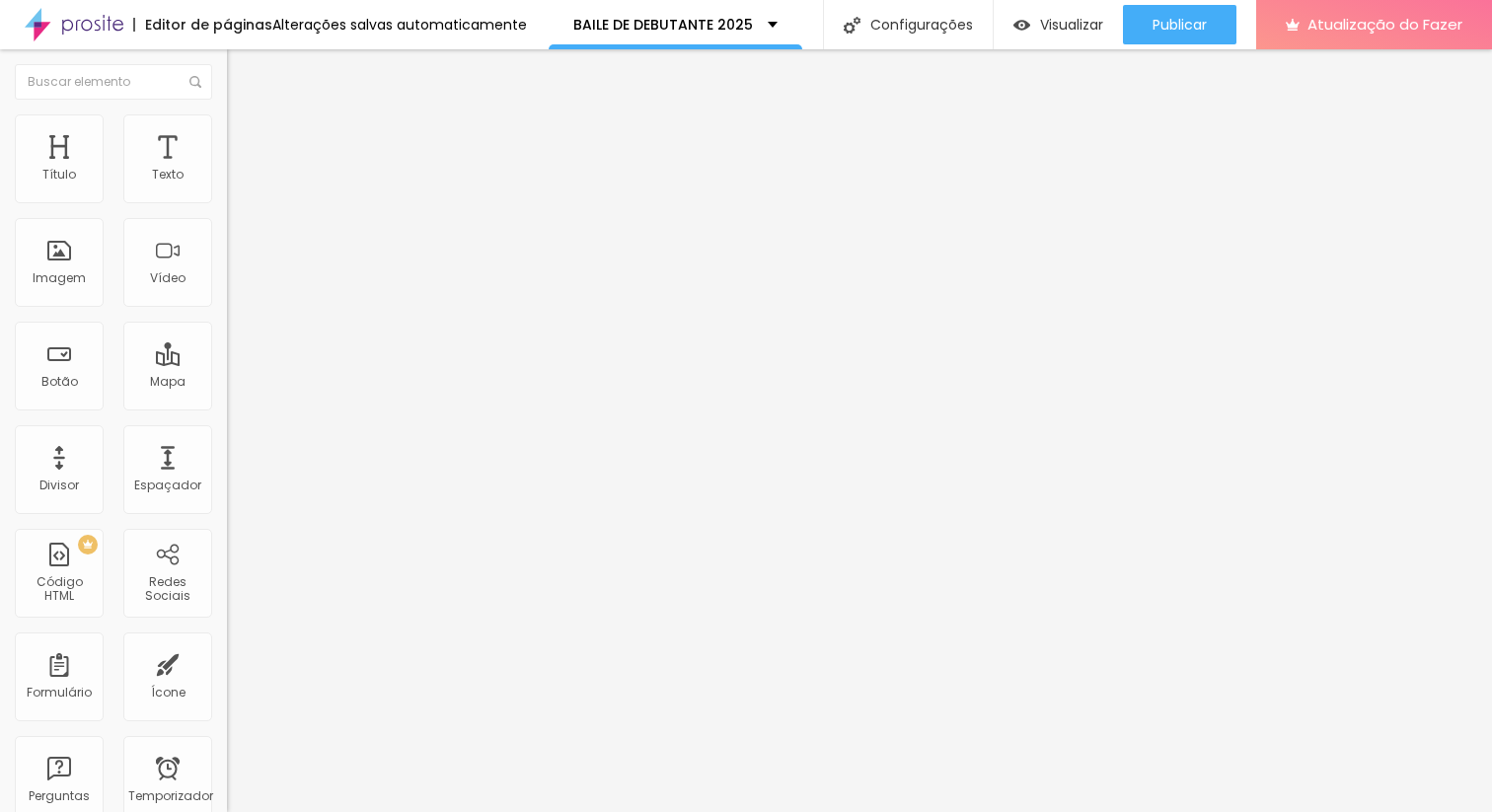 click at bounding box center (250, 72) 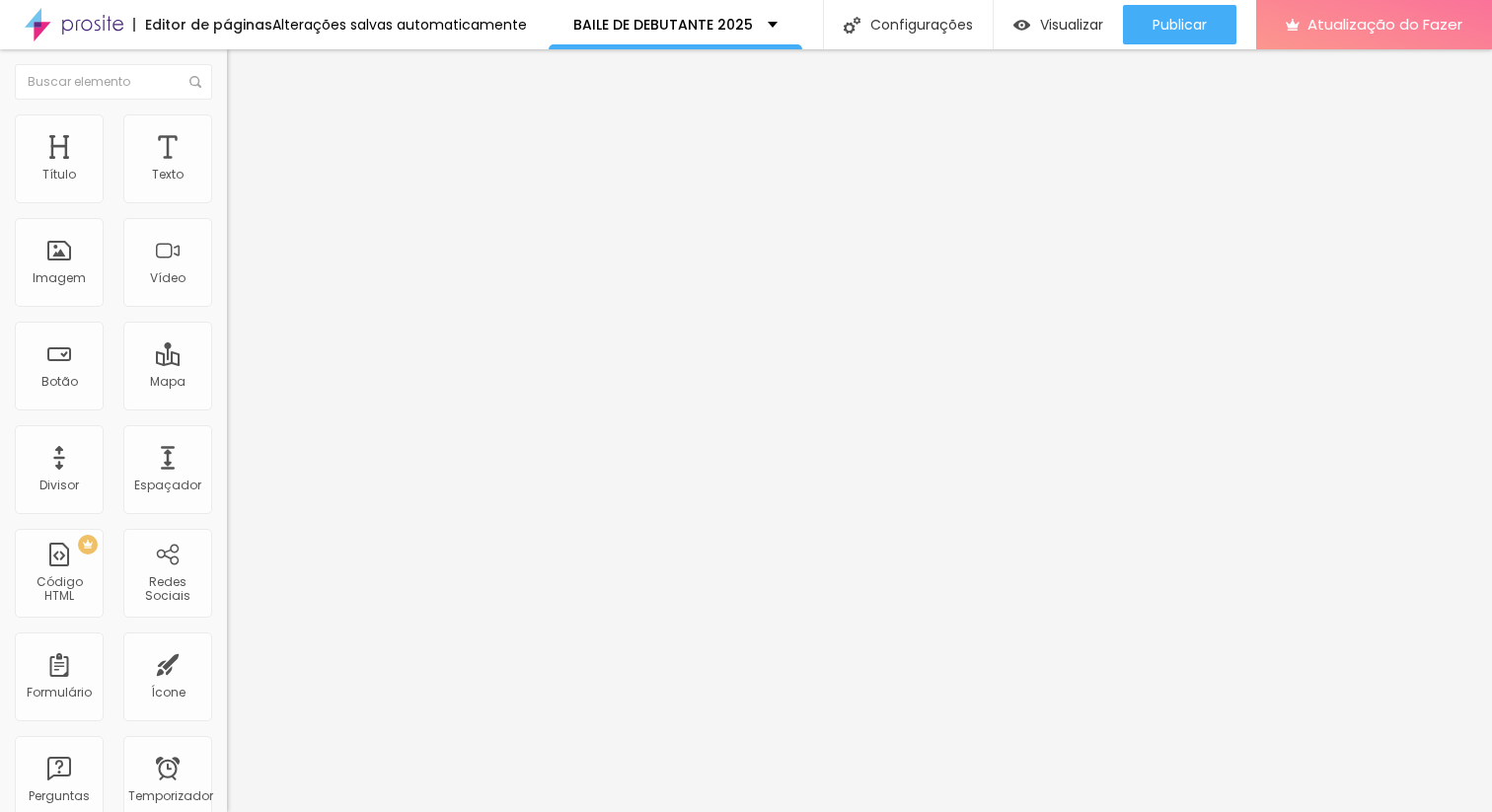 click on "Grande" at bounding box center (340, 345) 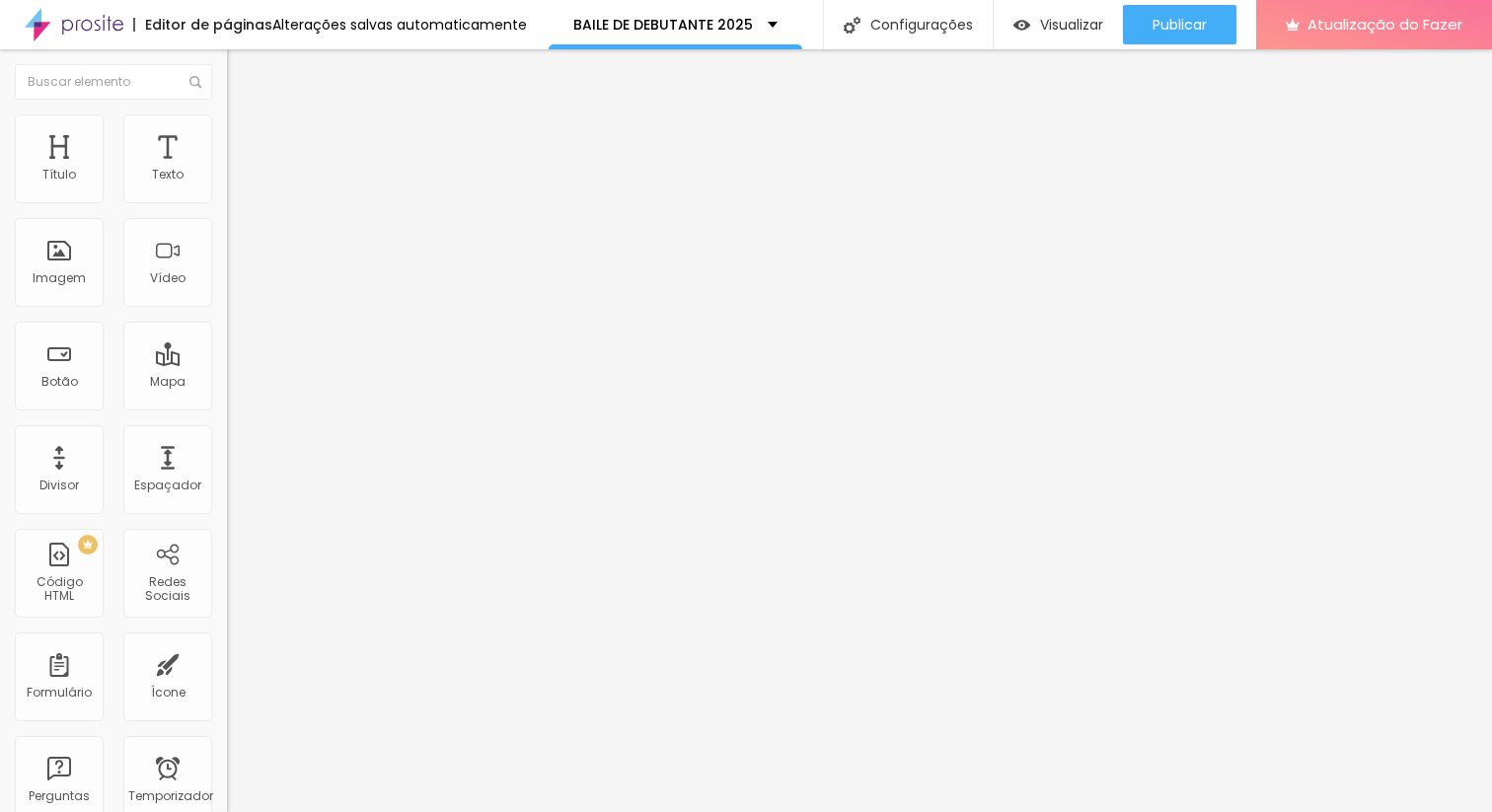 click on "Link" at bounding box center (340, 363) 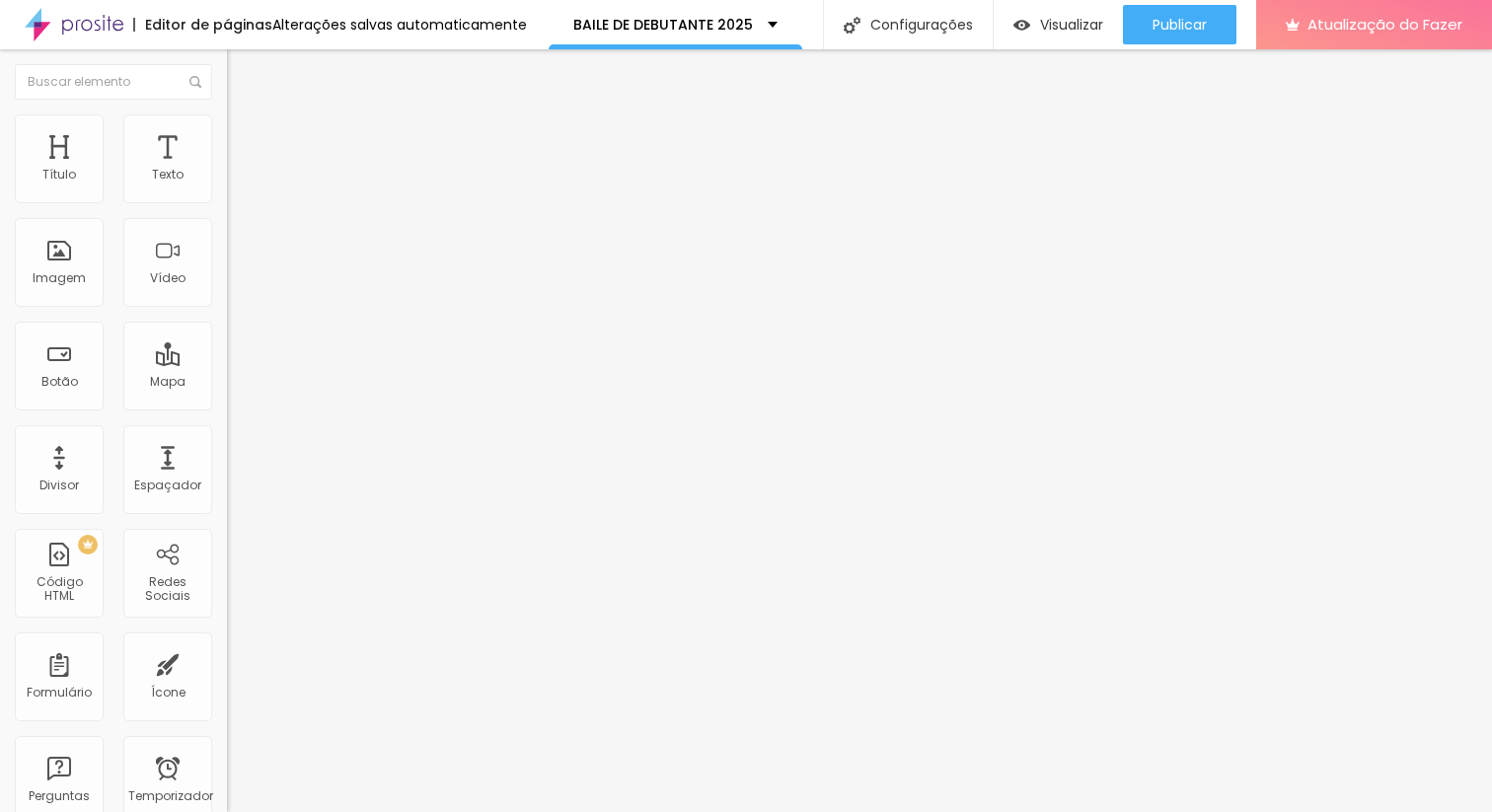 click on "Estilo" at bounding box center (260, 127) 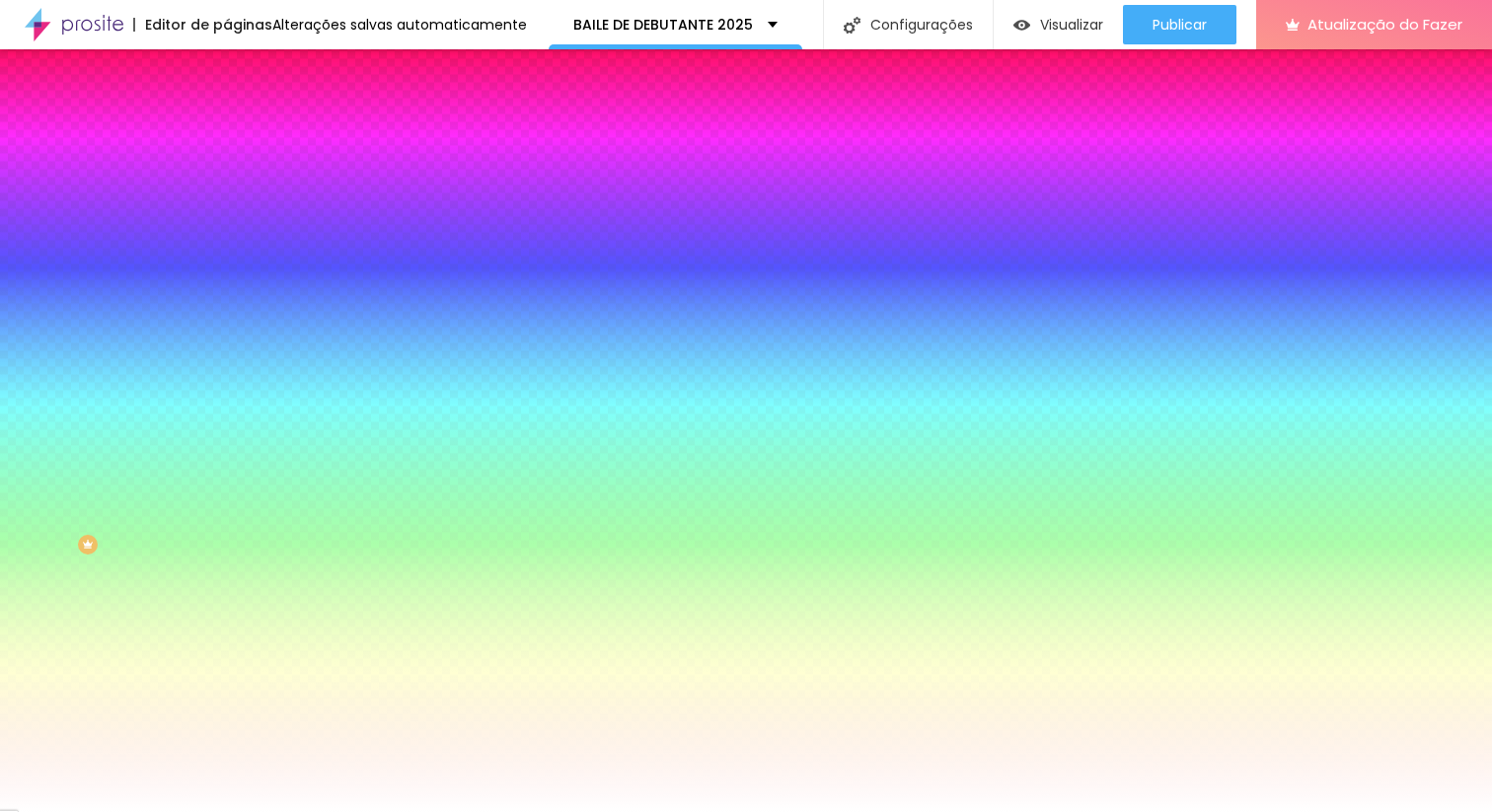 click on "Avançado" at bounding box center (340, 144) 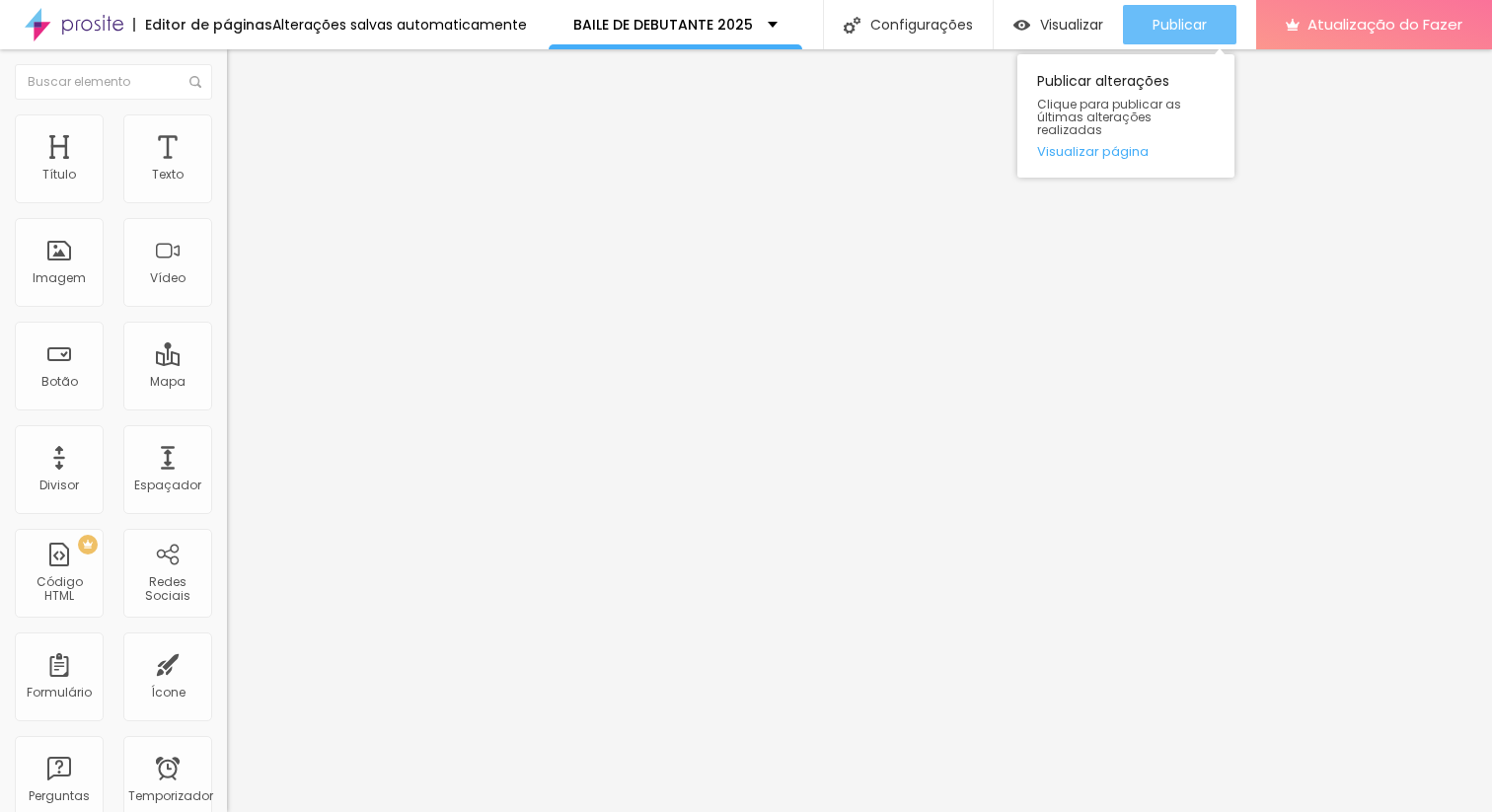 click on "Publicar" at bounding box center [1179, 25] 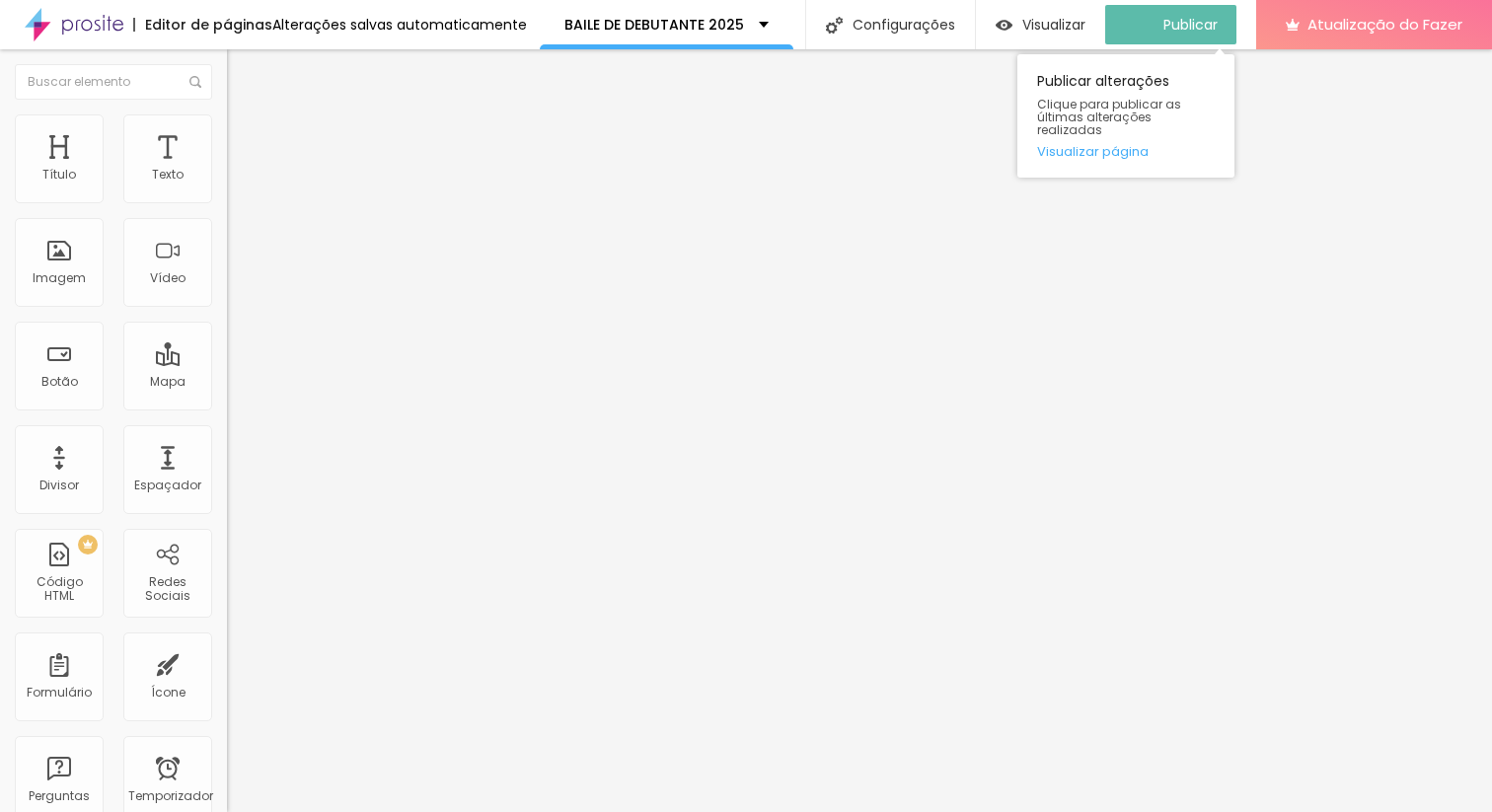 click on "Publicar" at bounding box center [1190, 25] 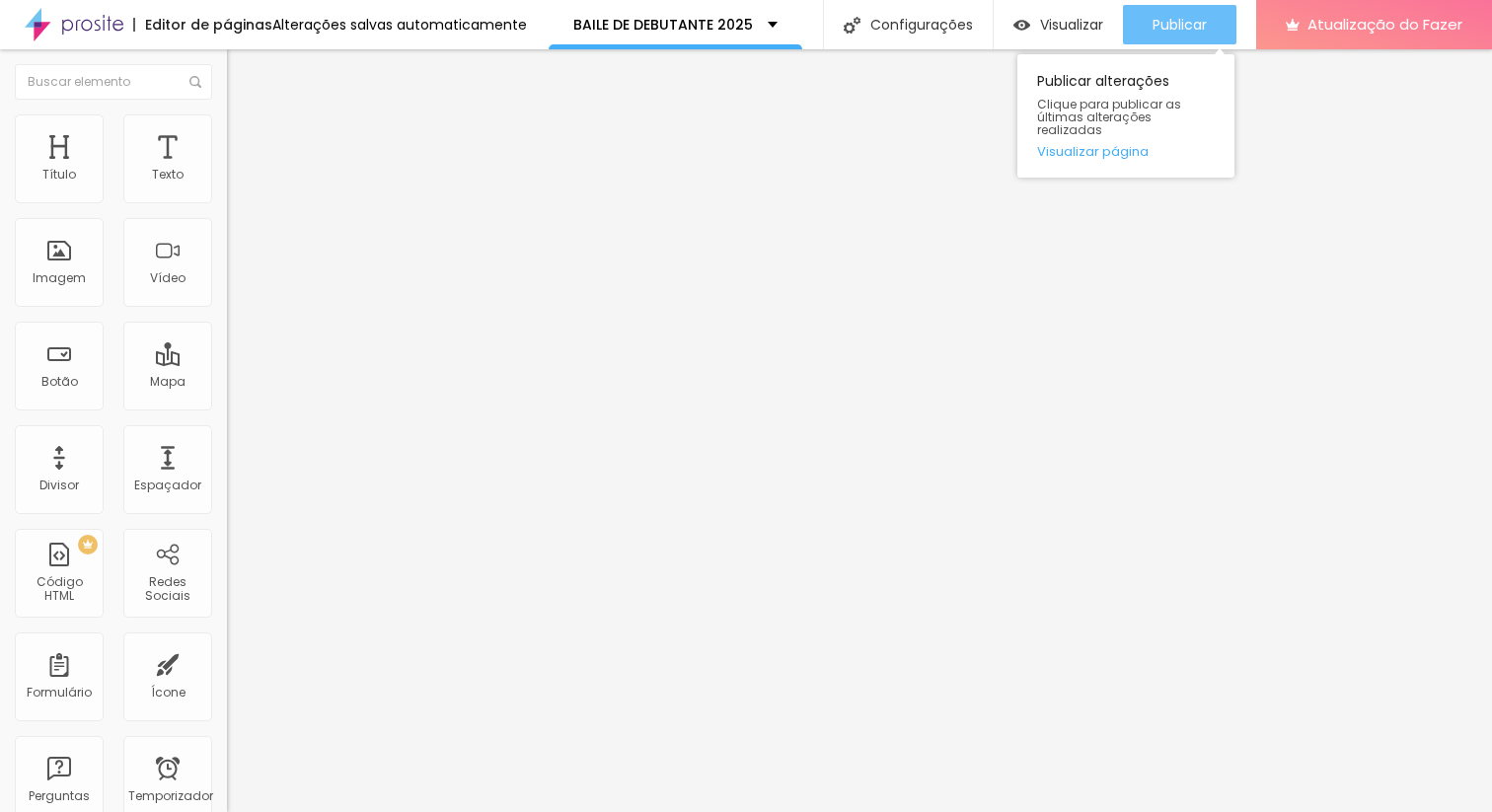 click on "Publicar" at bounding box center [1179, 25] 